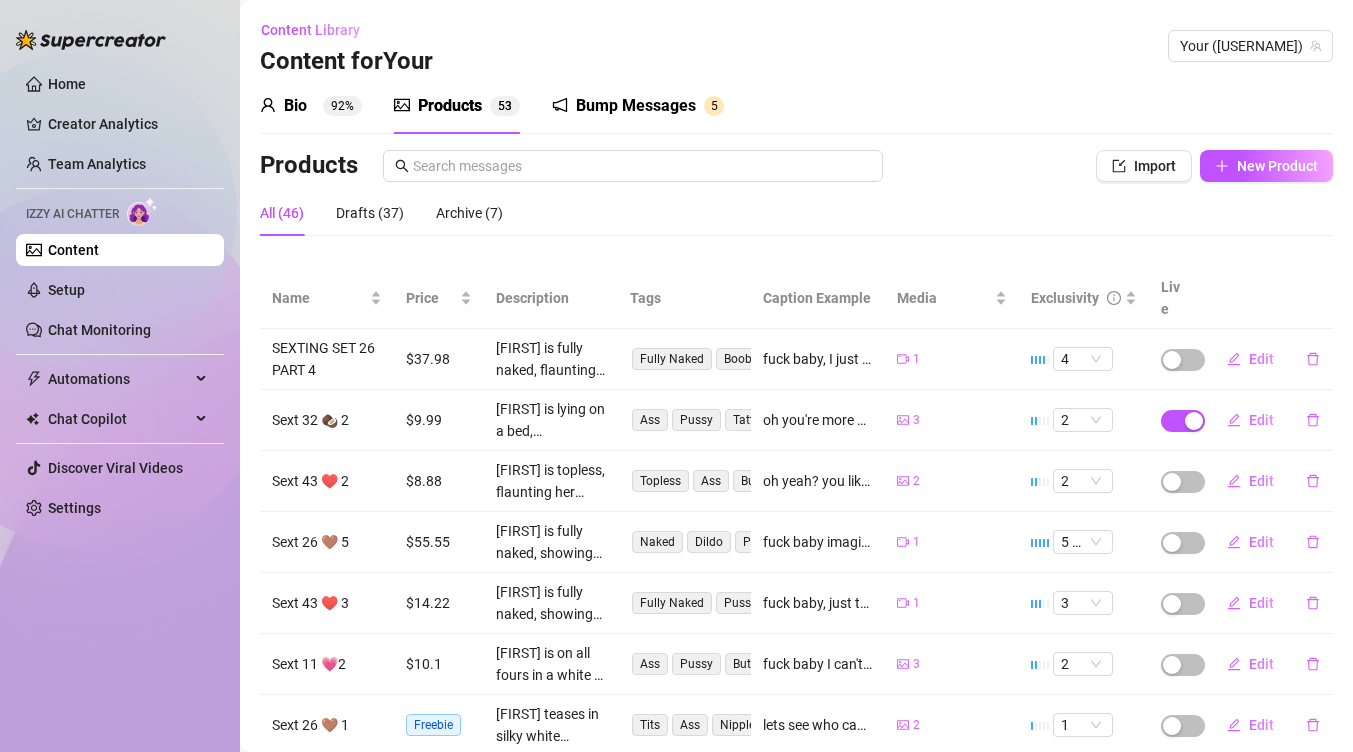 scroll, scrollTop: 0, scrollLeft: 0, axis: both 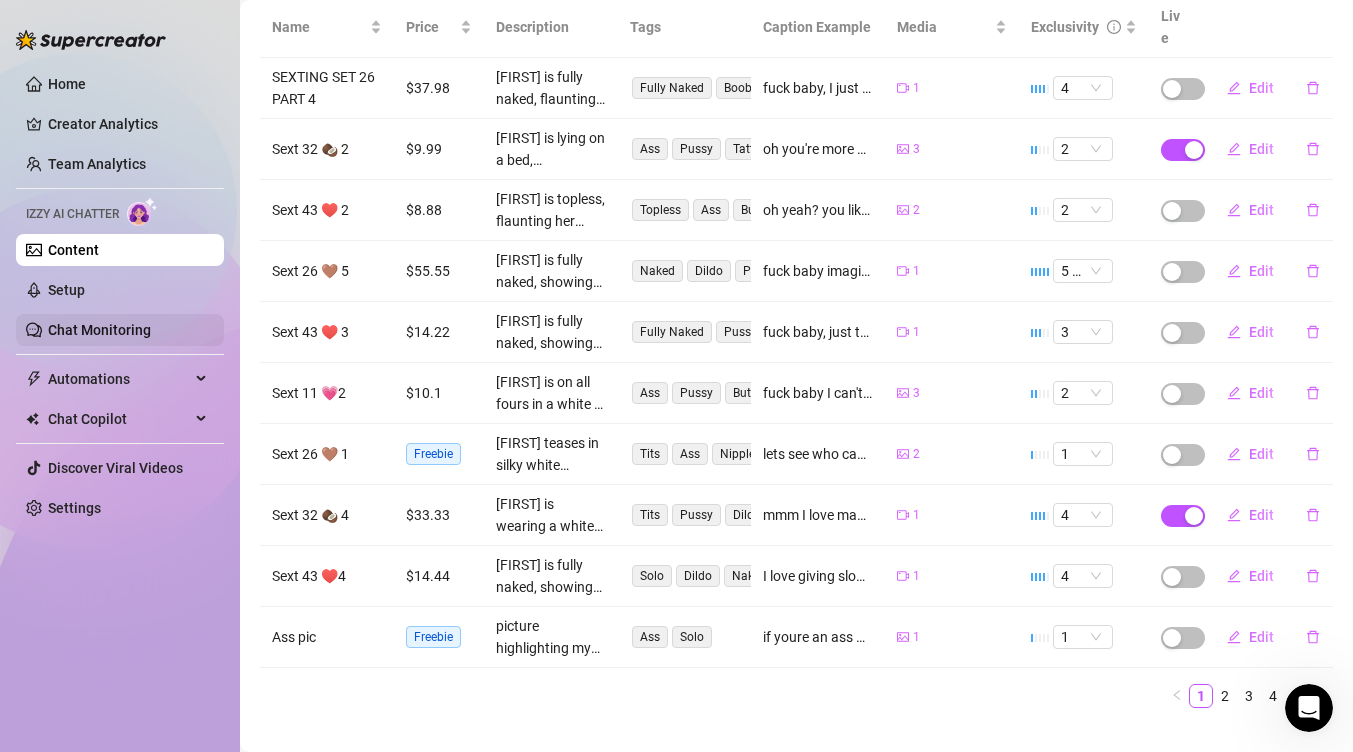 click on "Chat Monitoring" at bounding box center [99, 330] 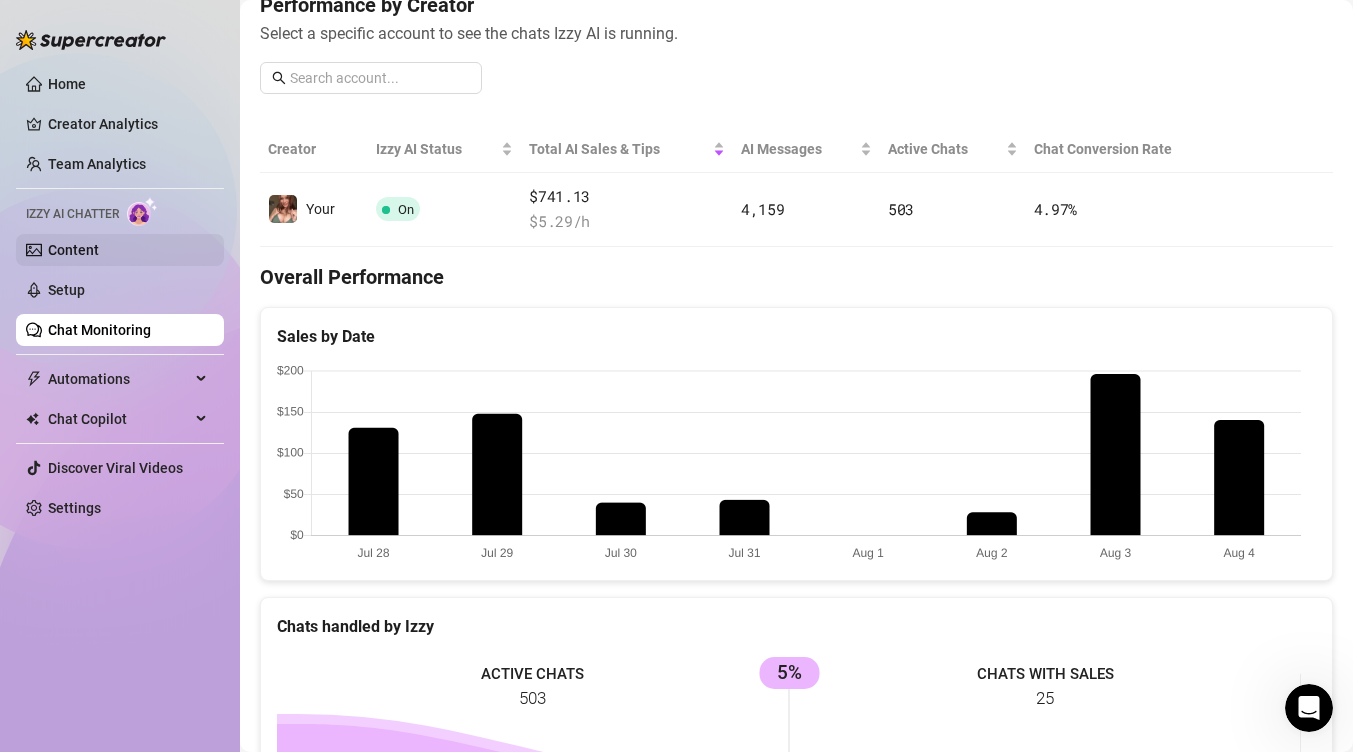 click on "Content" at bounding box center [73, 250] 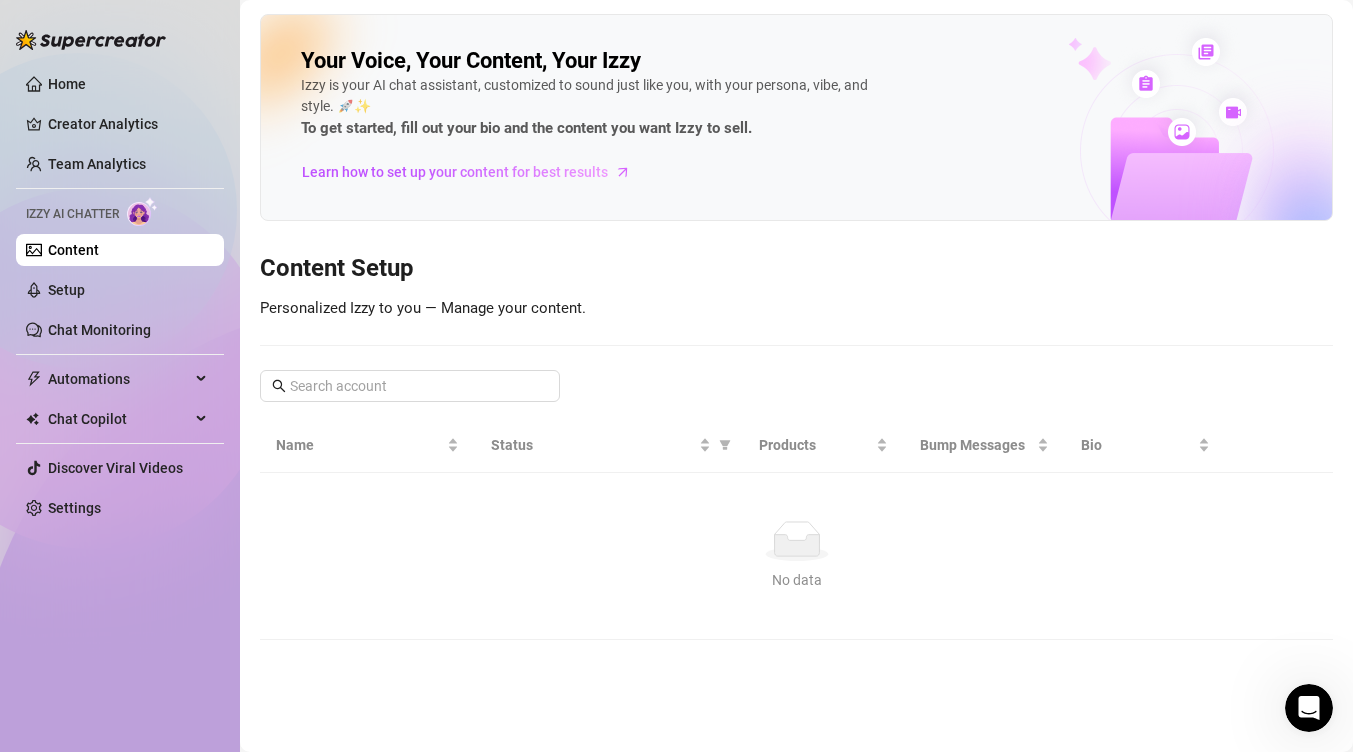 scroll, scrollTop: 0, scrollLeft: 0, axis: both 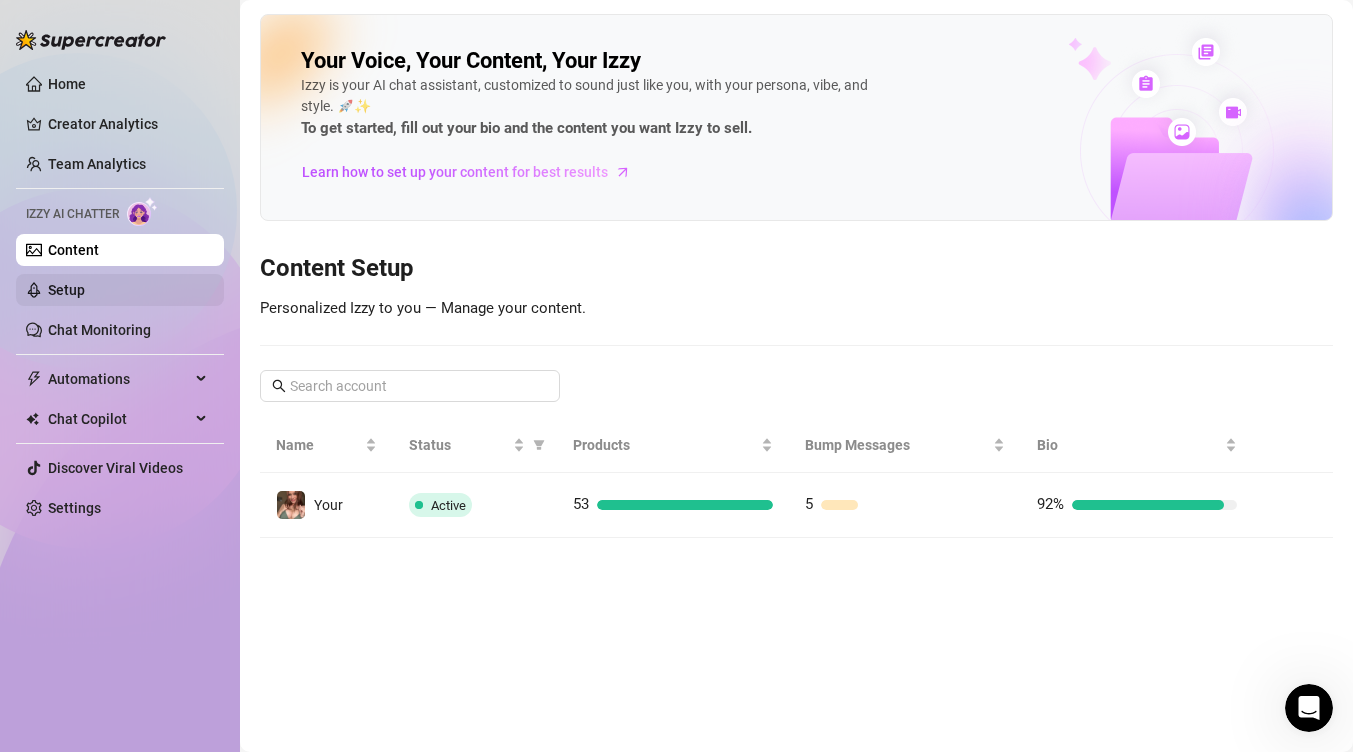 click on "Setup" at bounding box center [66, 290] 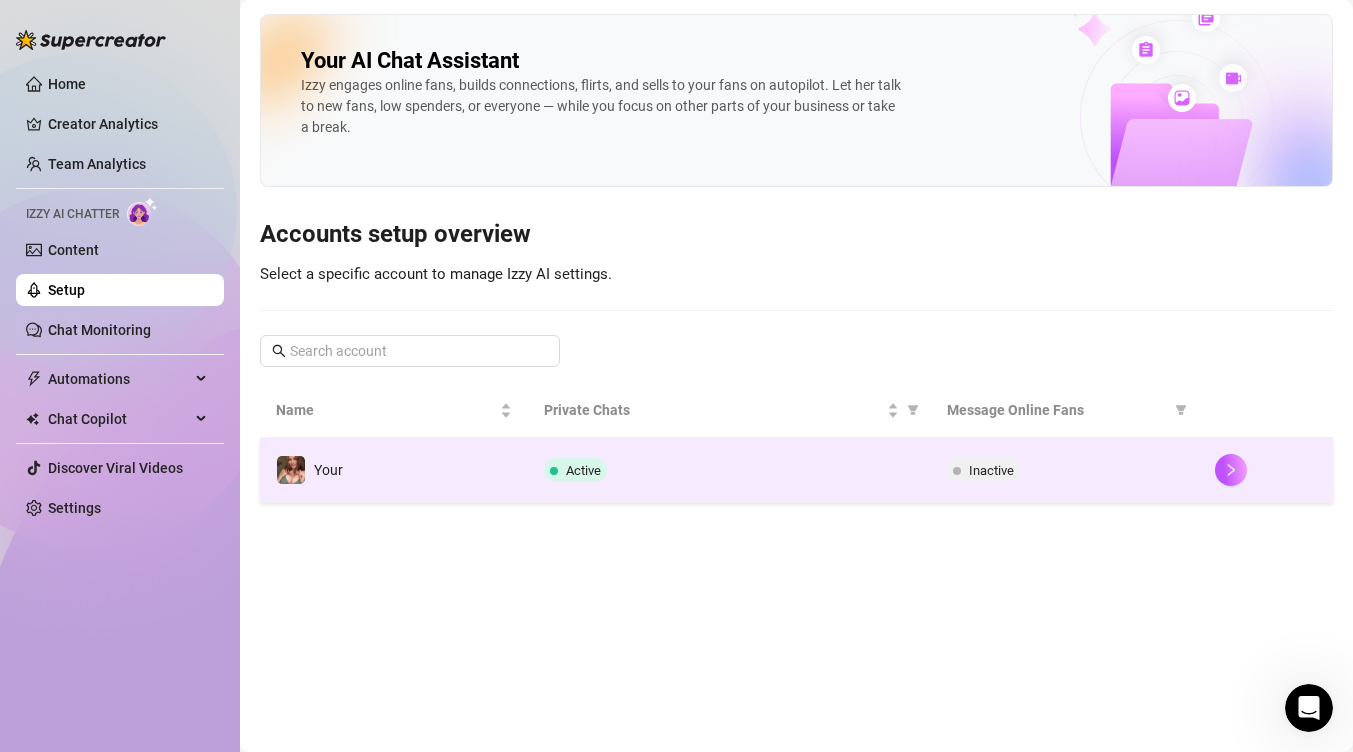 click on "Your" at bounding box center [394, 470] 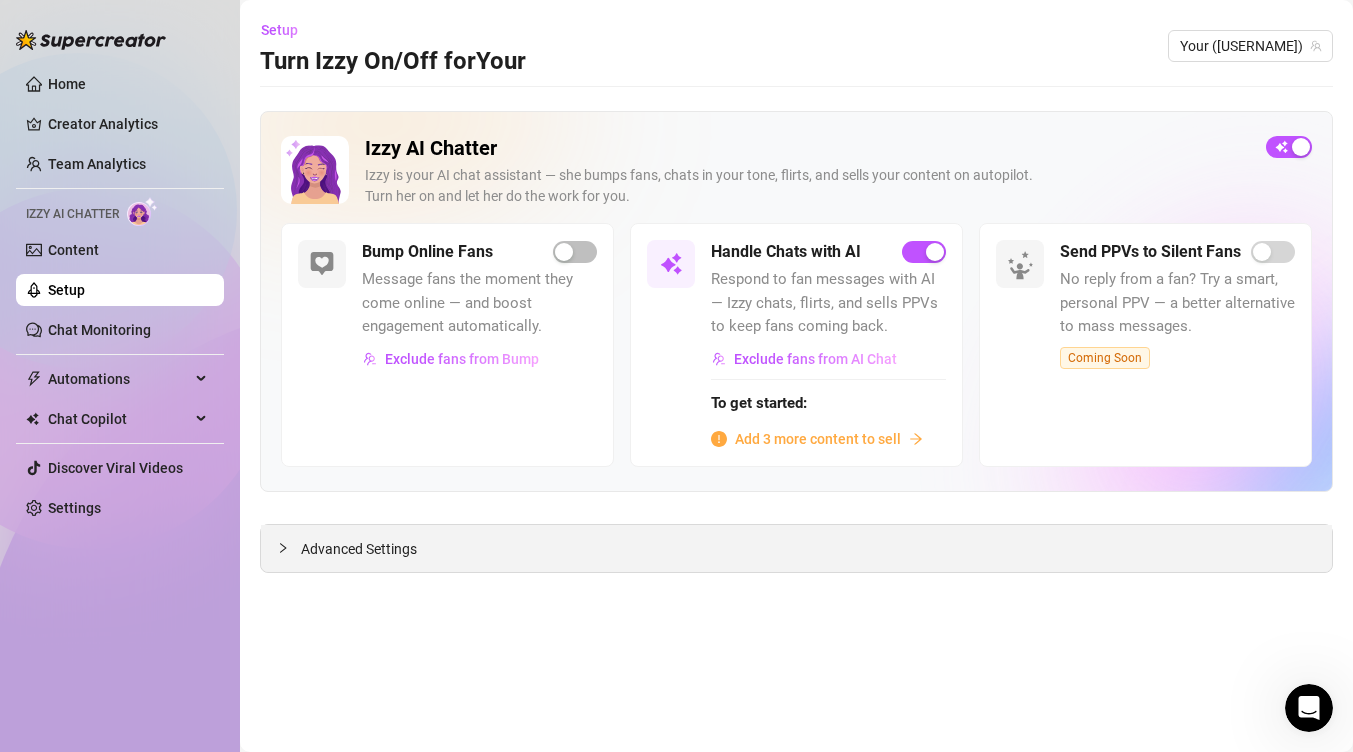 click on "Advanced Settings" at bounding box center (359, 549) 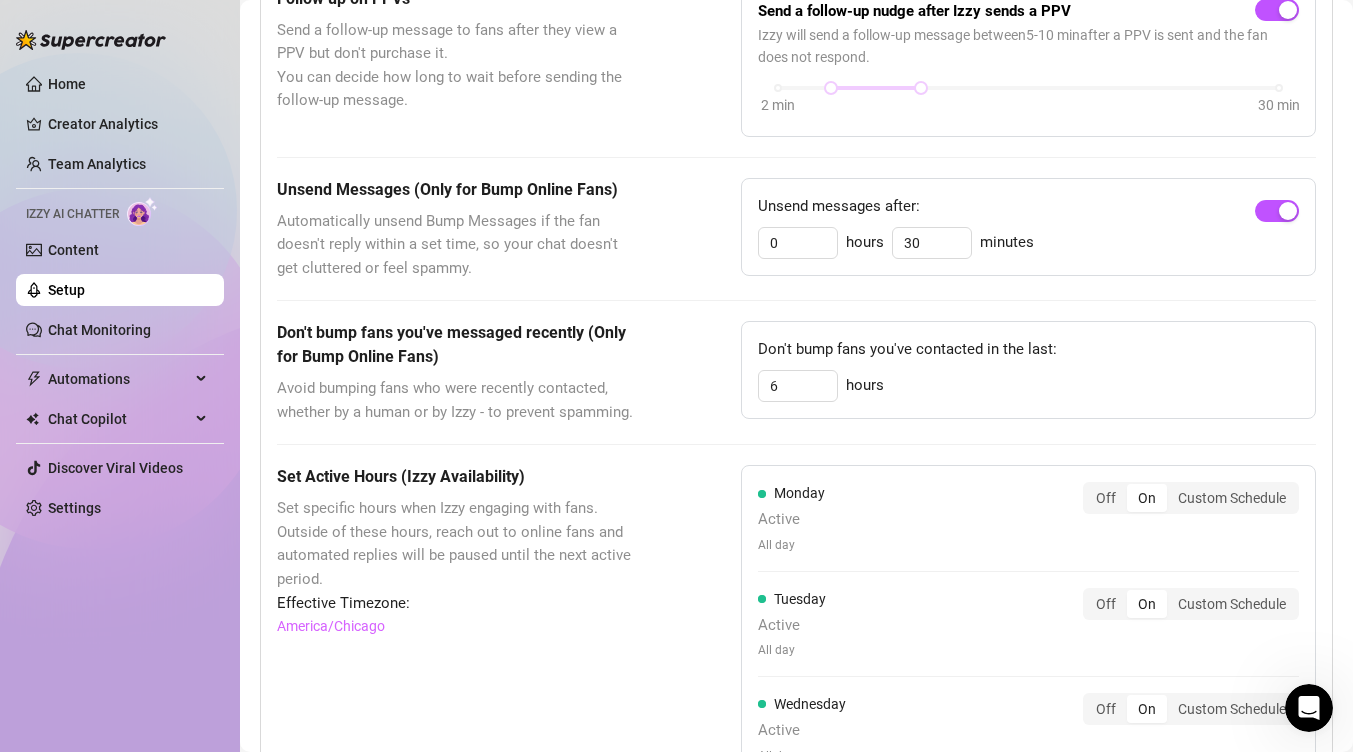 scroll, scrollTop: 918, scrollLeft: 0, axis: vertical 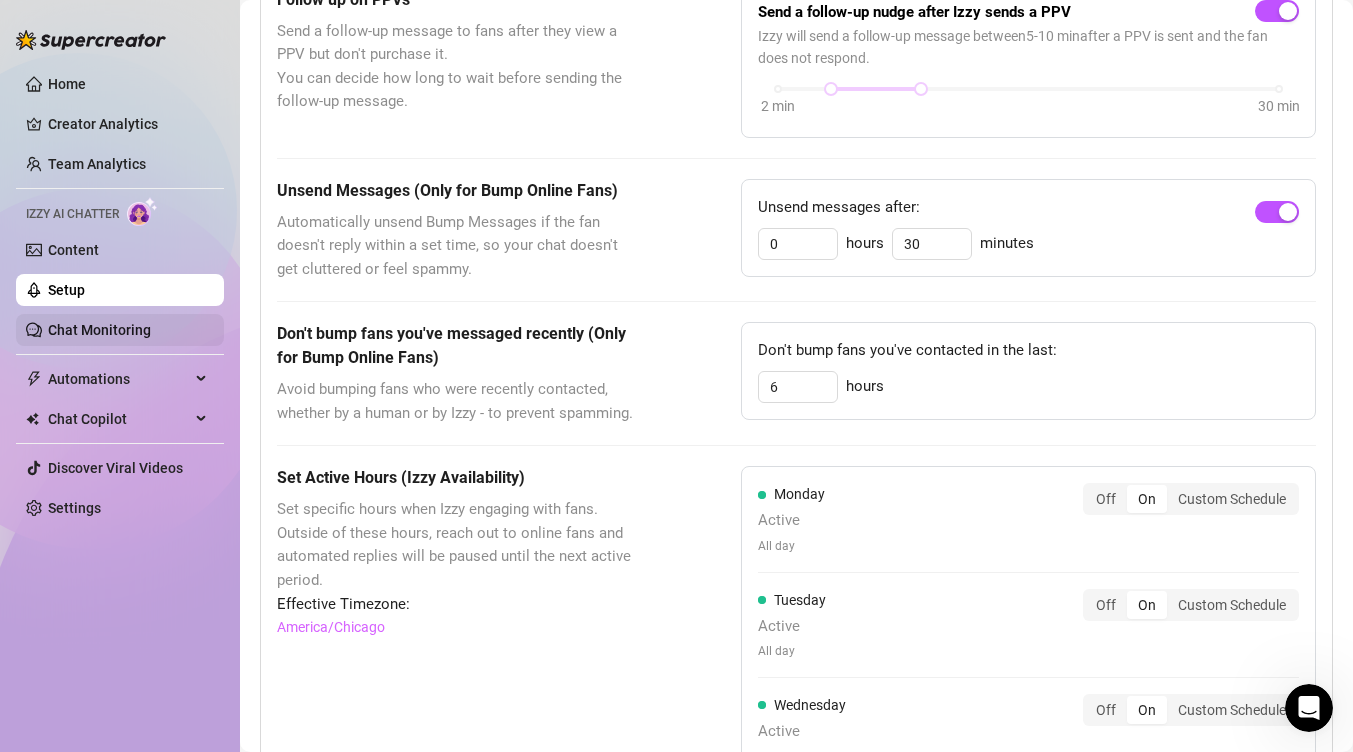click on "Chat Monitoring" at bounding box center [99, 330] 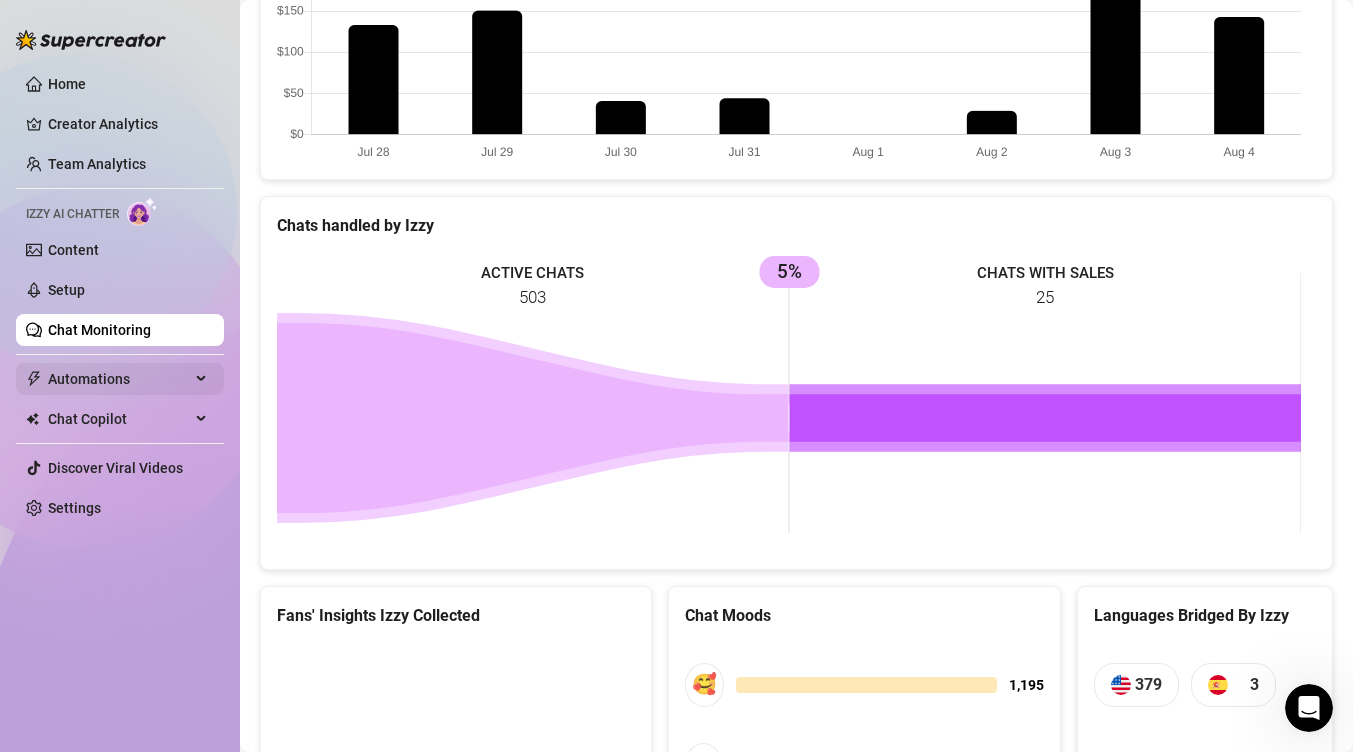 scroll, scrollTop: 918, scrollLeft: 0, axis: vertical 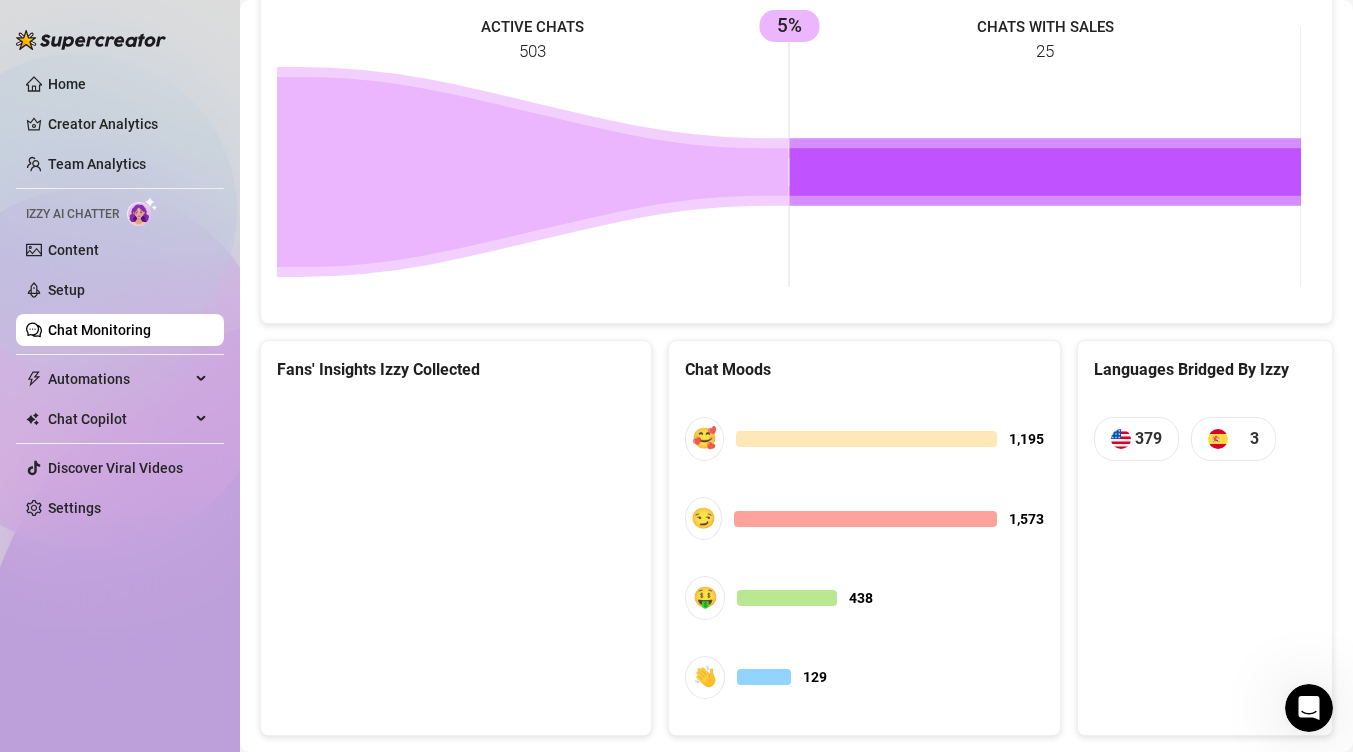 click on "Home Creator Analytics   Team Analytics Izzy AI Chatter Content Setup Chat Monitoring Automations All Message Flow Beta Bump Online Fans Expired Fans Chat Copilot Discover Viral Videos Settings" at bounding box center [120, 296] 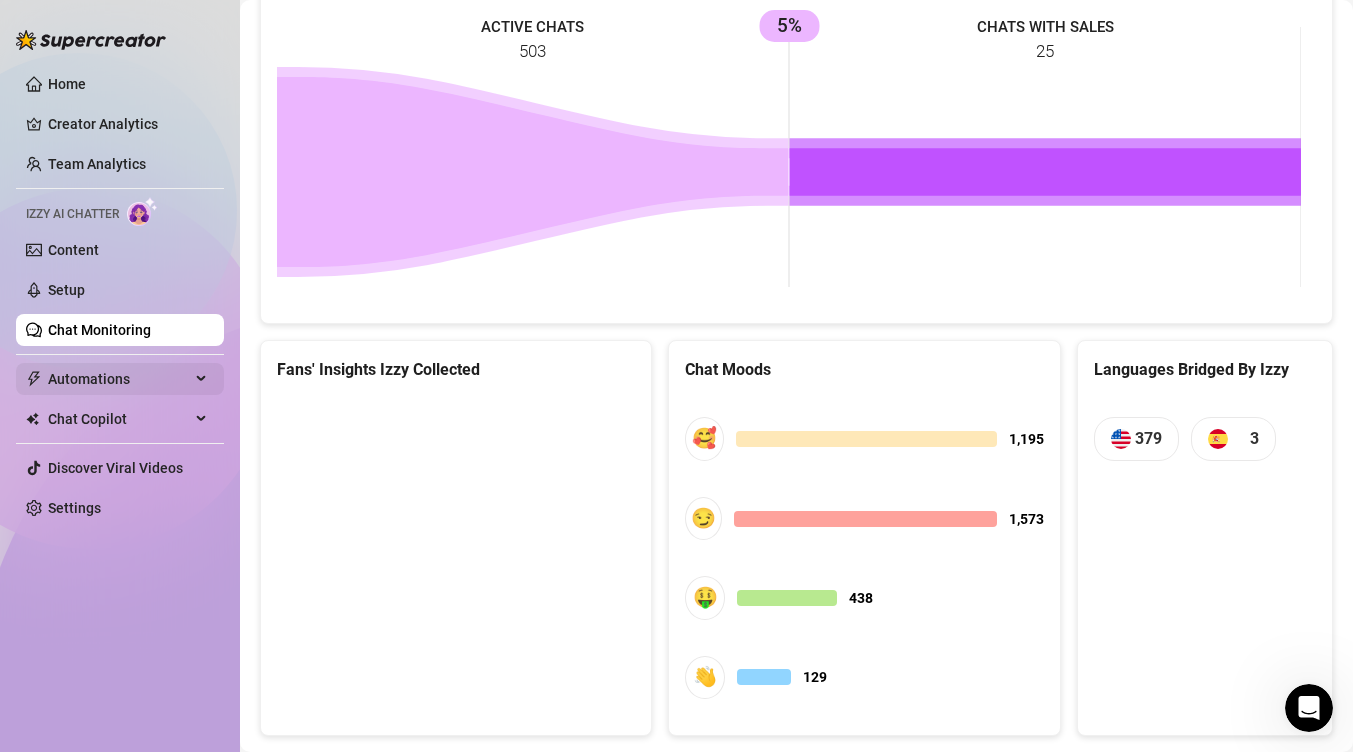 click on "Automations" at bounding box center [119, 379] 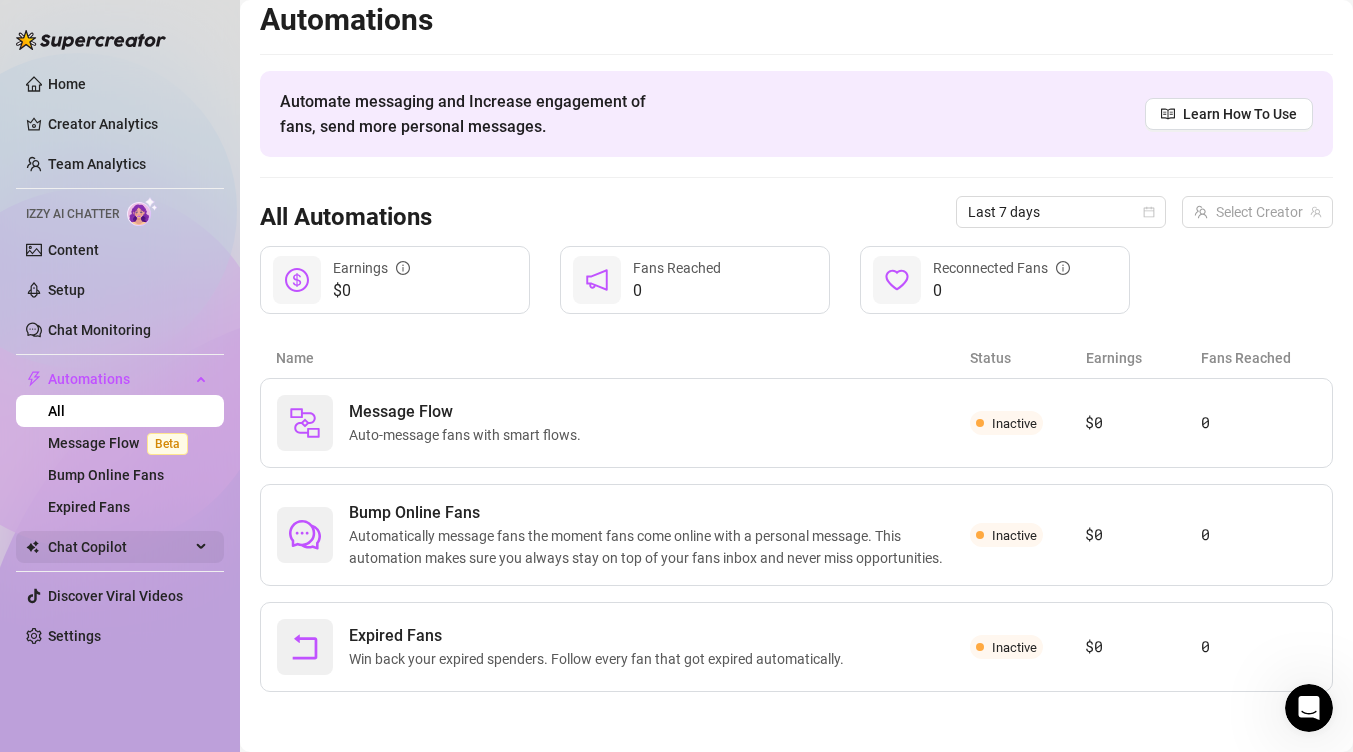 click on "Chat Copilot" at bounding box center [119, 547] 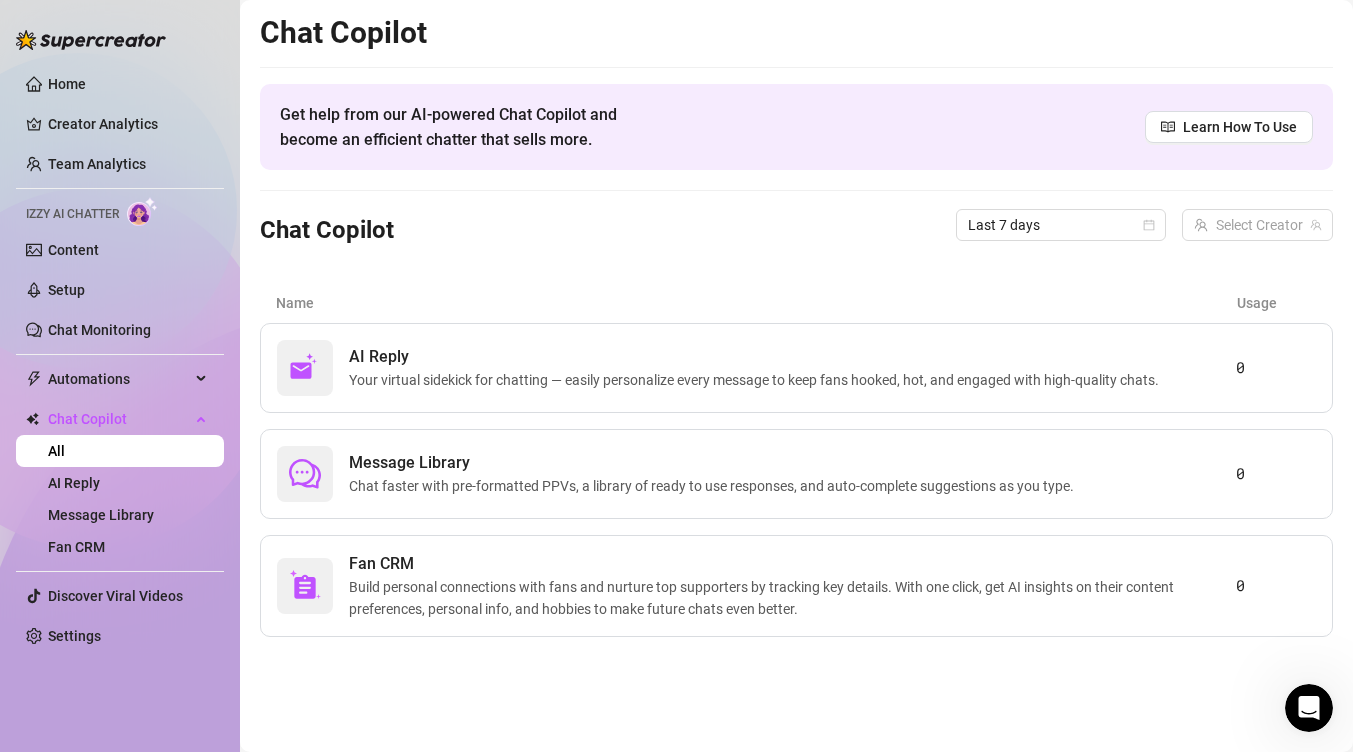 scroll, scrollTop: 0, scrollLeft: 0, axis: both 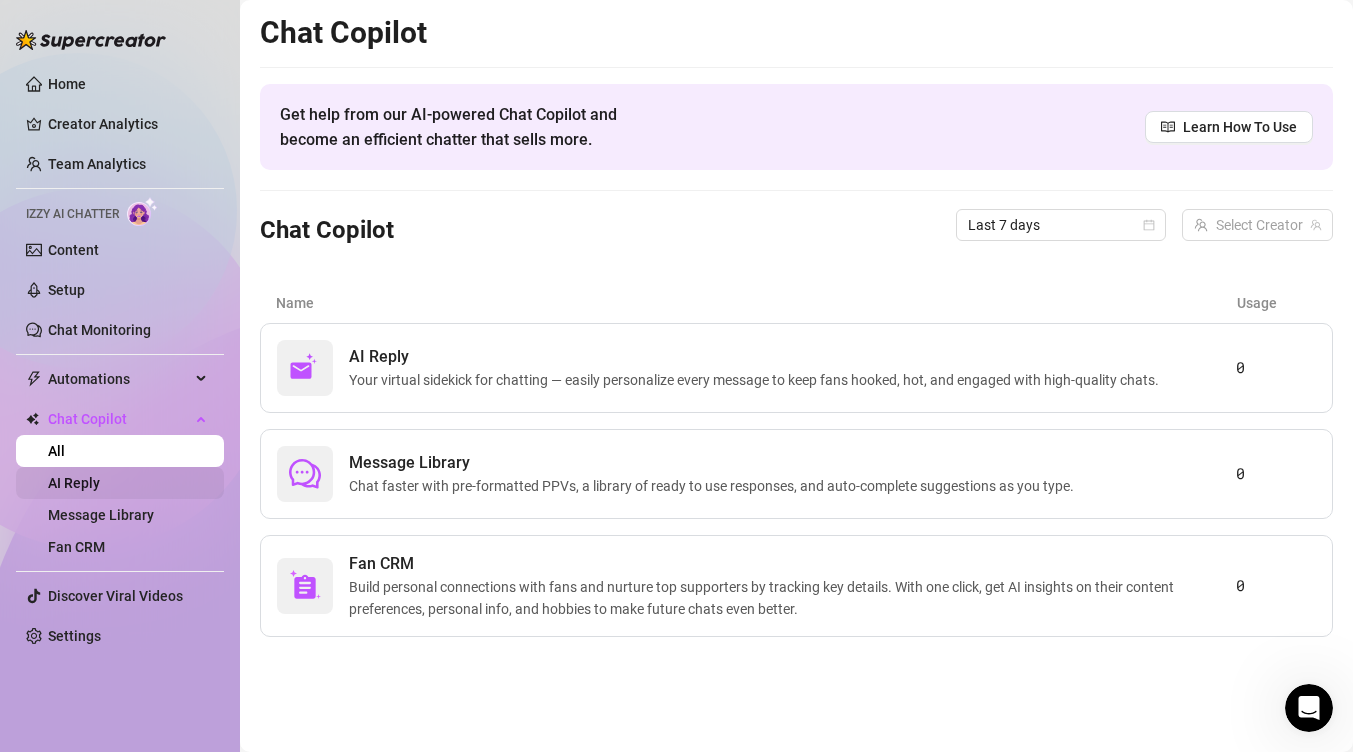 click on "AI Reply" at bounding box center [74, 483] 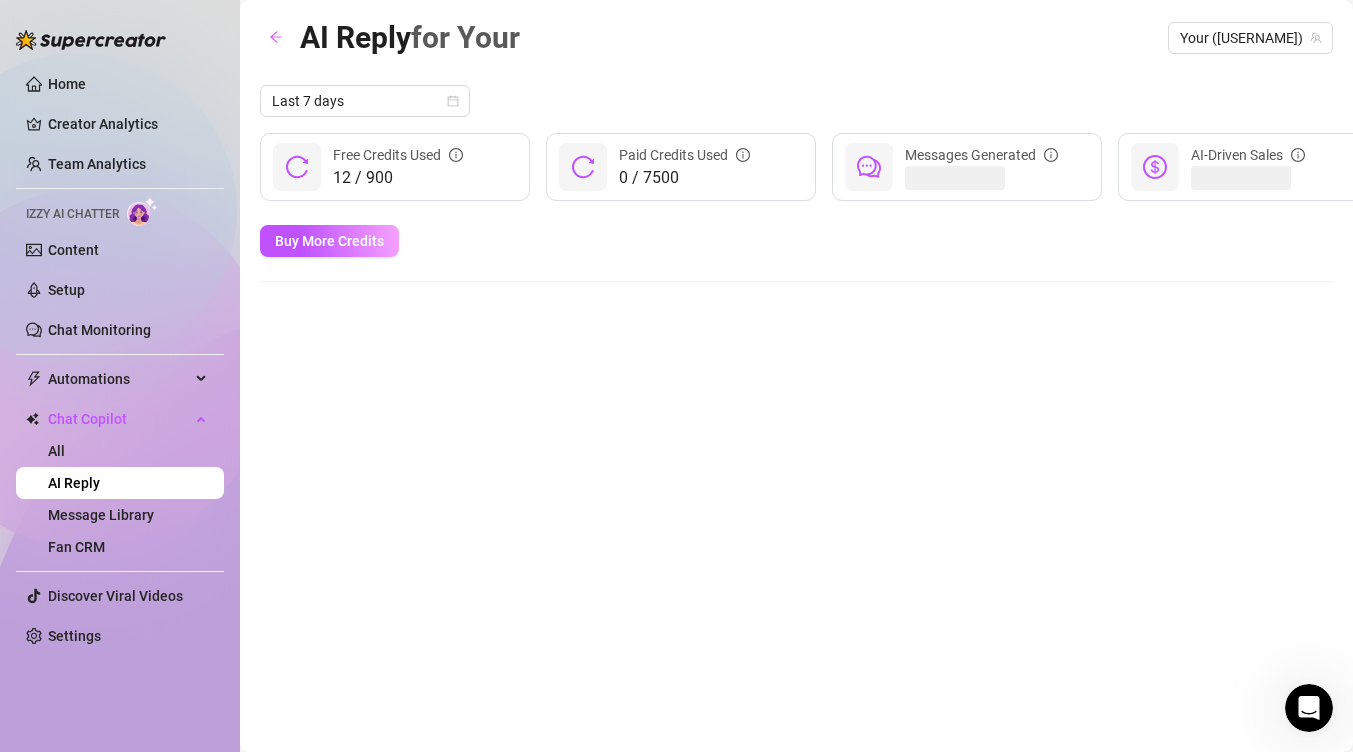 click 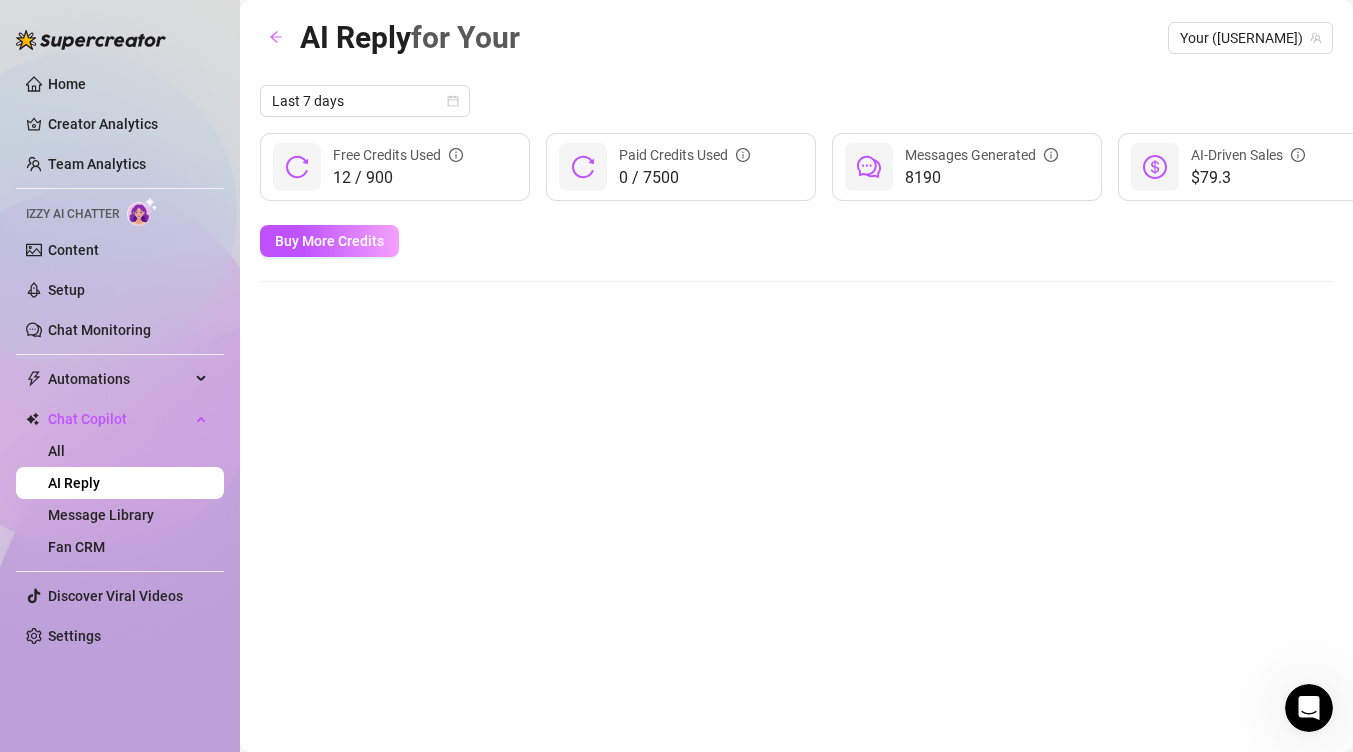 click at bounding box center [1309, 708] 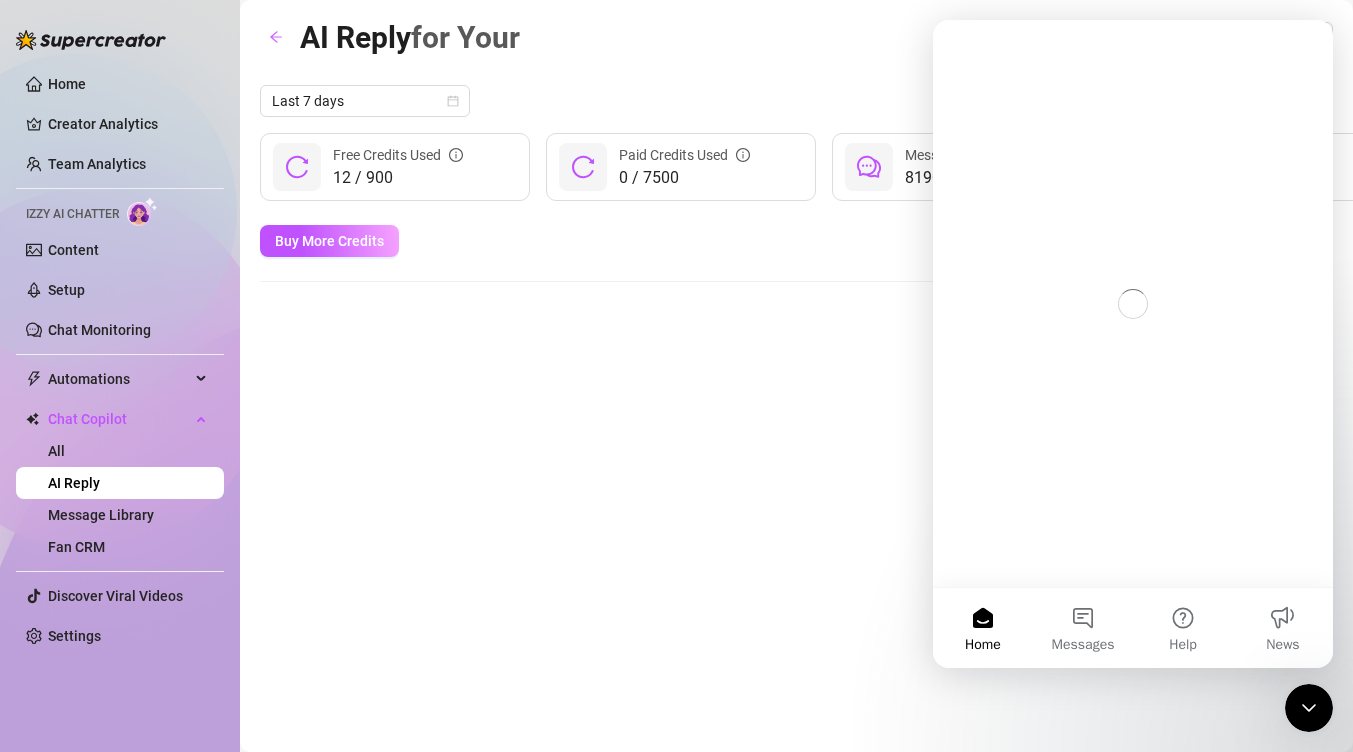 scroll, scrollTop: 0, scrollLeft: 0, axis: both 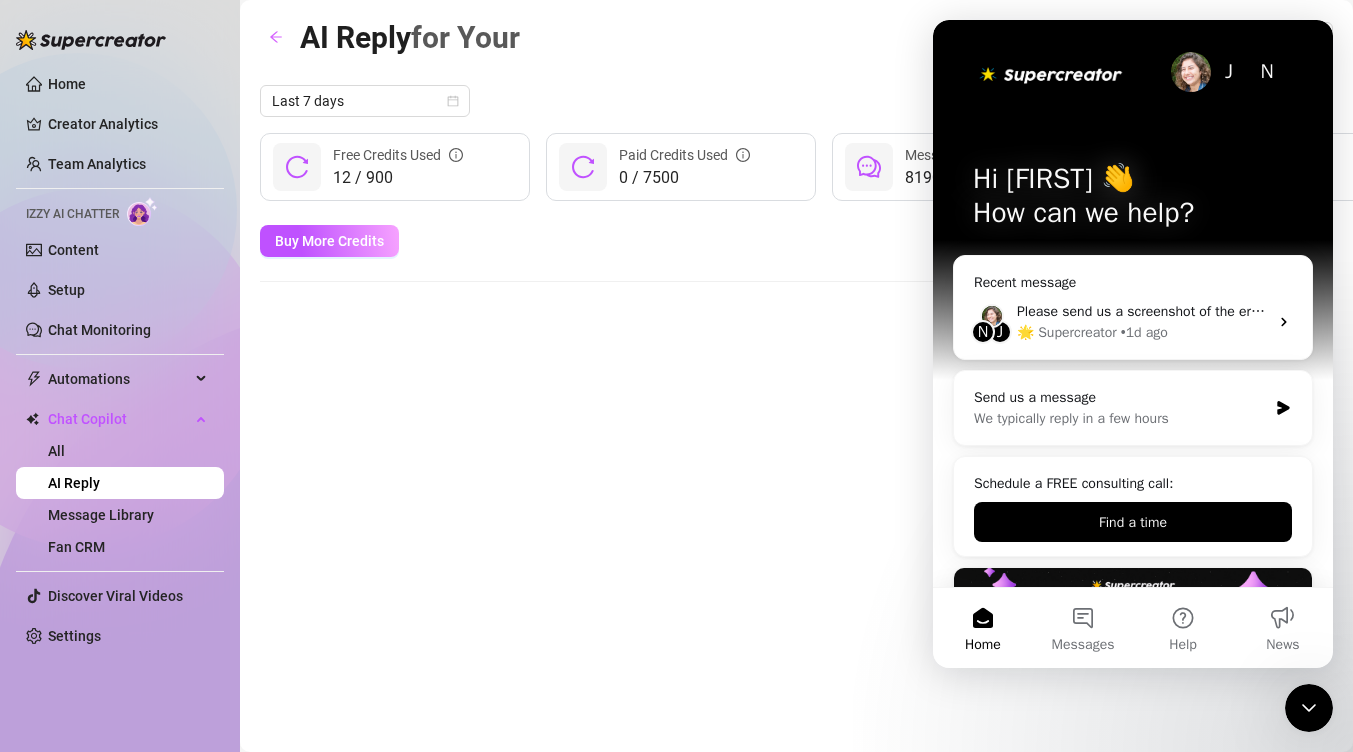 click on "🌟 Supercreator •  1d ago" at bounding box center [1142, 332] 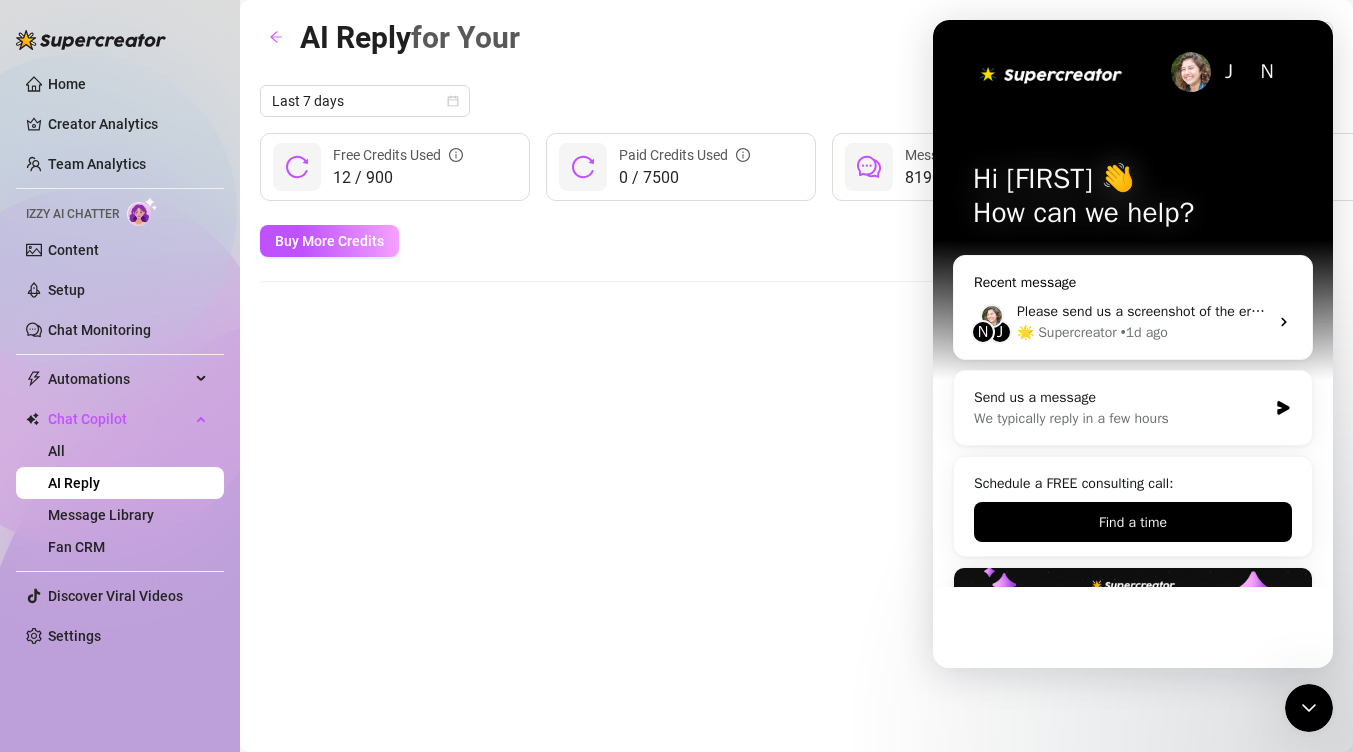 click on "🌟 Supercreator •  1d ago" at bounding box center [1142, 332] 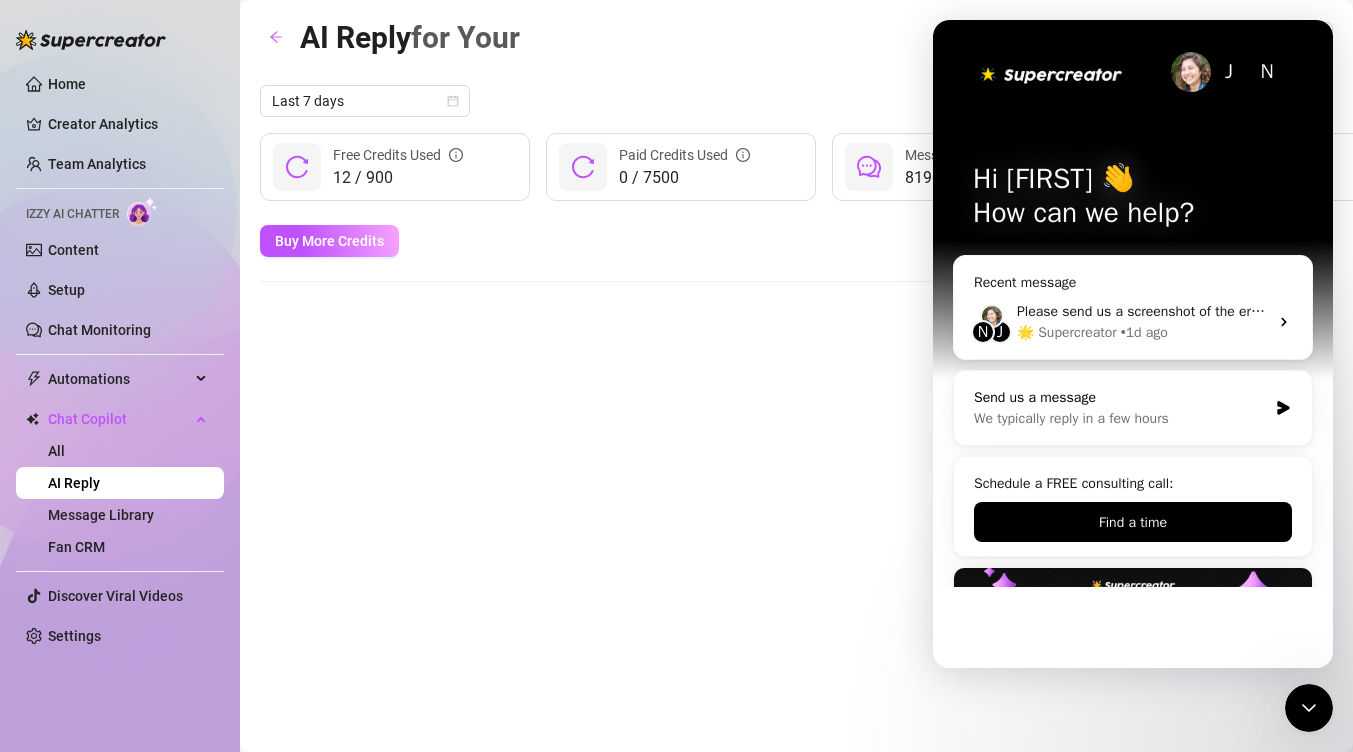 click on "Send us a message" at bounding box center [1120, 397] 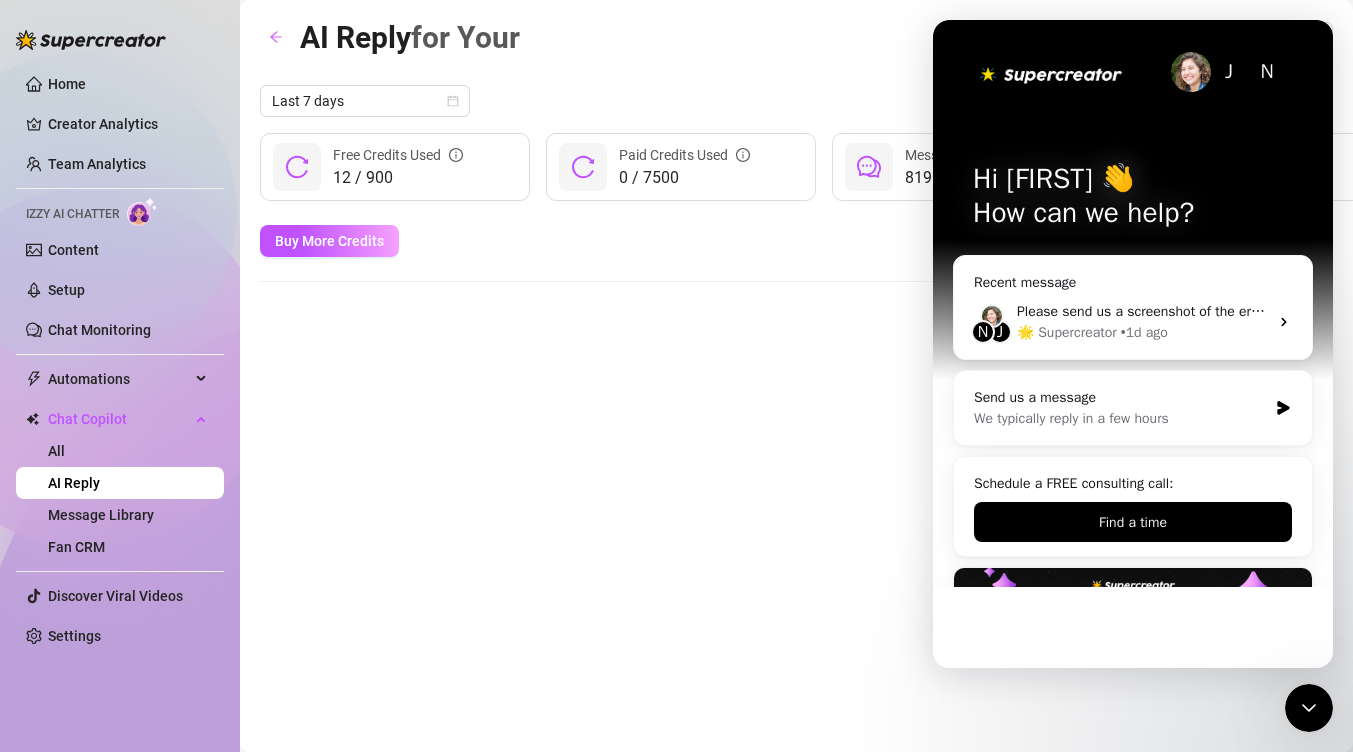 click at bounding box center (1309, 708) 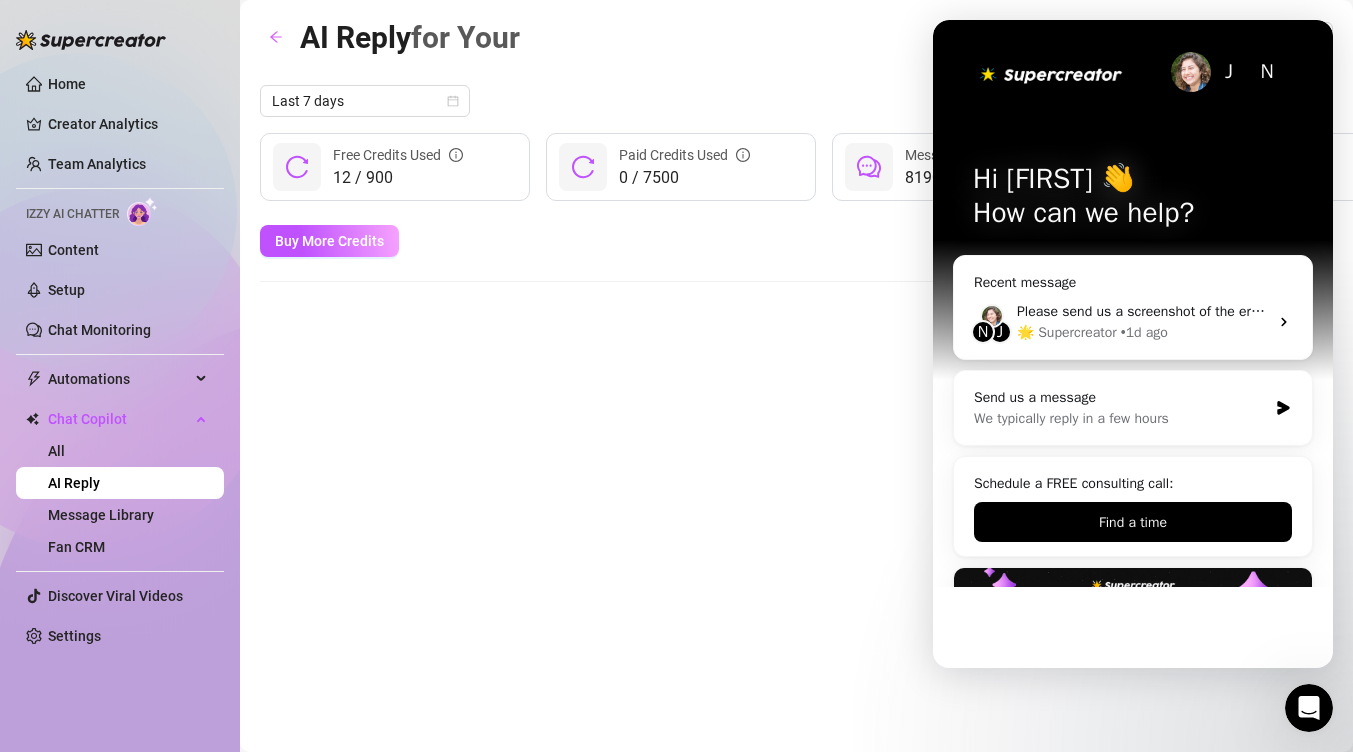 drag, startPoint x: 1315, startPoint y: 709, endPoint x: 2583, endPoint y: 1273, distance: 1387.7751 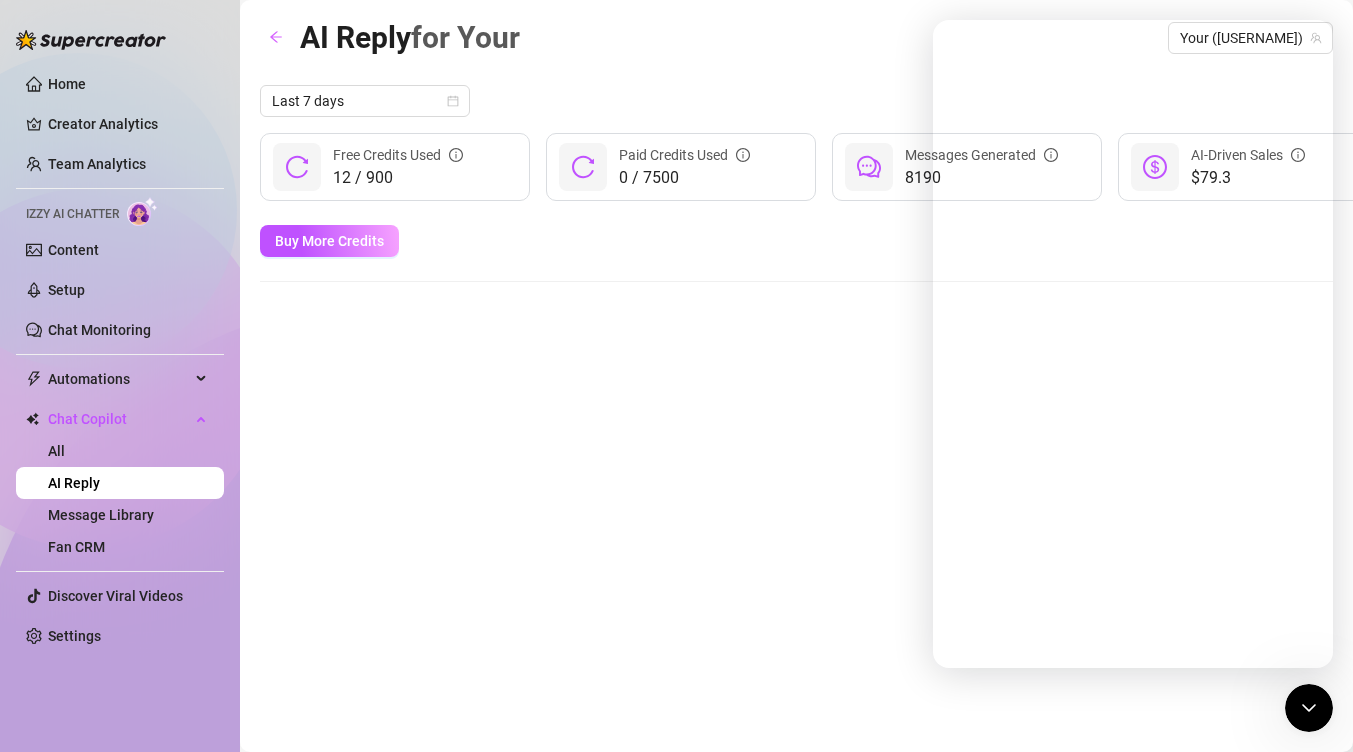 click 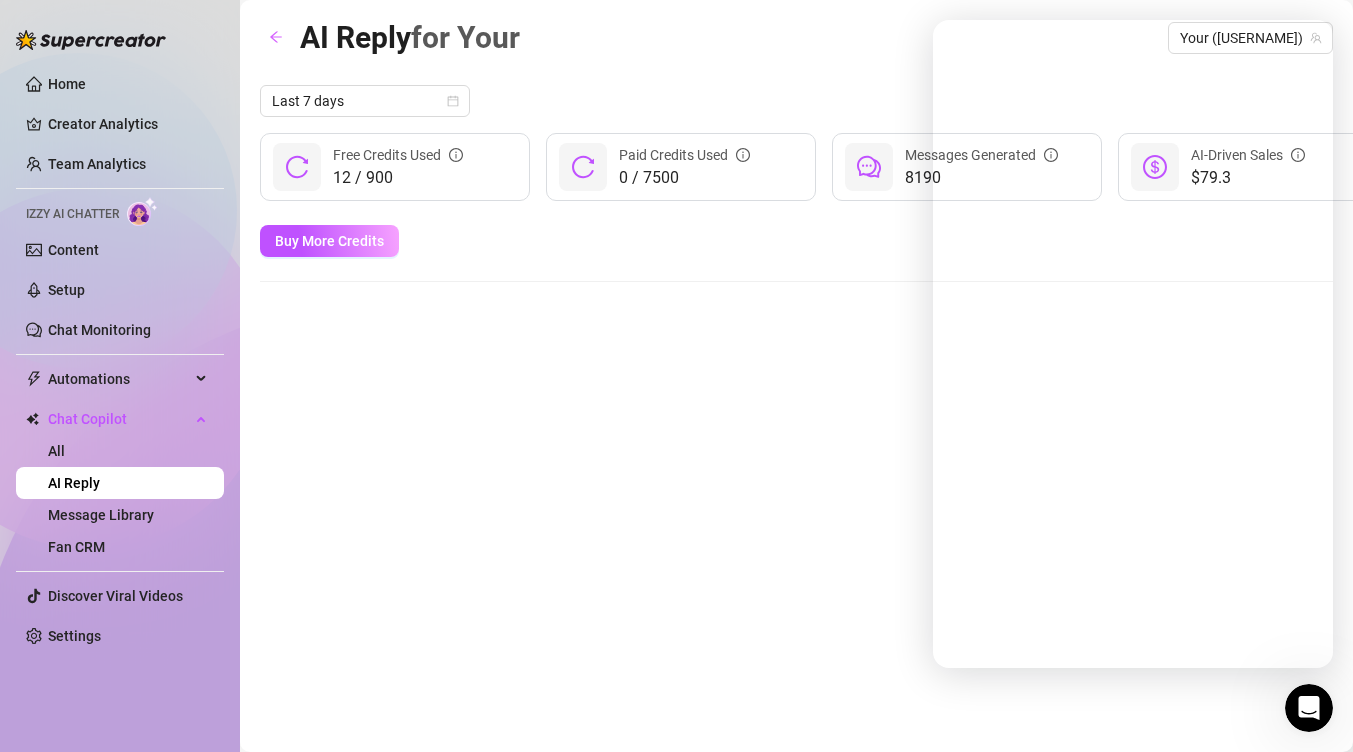 click 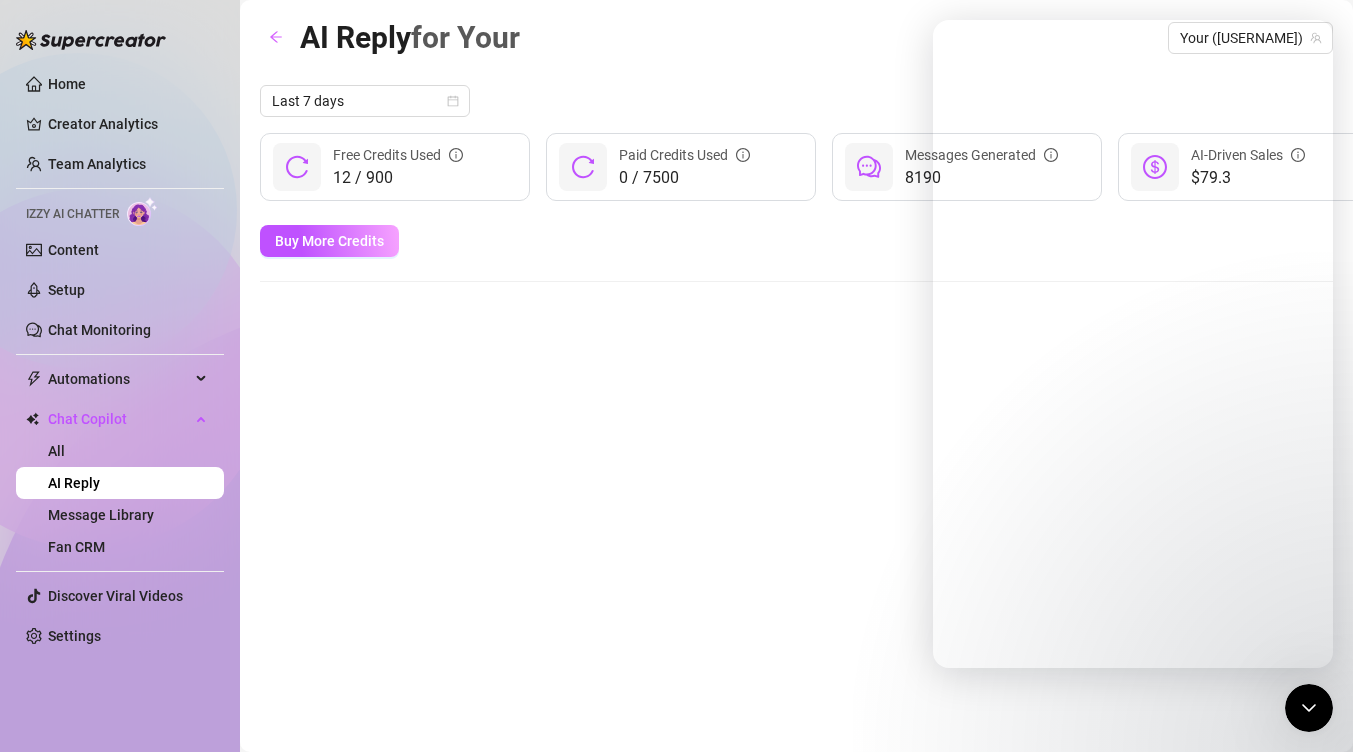 click on "AI Reply  for Your Your (aubreyxx) Last 7 days 12 / 900 Free Credits Used 0 / 7500 Paid Credits Used 8190 Messages Generated $79.3 AI-Driven Sales Buy More Credits" at bounding box center (796, 353) 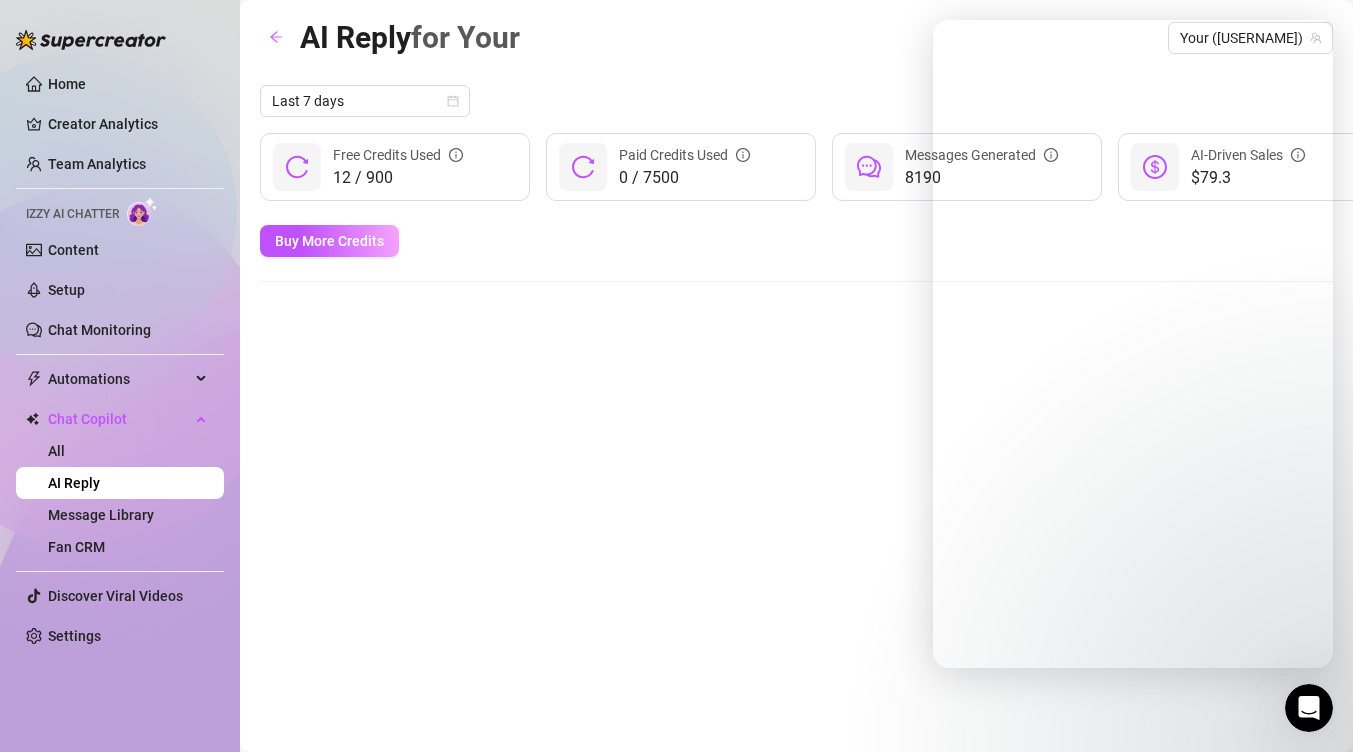click at bounding box center (1309, 708) 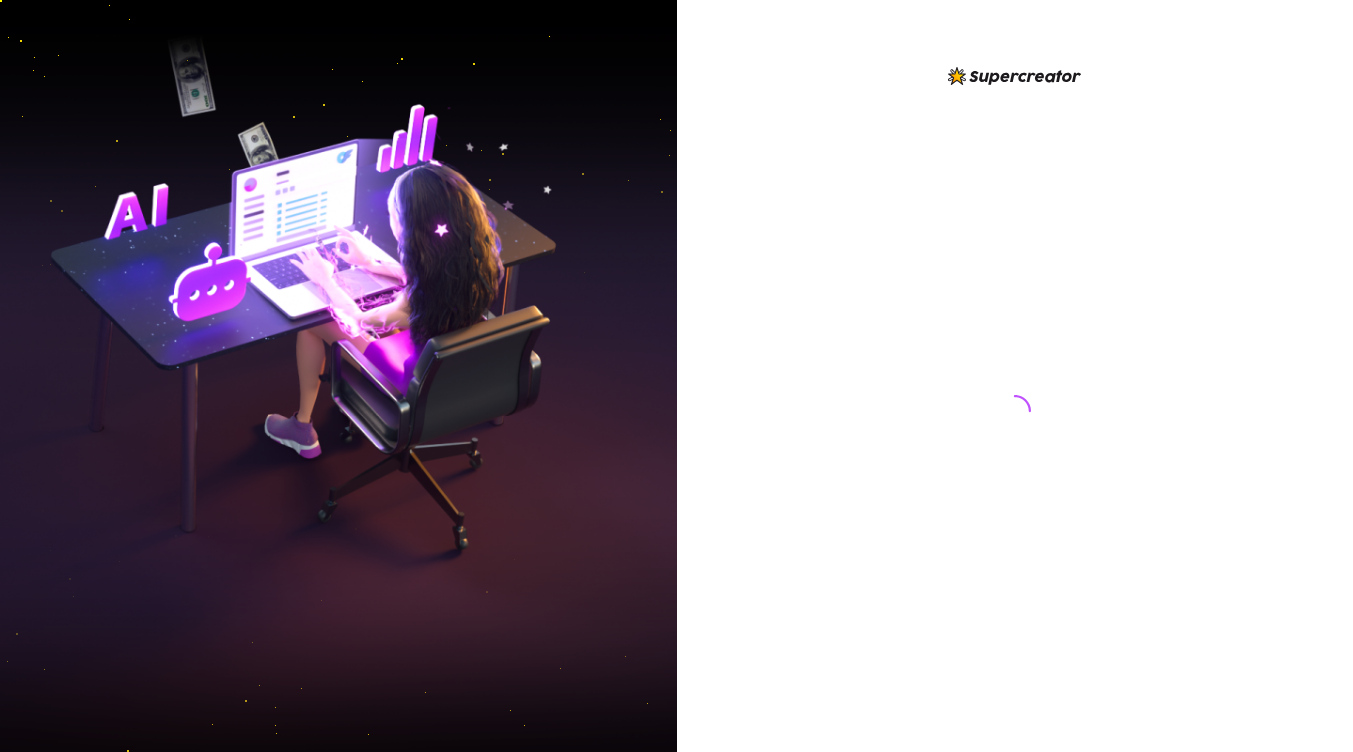 scroll, scrollTop: 0, scrollLeft: 0, axis: both 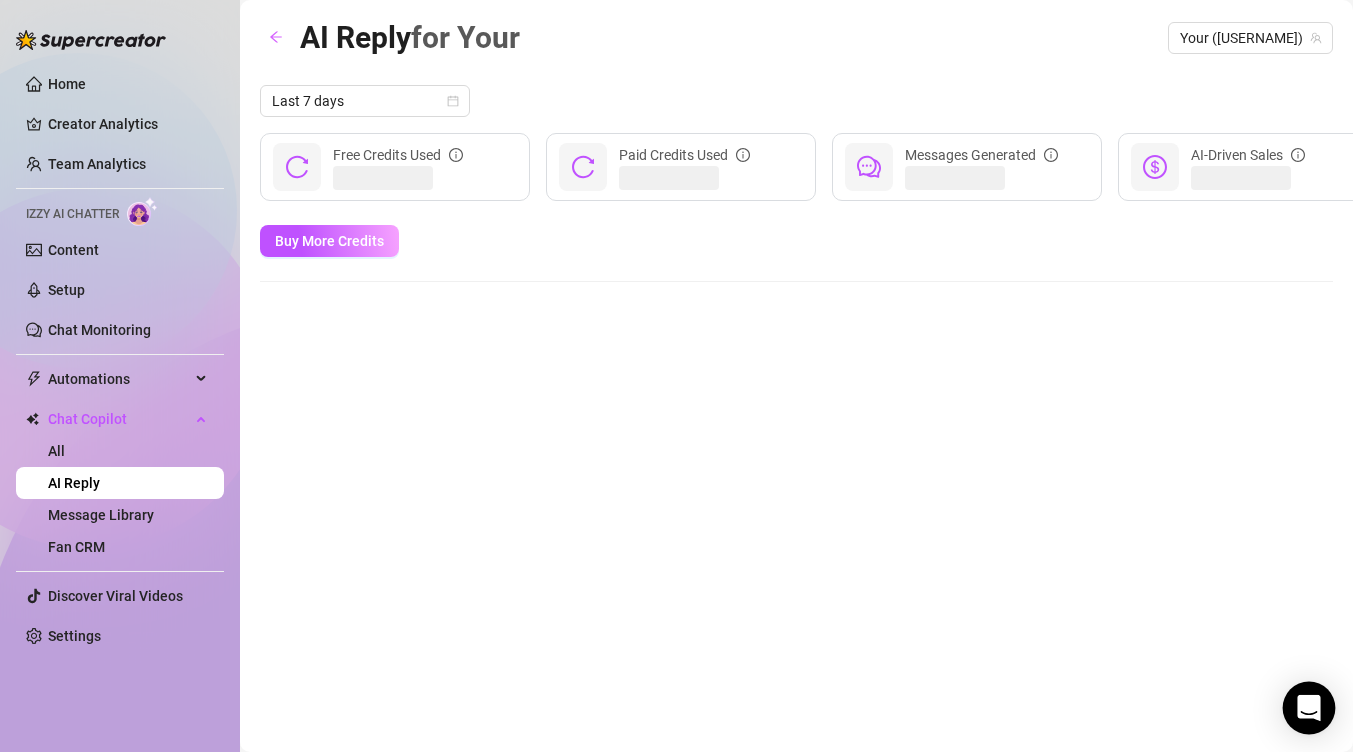 click on "Home Creator Analytics   Team Analytics Izzy AI Chatter Content Setup Chat Monitoring Automations Chat Copilot All AI Reply Message Library Fan CRM Discover Viral Videos Settings Izzy AI Chatter AI Reply  for Your Your (aubreyxx) Last 7 days Free Credits Used Paid Credits Used Messages Generated AI-Driven Sales Buy More Credits" at bounding box center (676, 376) 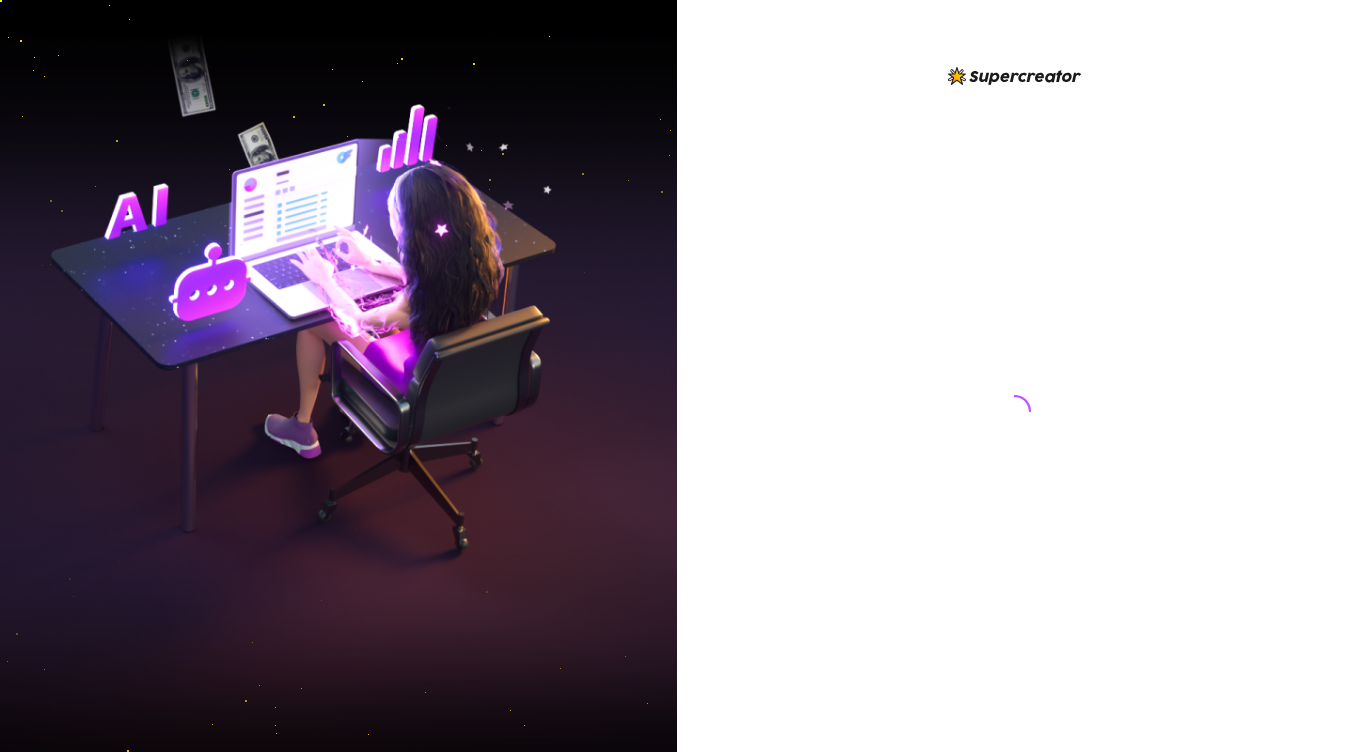 scroll, scrollTop: 0, scrollLeft: 0, axis: both 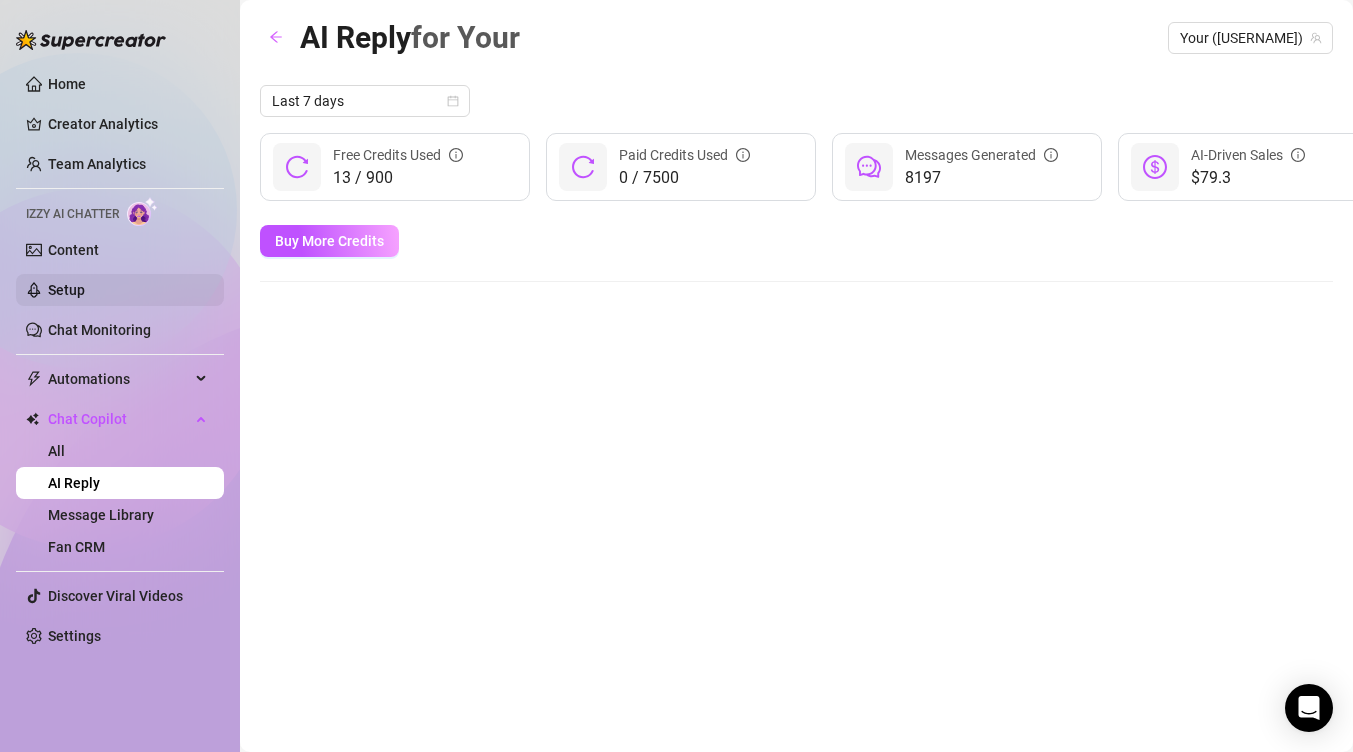 click on "Setup" at bounding box center [66, 290] 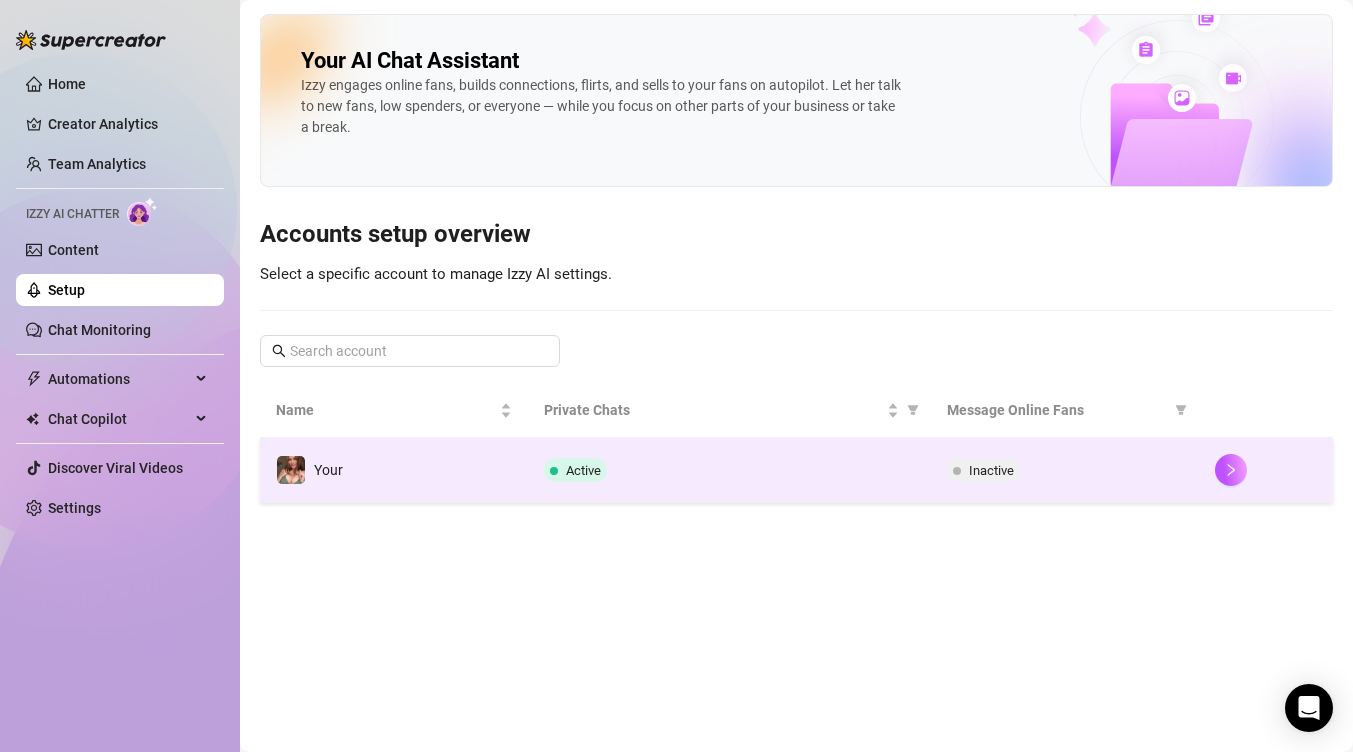 click on "Your" at bounding box center [394, 470] 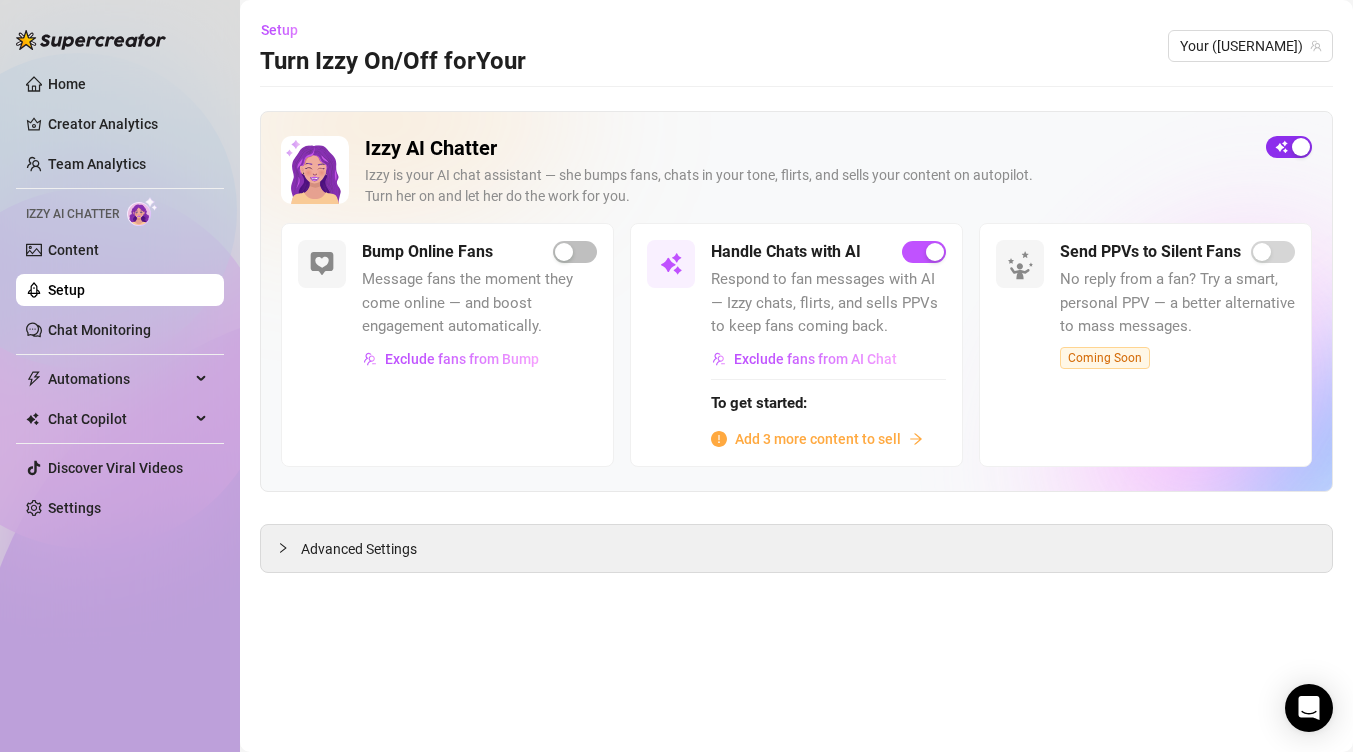 click at bounding box center (1289, 147) 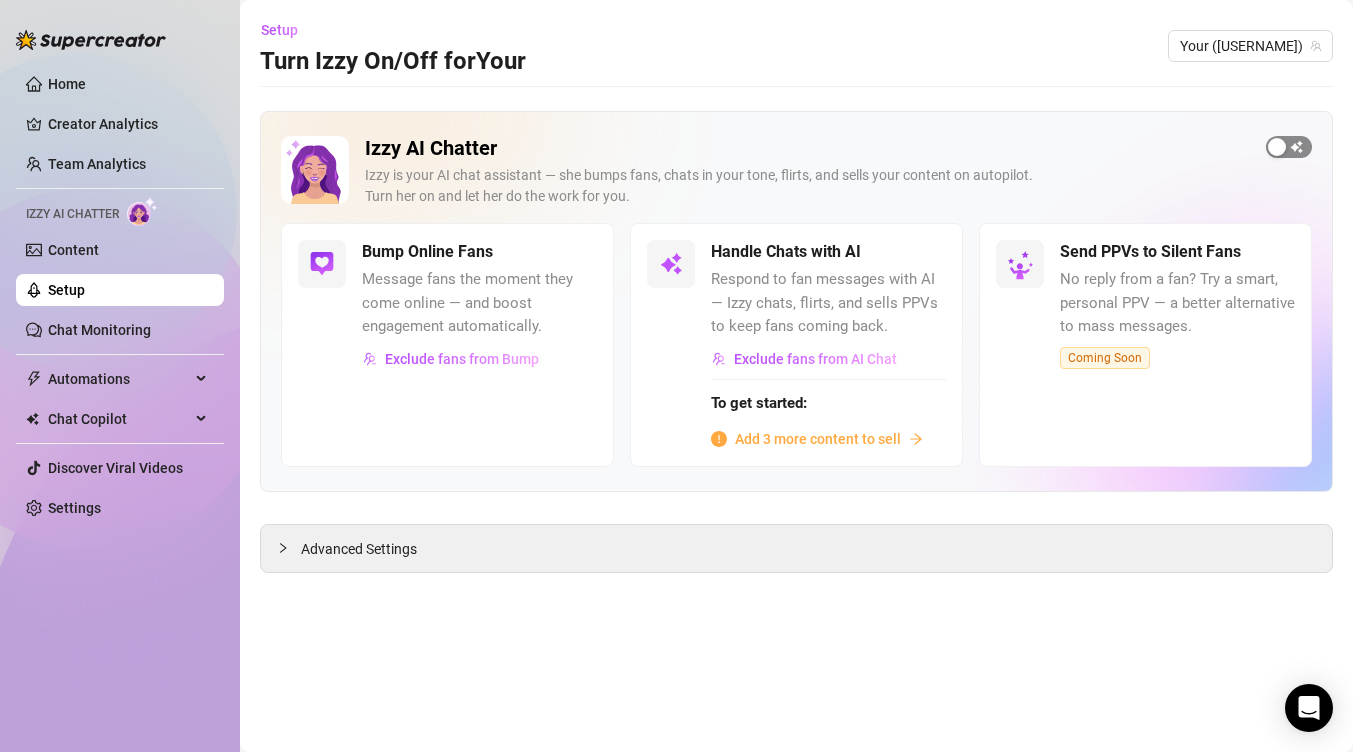 click at bounding box center [1277, 147] 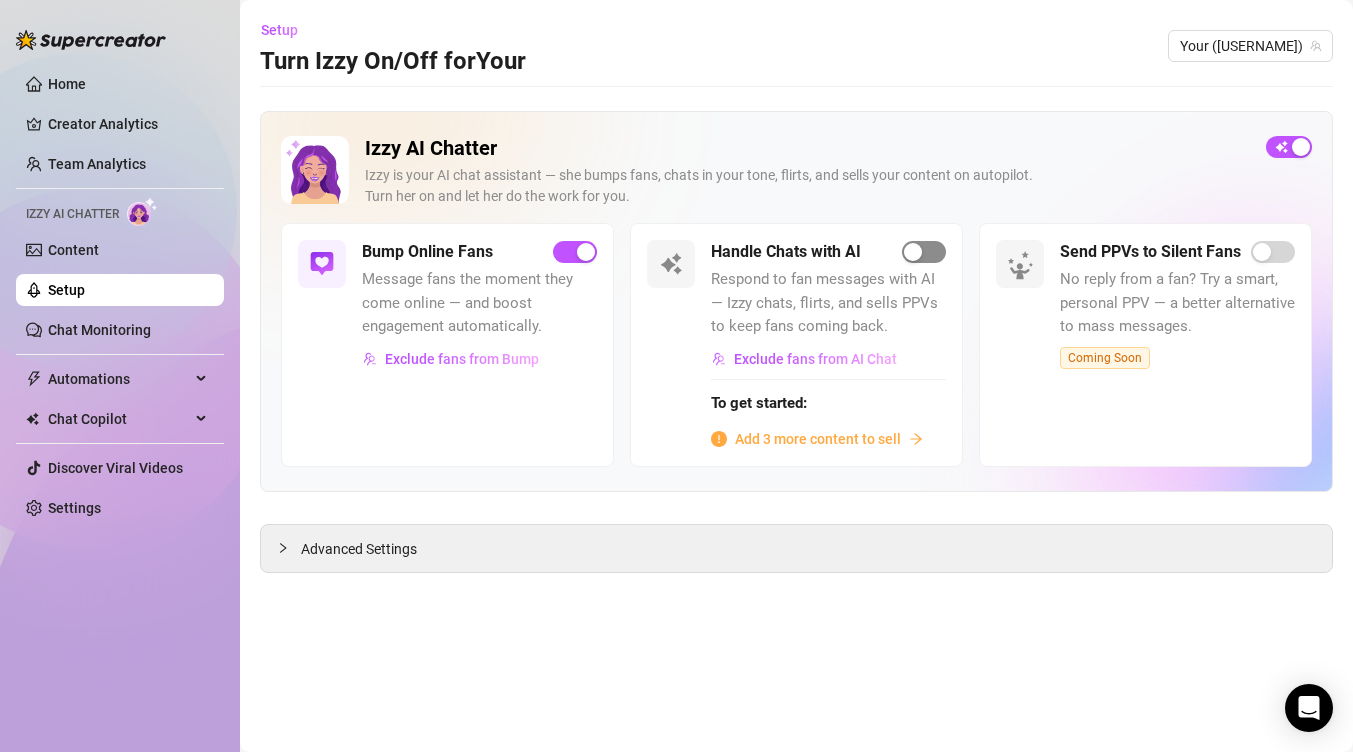 click at bounding box center [913, 252] 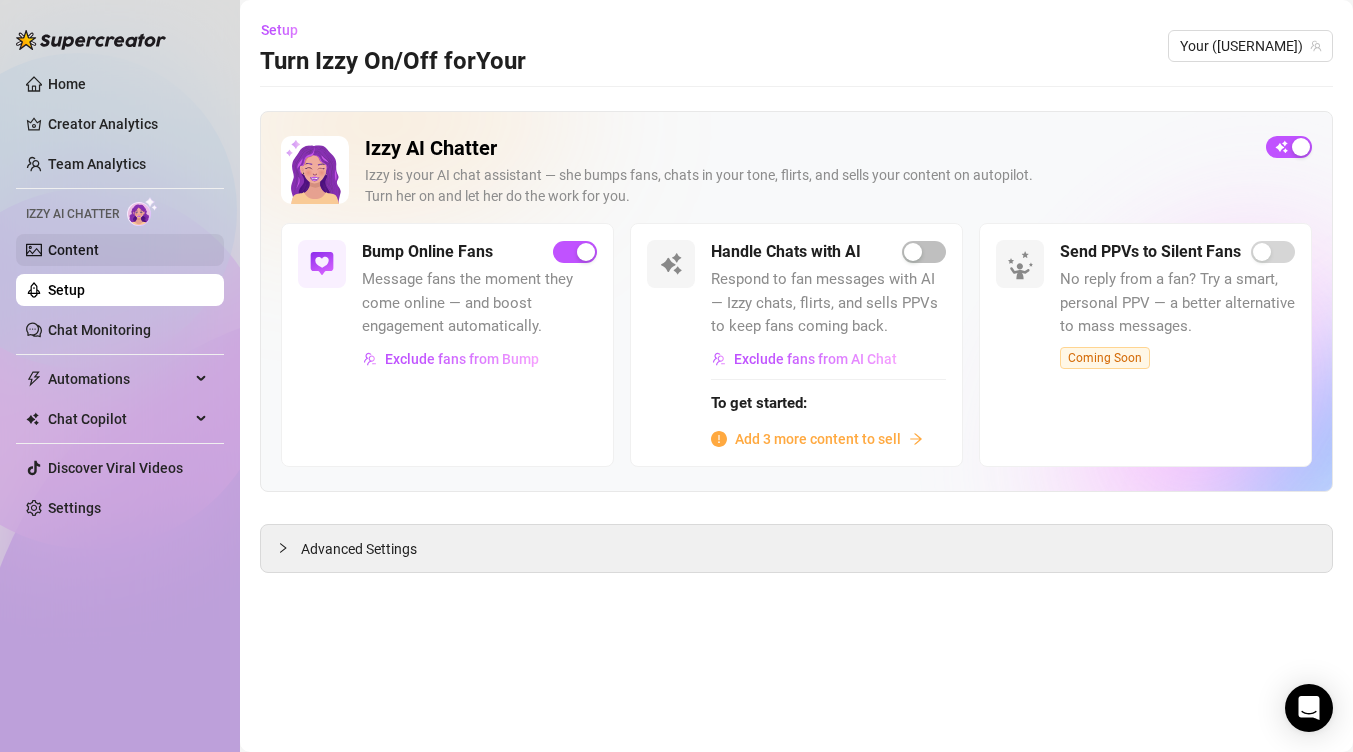 click on "Content" at bounding box center [73, 250] 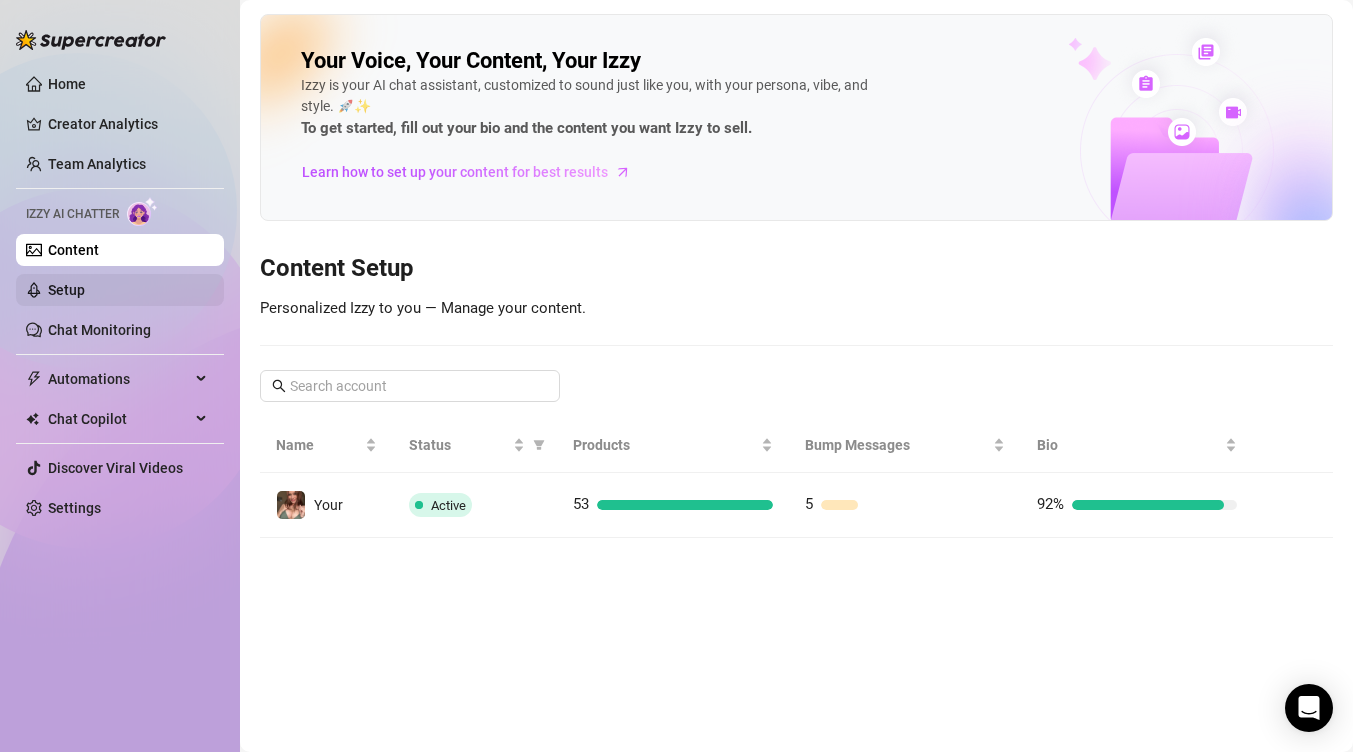 click on "Setup" at bounding box center (66, 290) 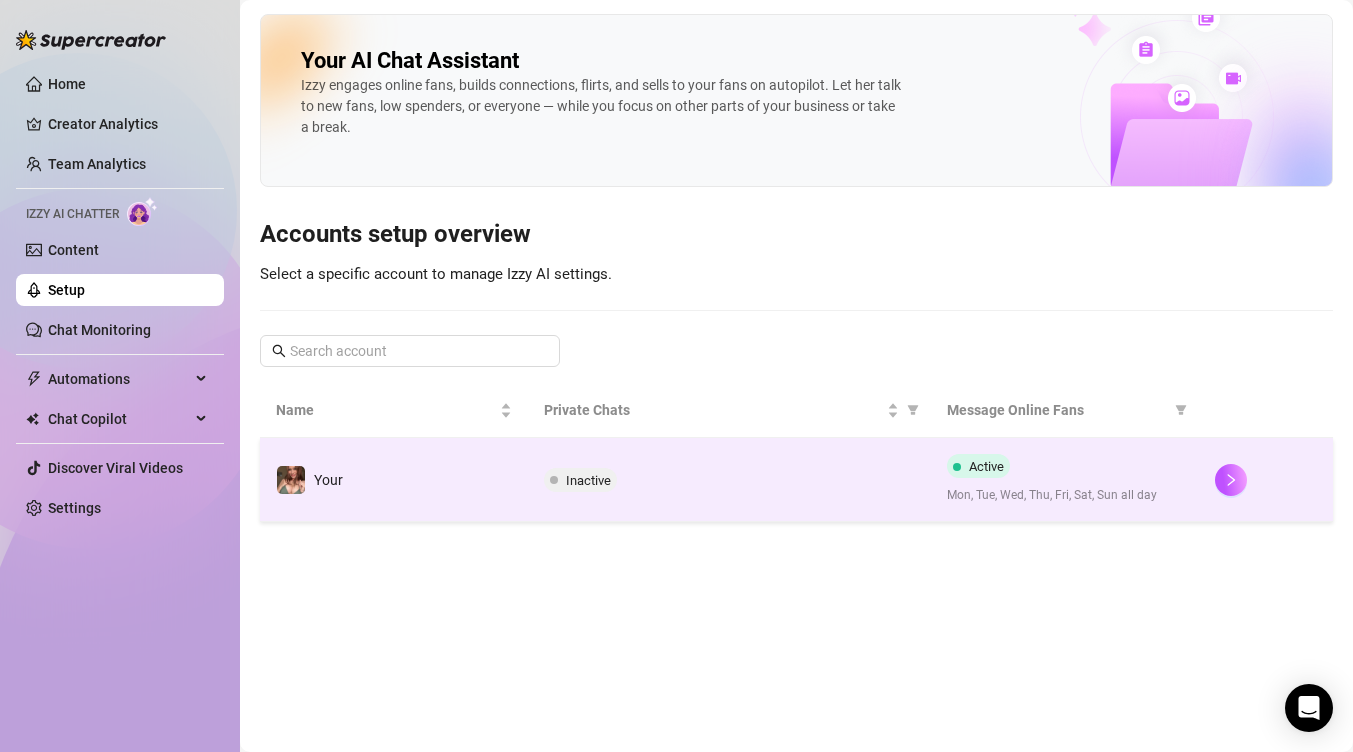 click on "Inactive" at bounding box center [729, 480] 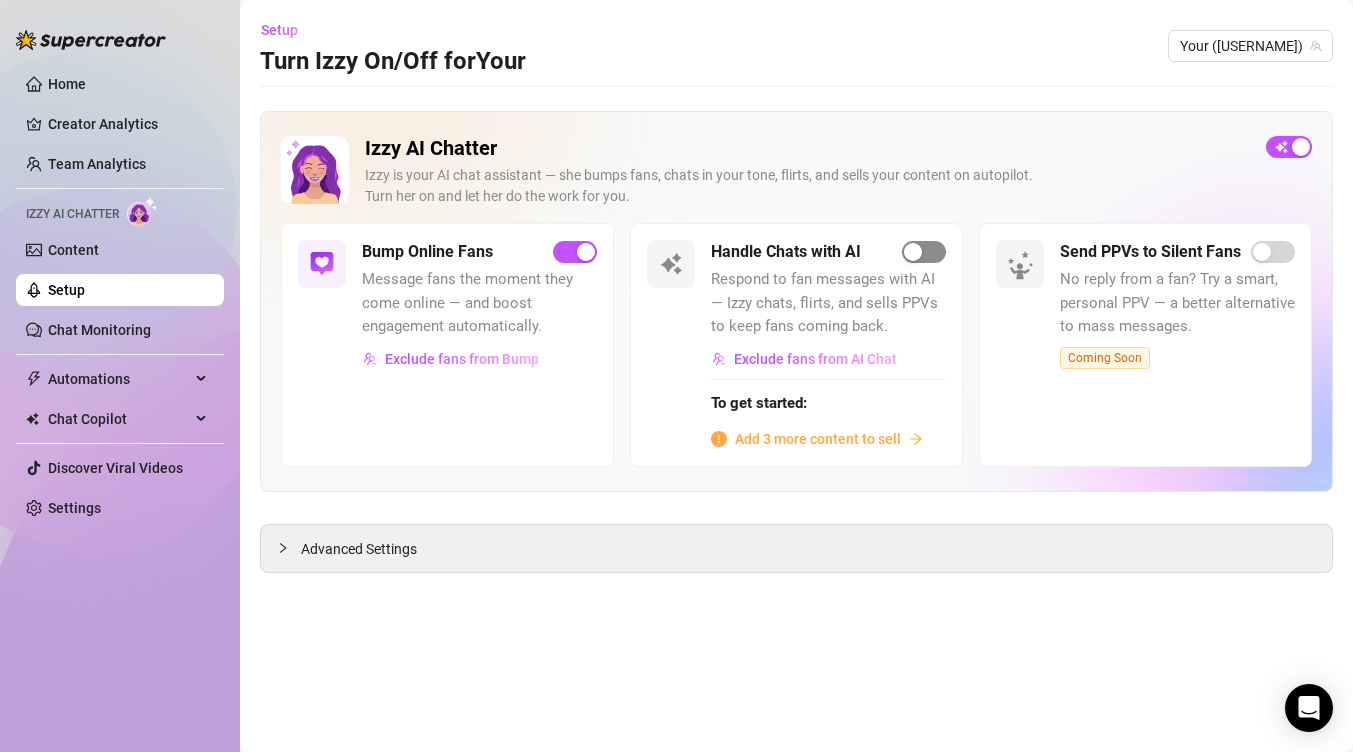 click at bounding box center (924, 252) 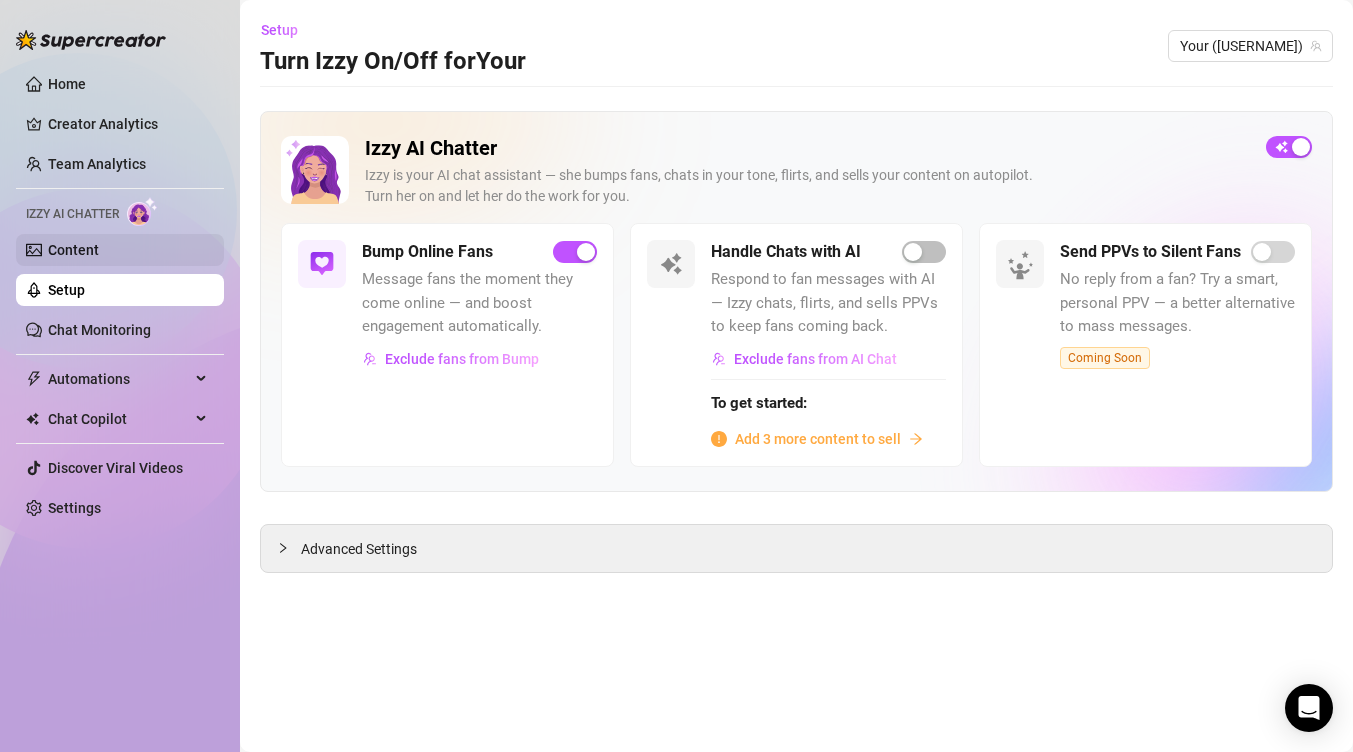 click on "Content" at bounding box center (73, 250) 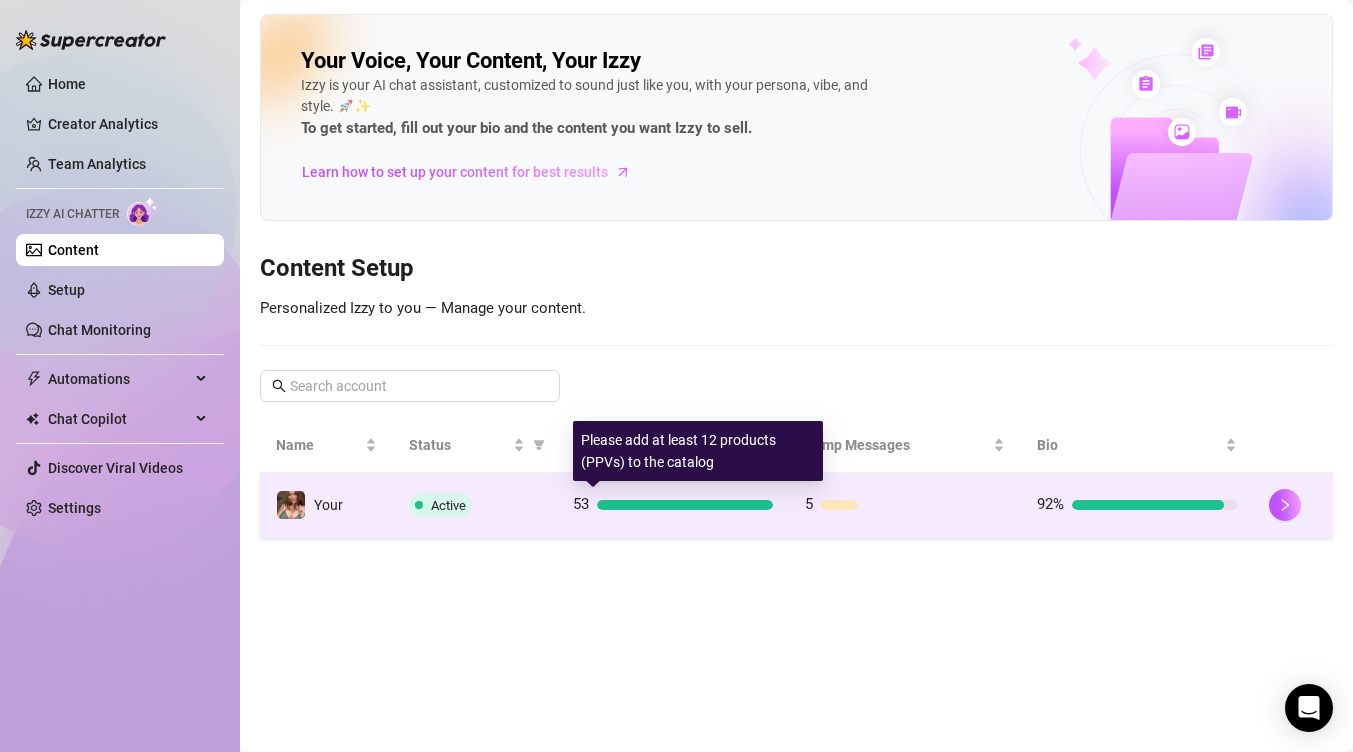 click at bounding box center [685, 505] 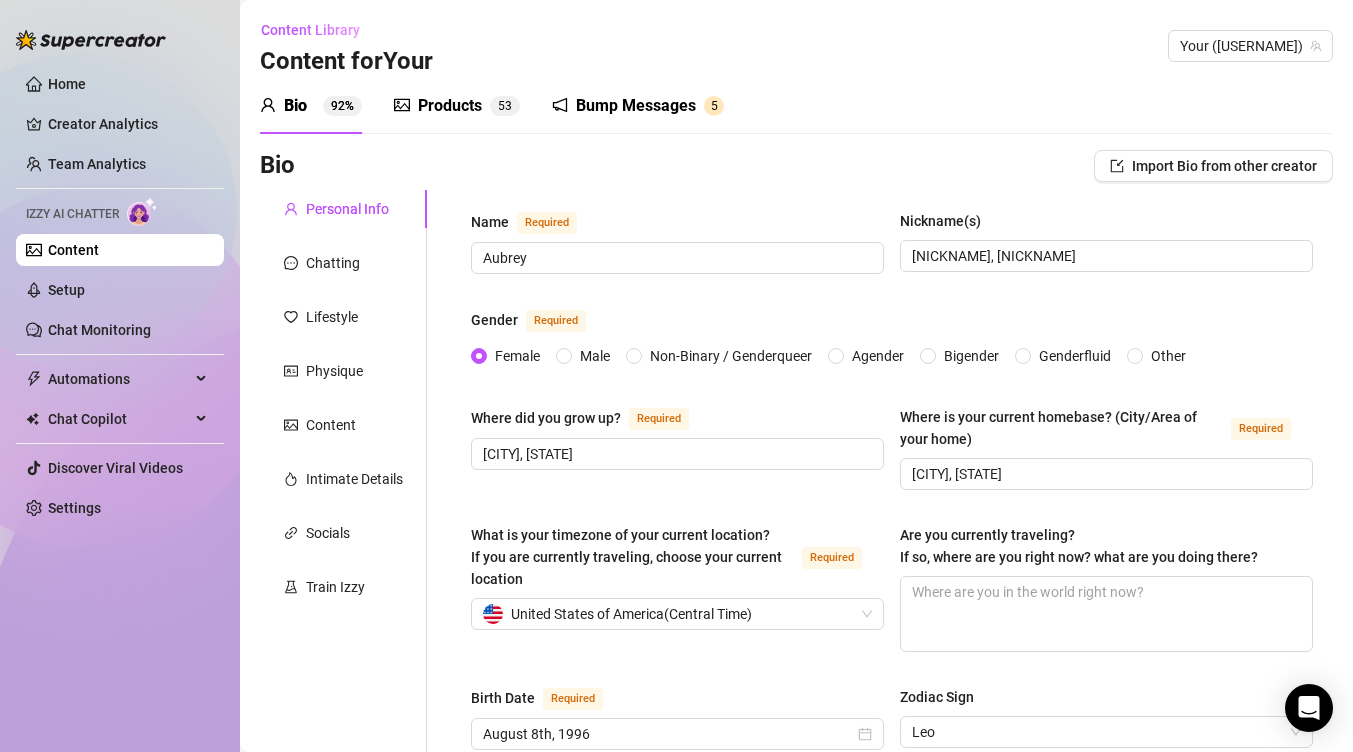 click on "Products" at bounding box center [450, 106] 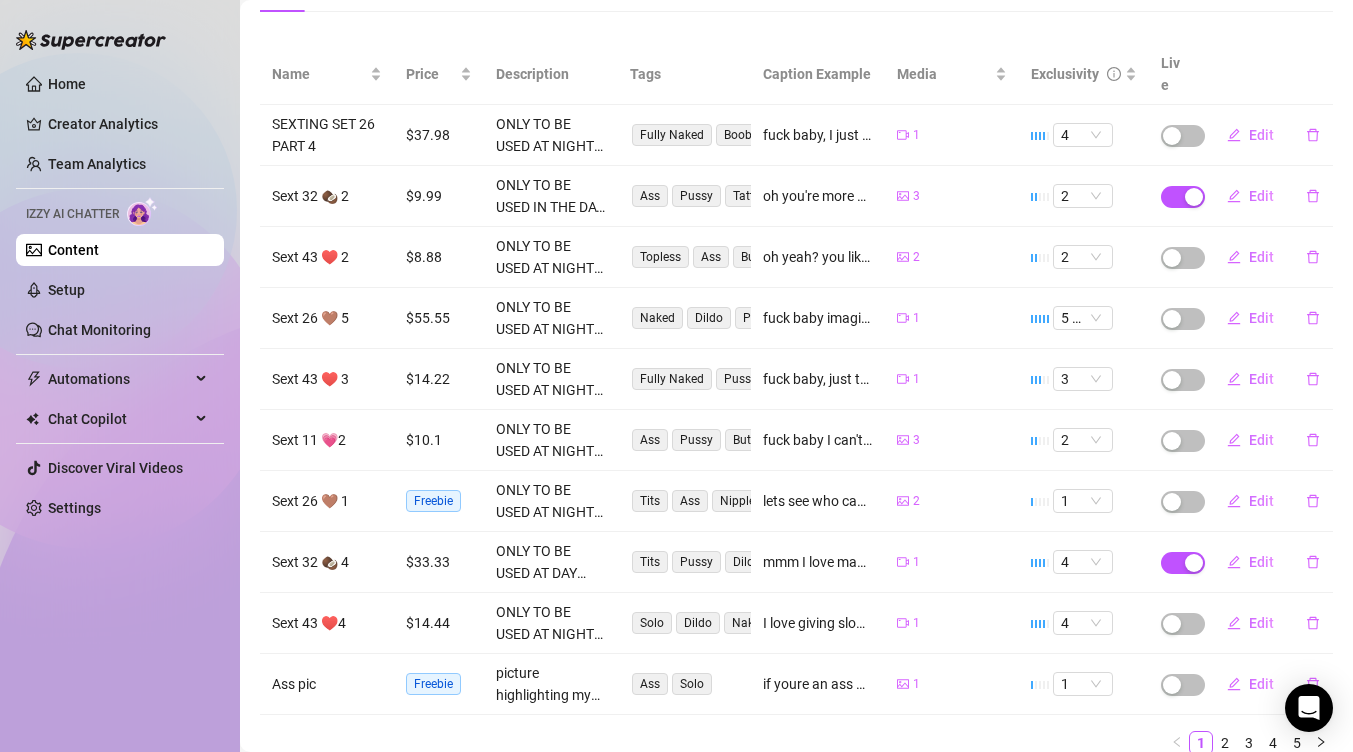 scroll, scrollTop: 281, scrollLeft: 0, axis: vertical 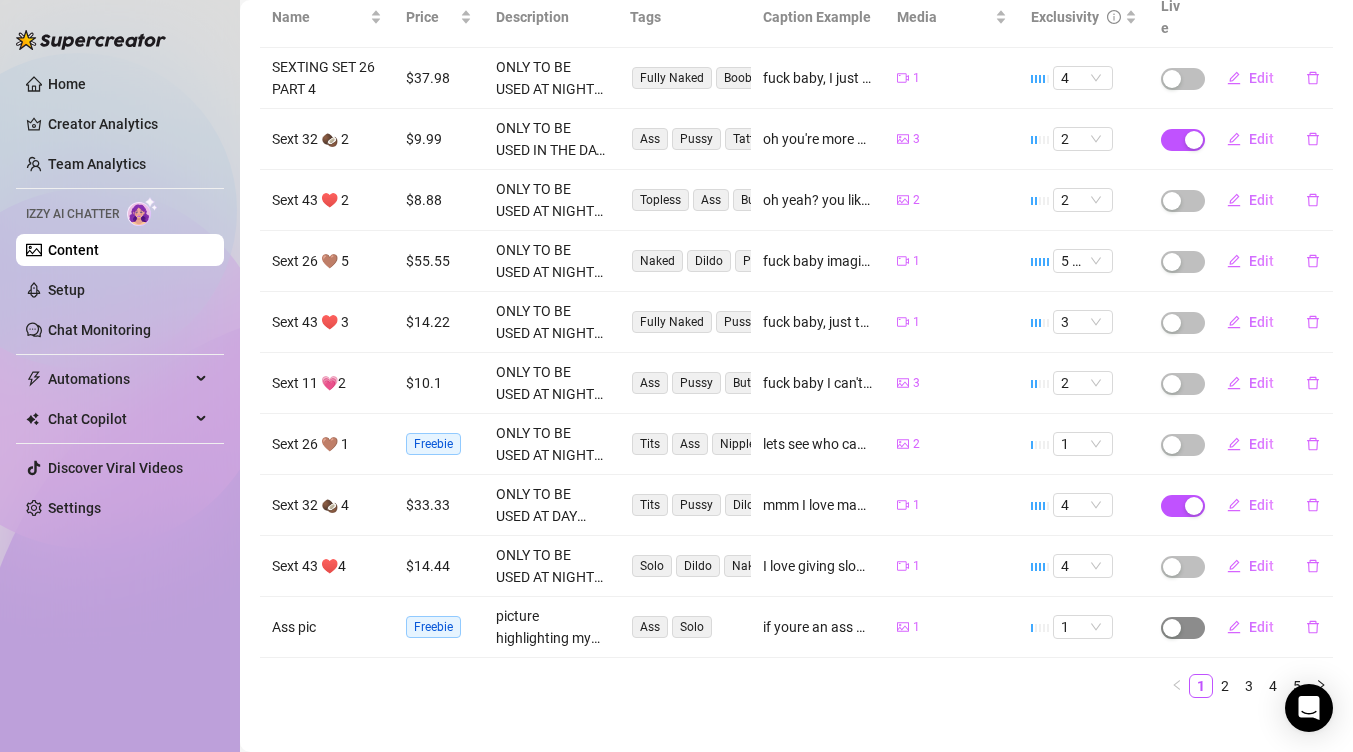 click at bounding box center [1172, 628] 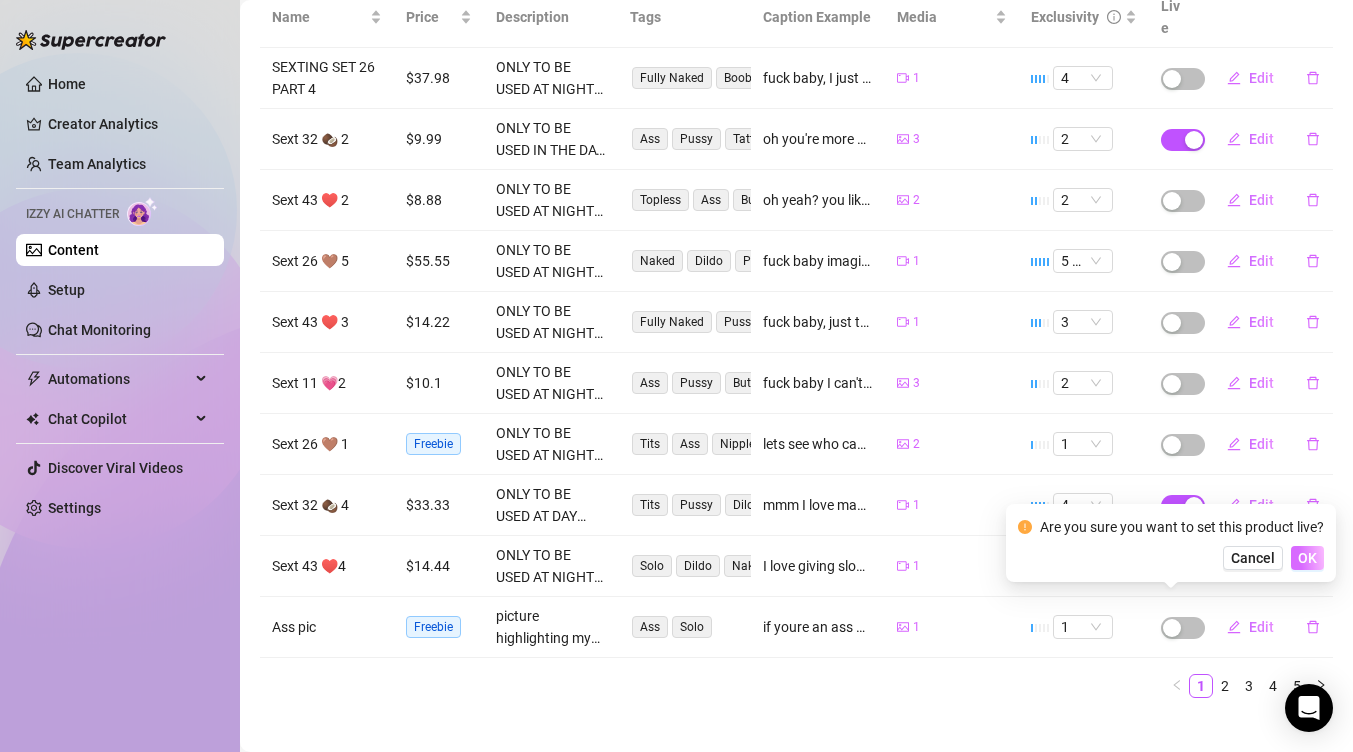 click on "OK" at bounding box center [1307, 558] 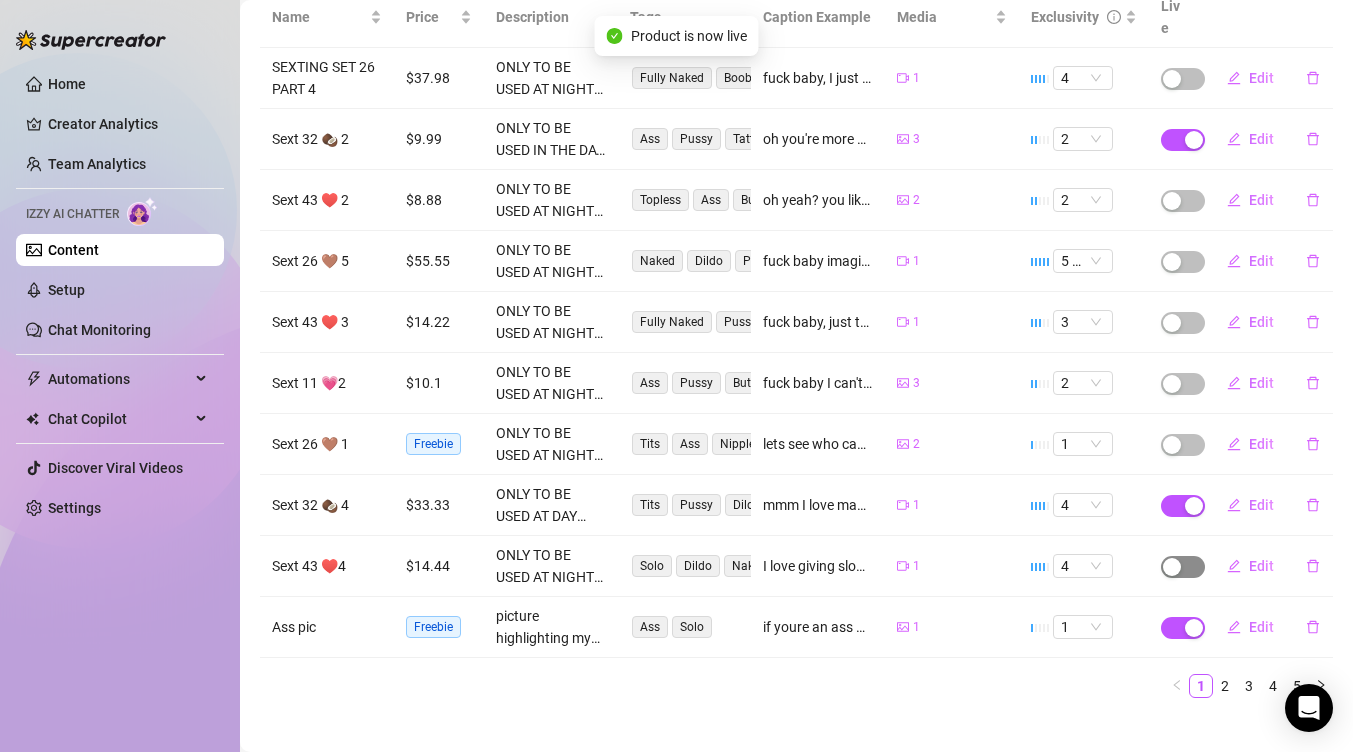 click at bounding box center (1183, 567) 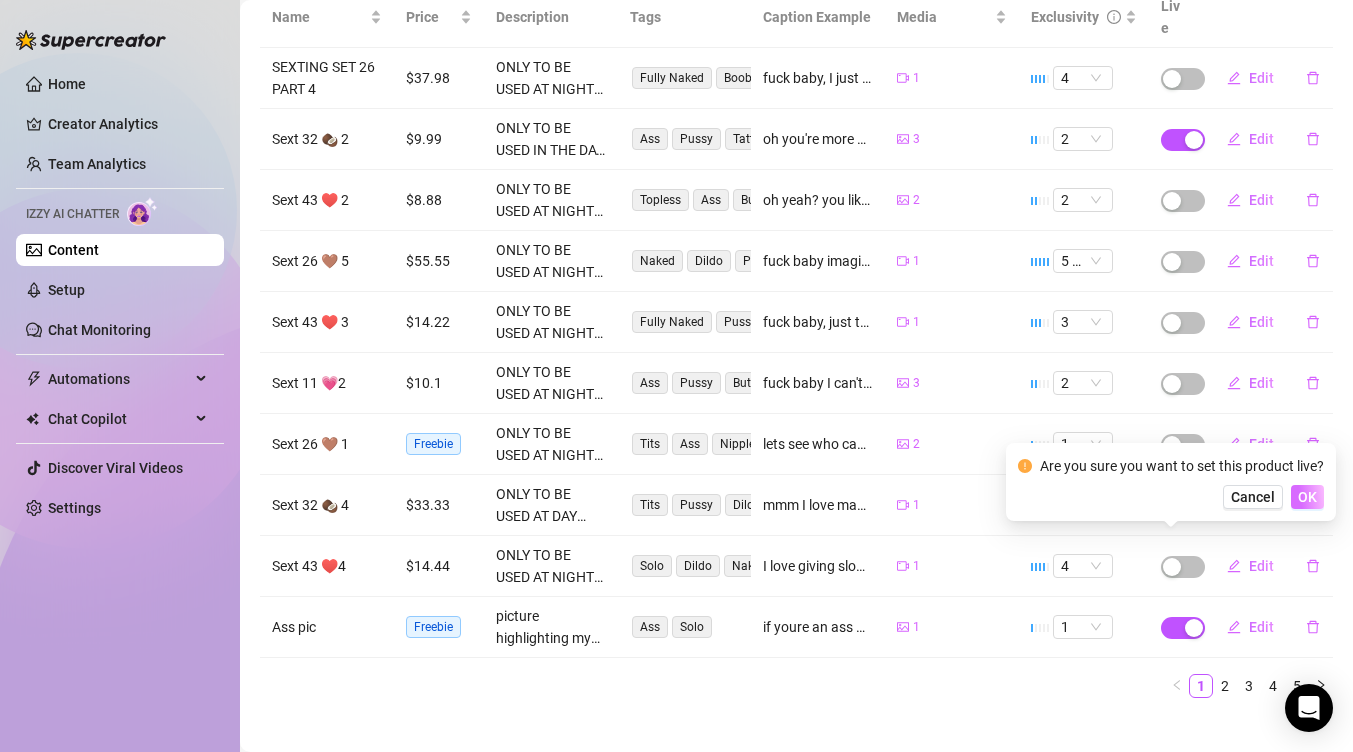 click on "OK" at bounding box center (1307, 497) 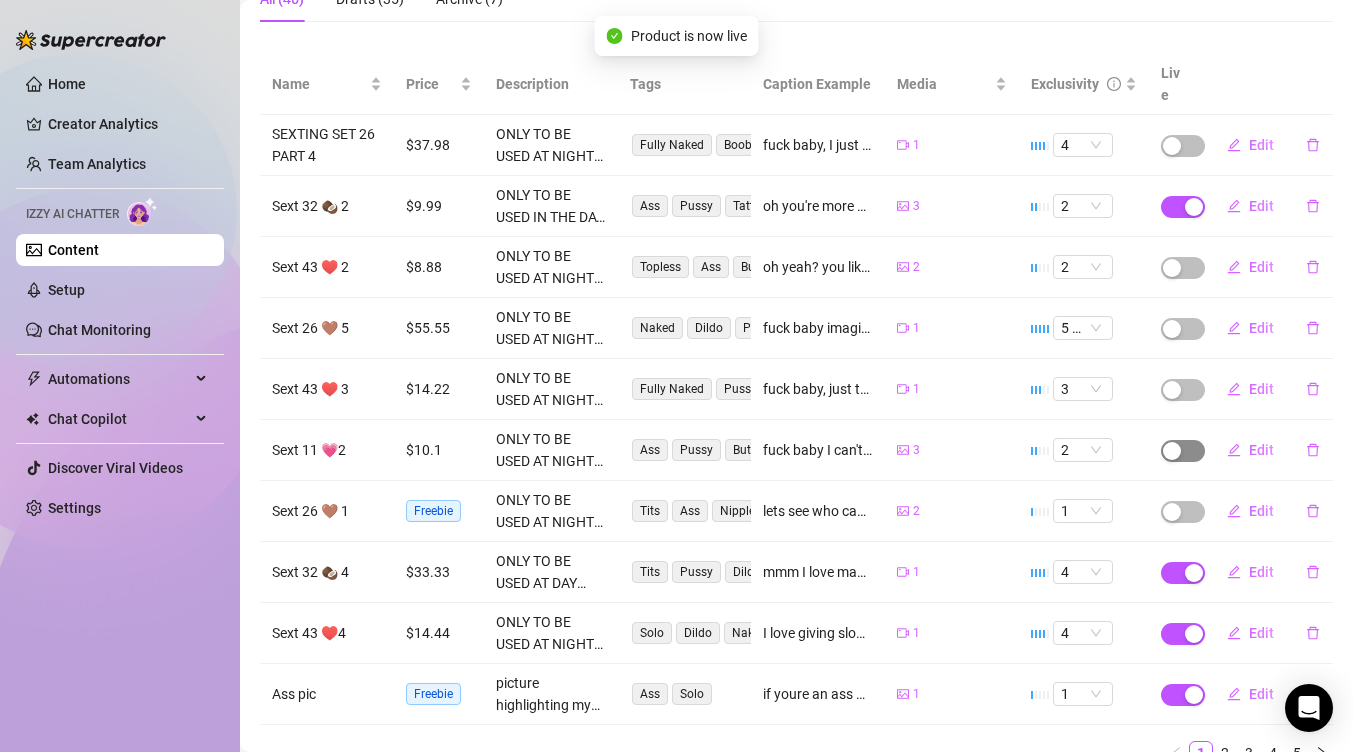 scroll, scrollTop: 209, scrollLeft: 0, axis: vertical 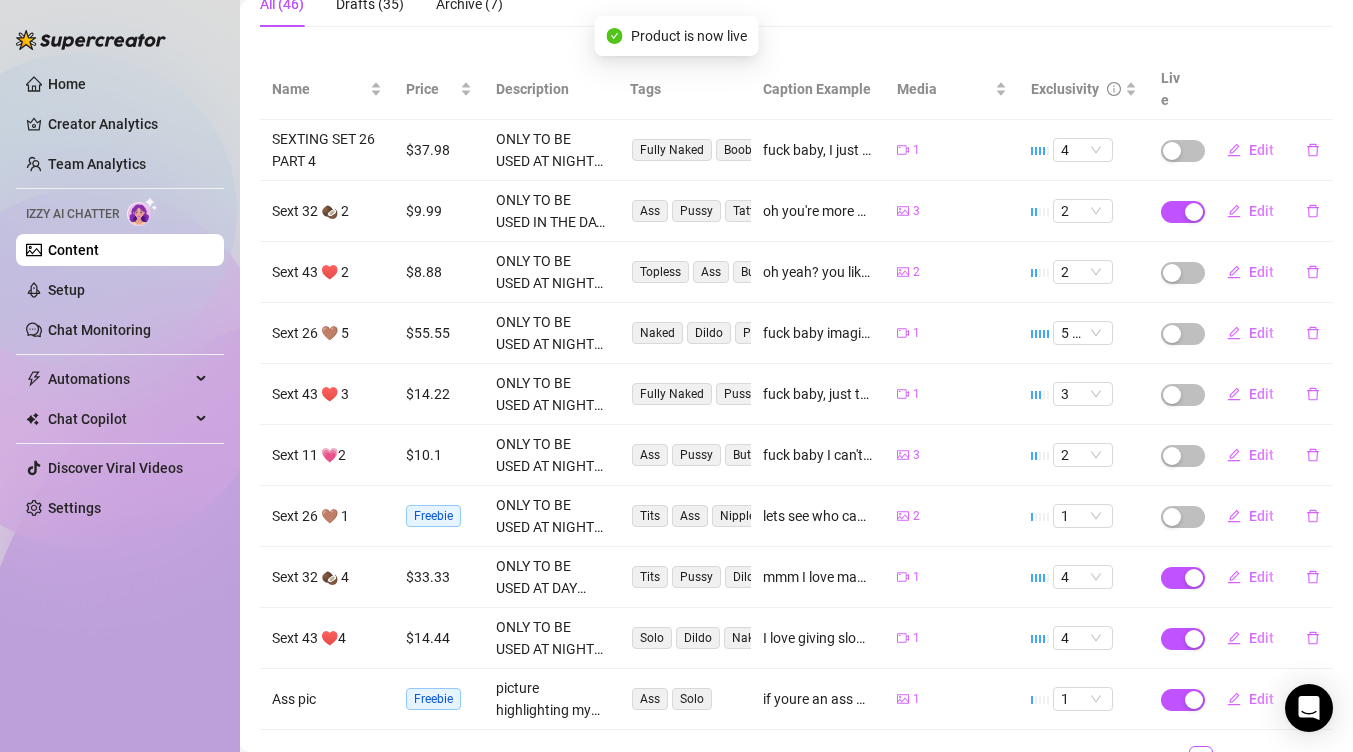 click at bounding box center [1174, 394] 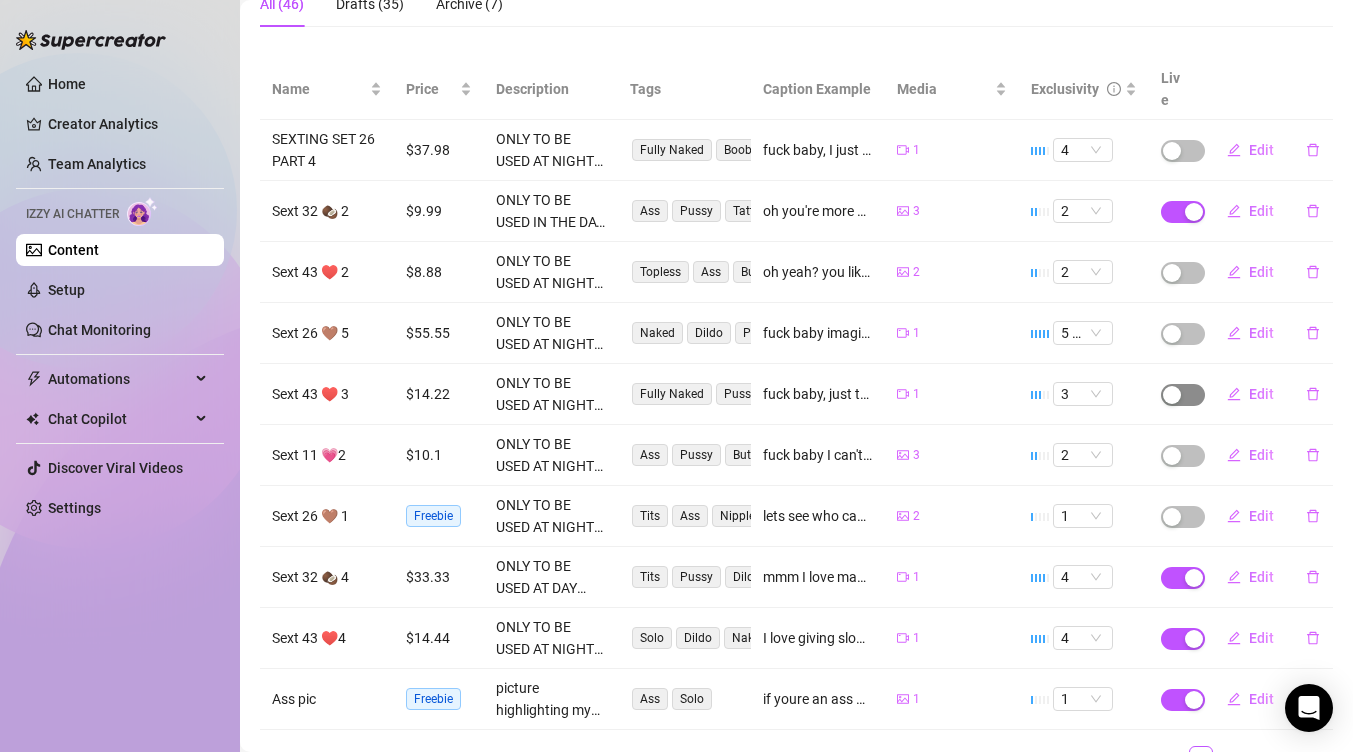click at bounding box center (1172, 395) 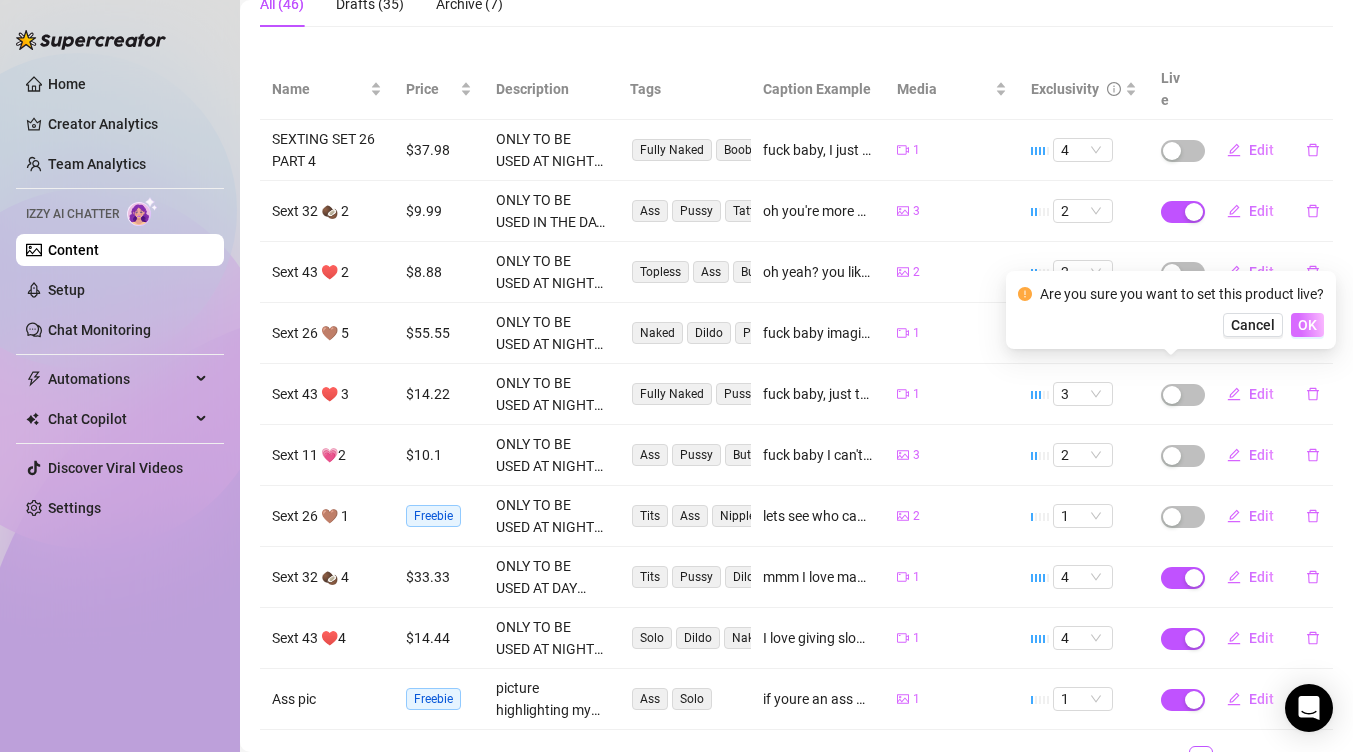click on "OK" at bounding box center (1307, 325) 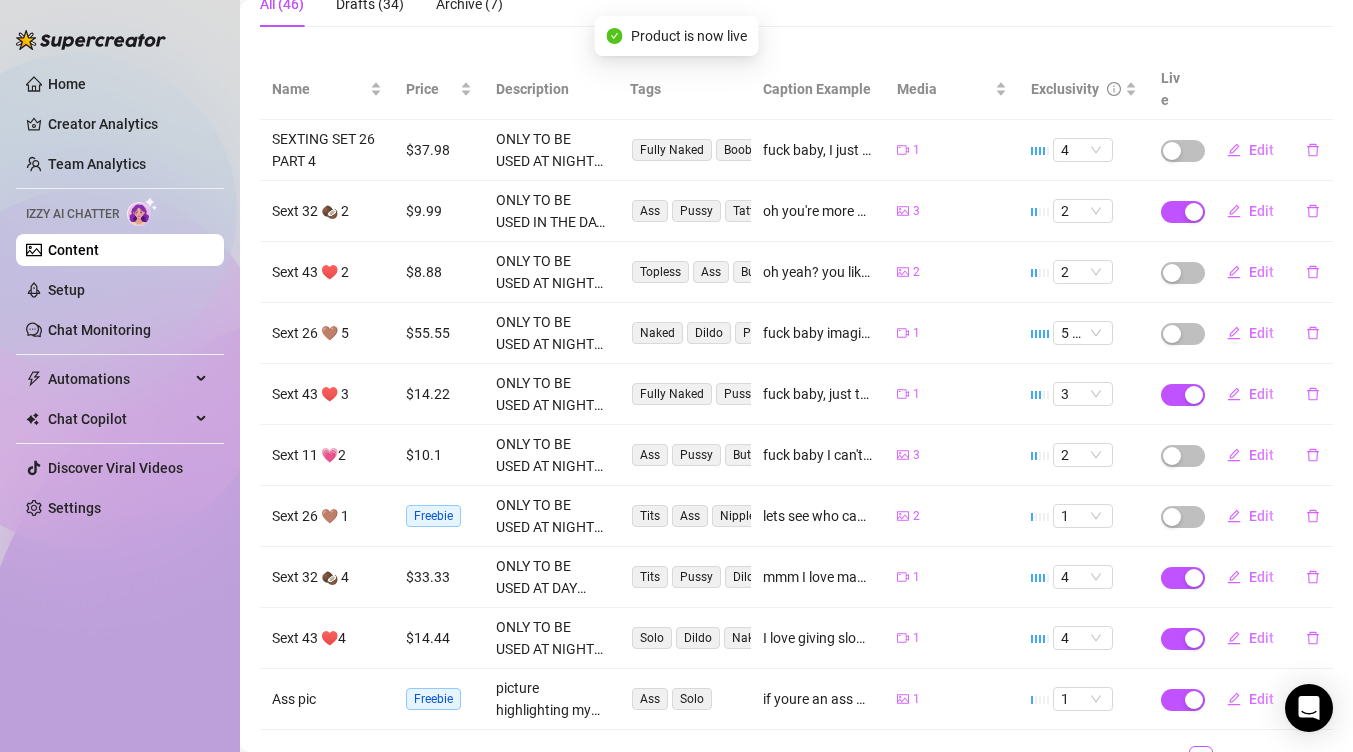 click at bounding box center [1174, 272] 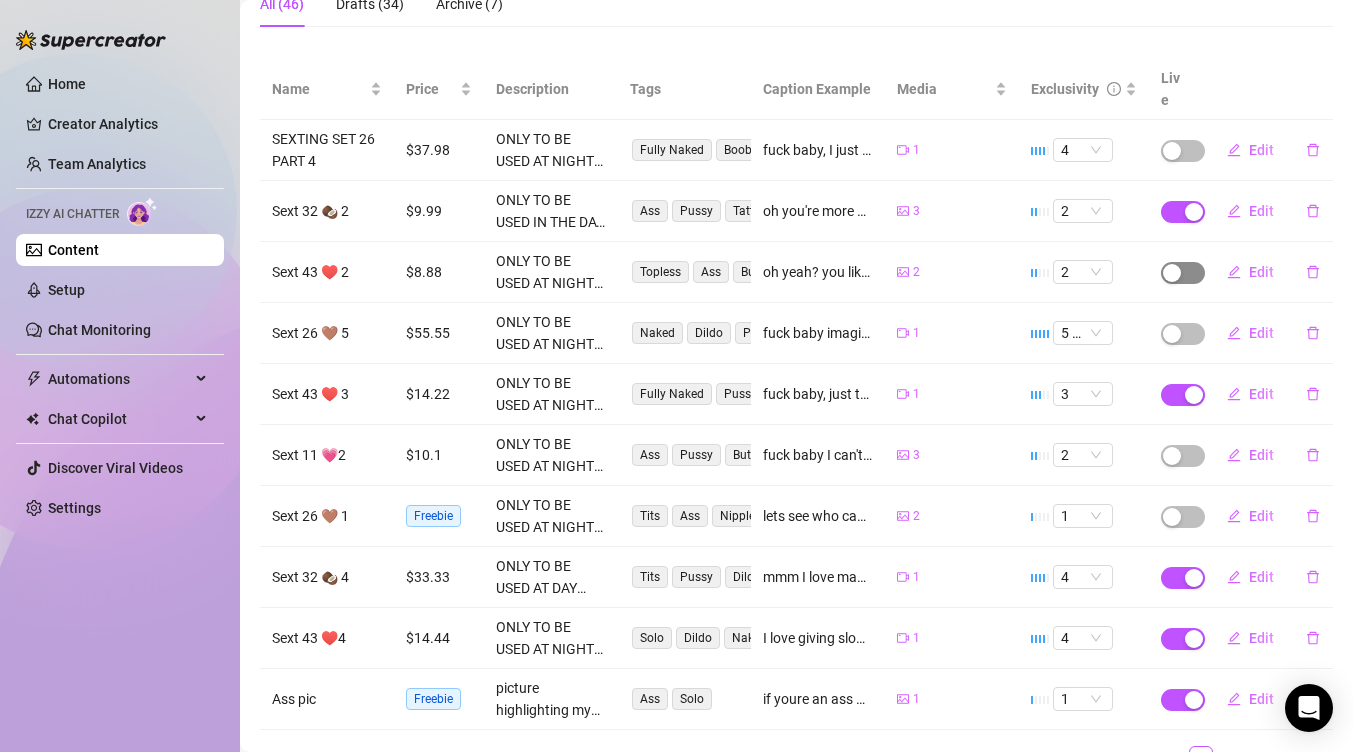 click at bounding box center (1172, 273) 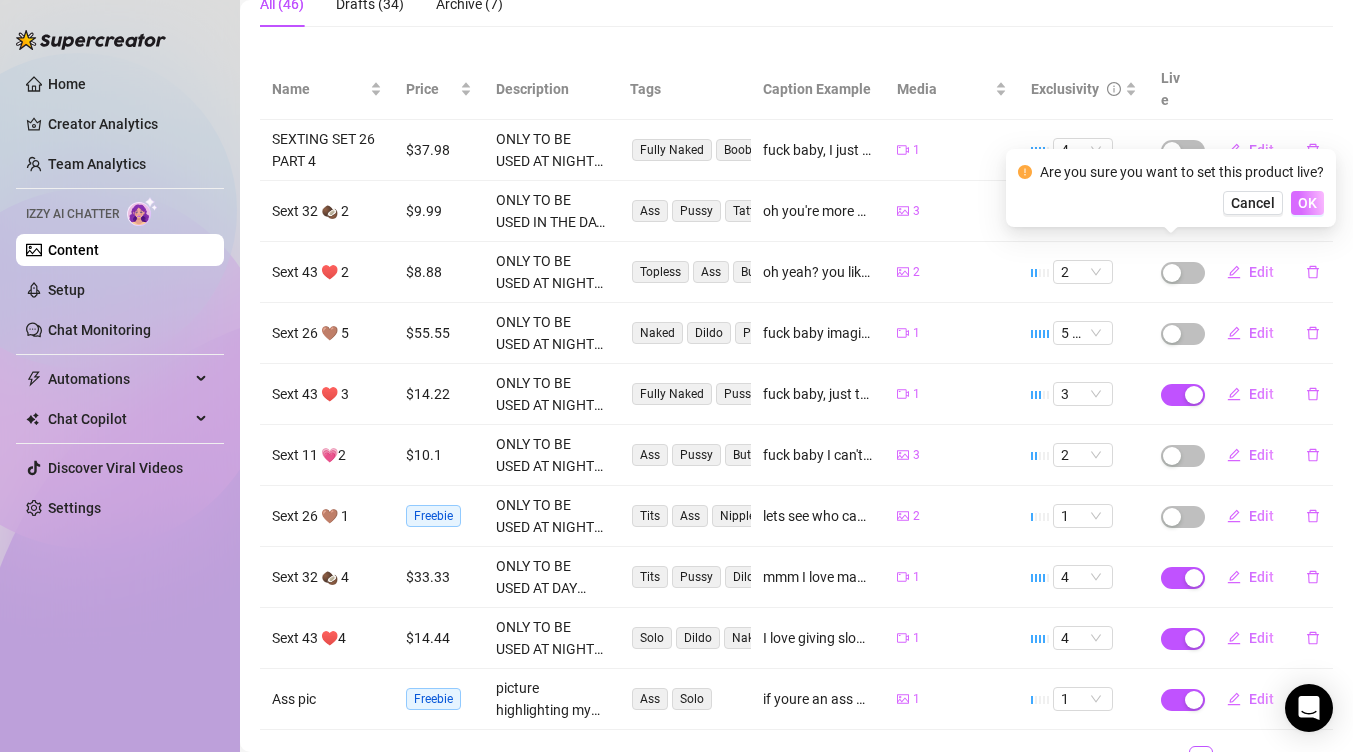 click on "OK" at bounding box center [1307, 203] 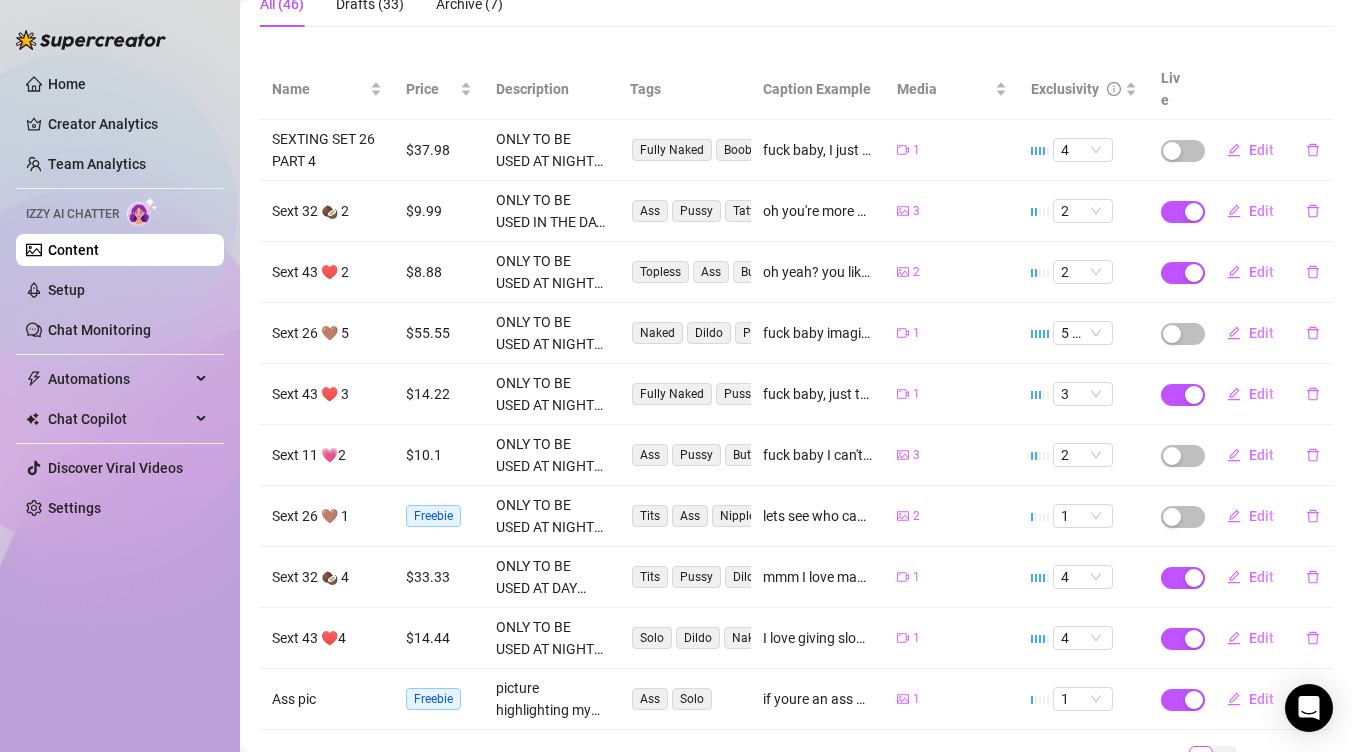 click on "2" at bounding box center (1225, 758) 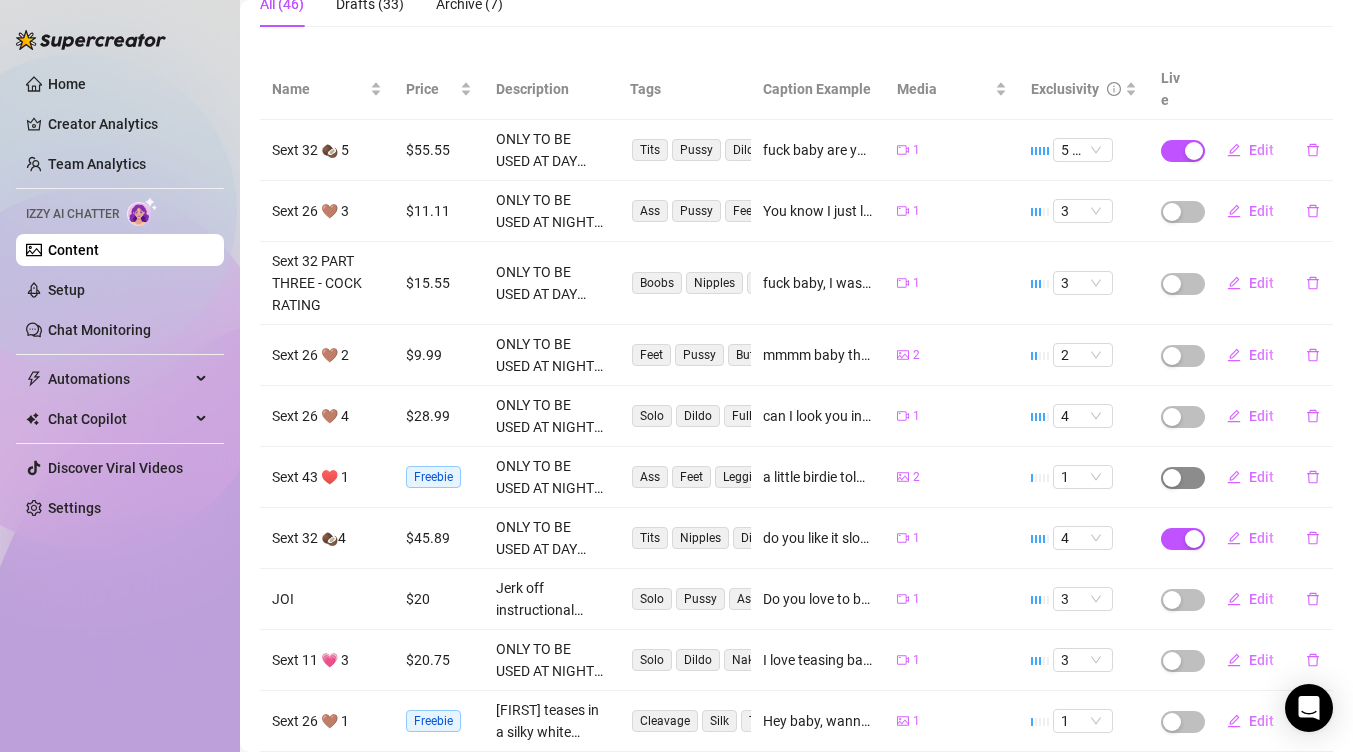 click at bounding box center [1183, 478] 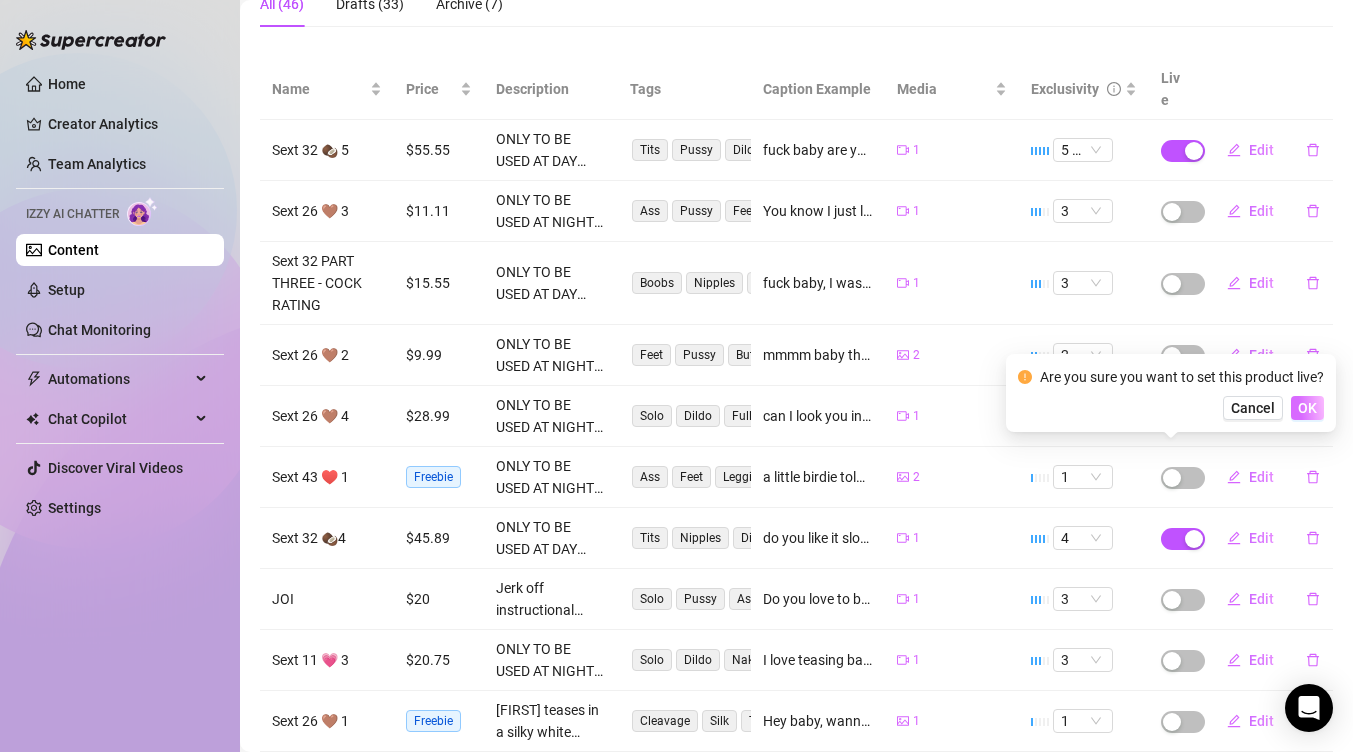 click on "OK" at bounding box center (1307, 408) 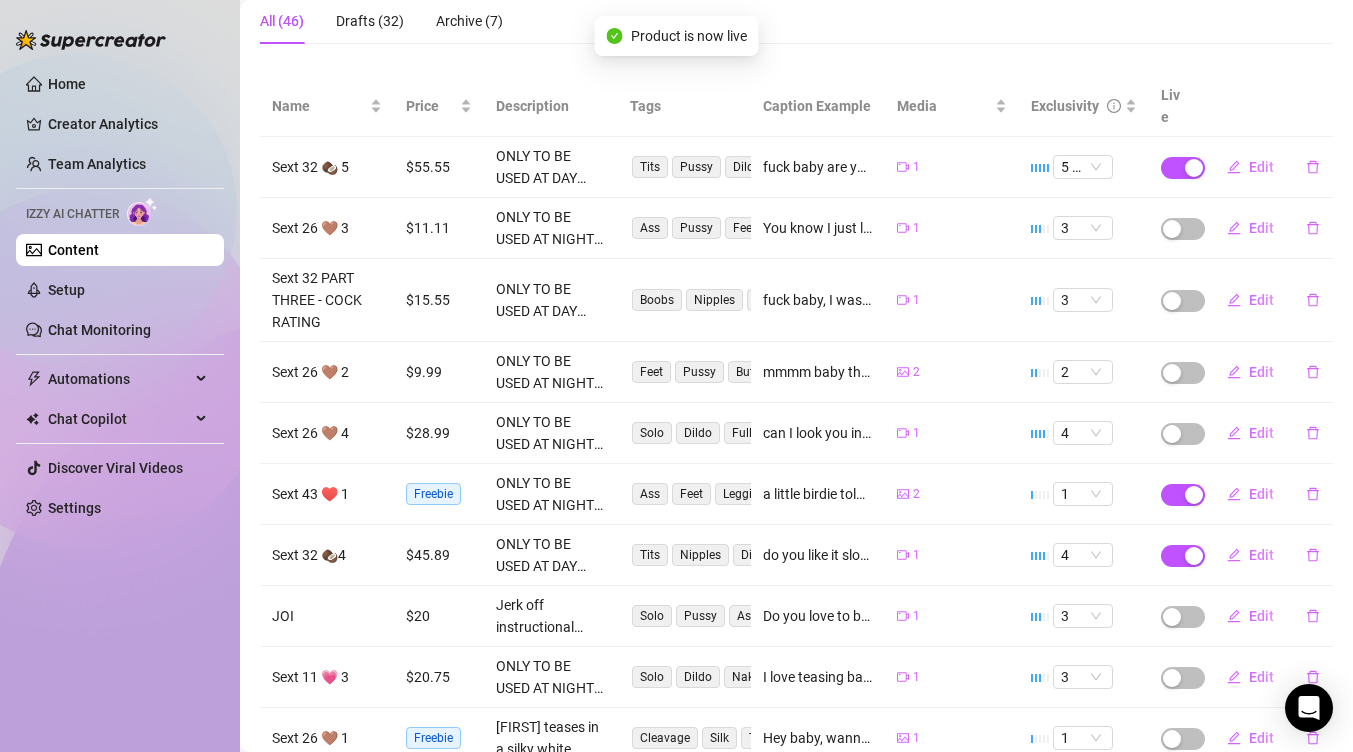 scroll, scrollTop: 303, scrollLeft: 0, axis: vertical 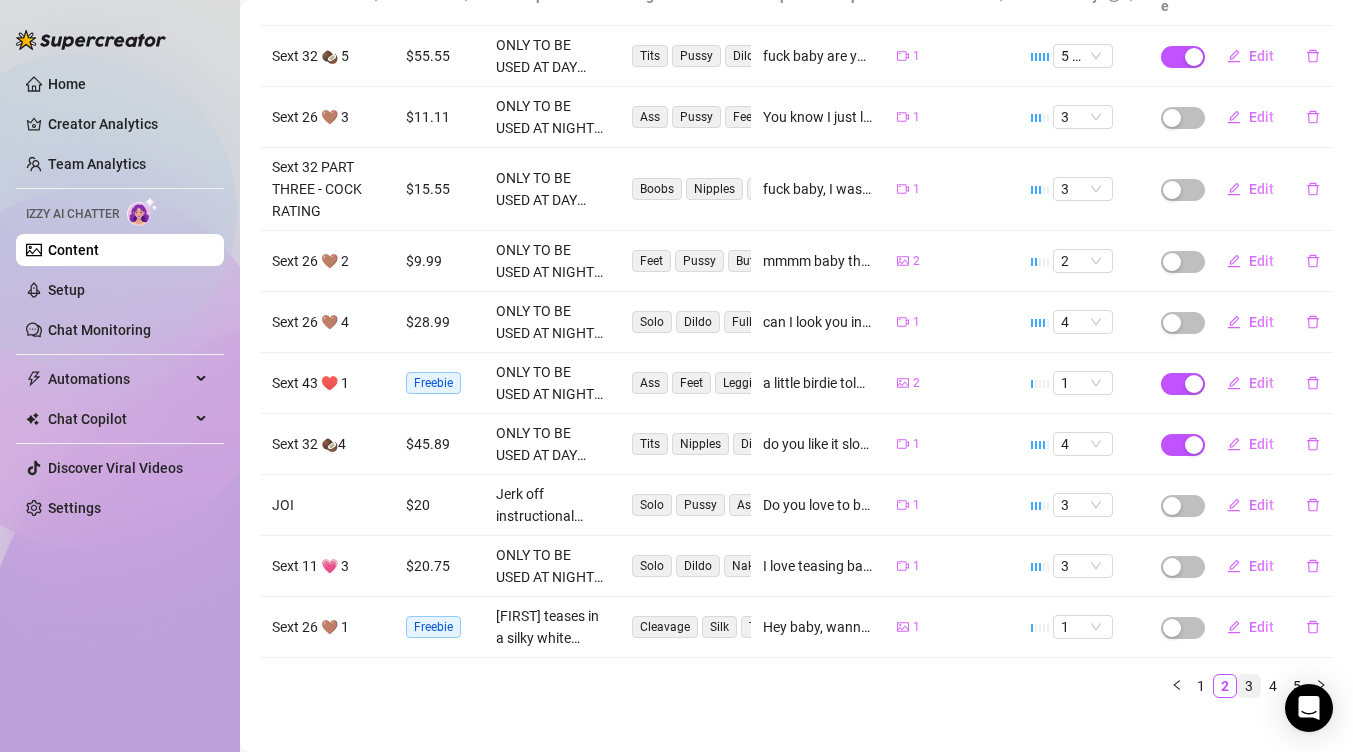 click on "3" at bounding box center (1249, 686) 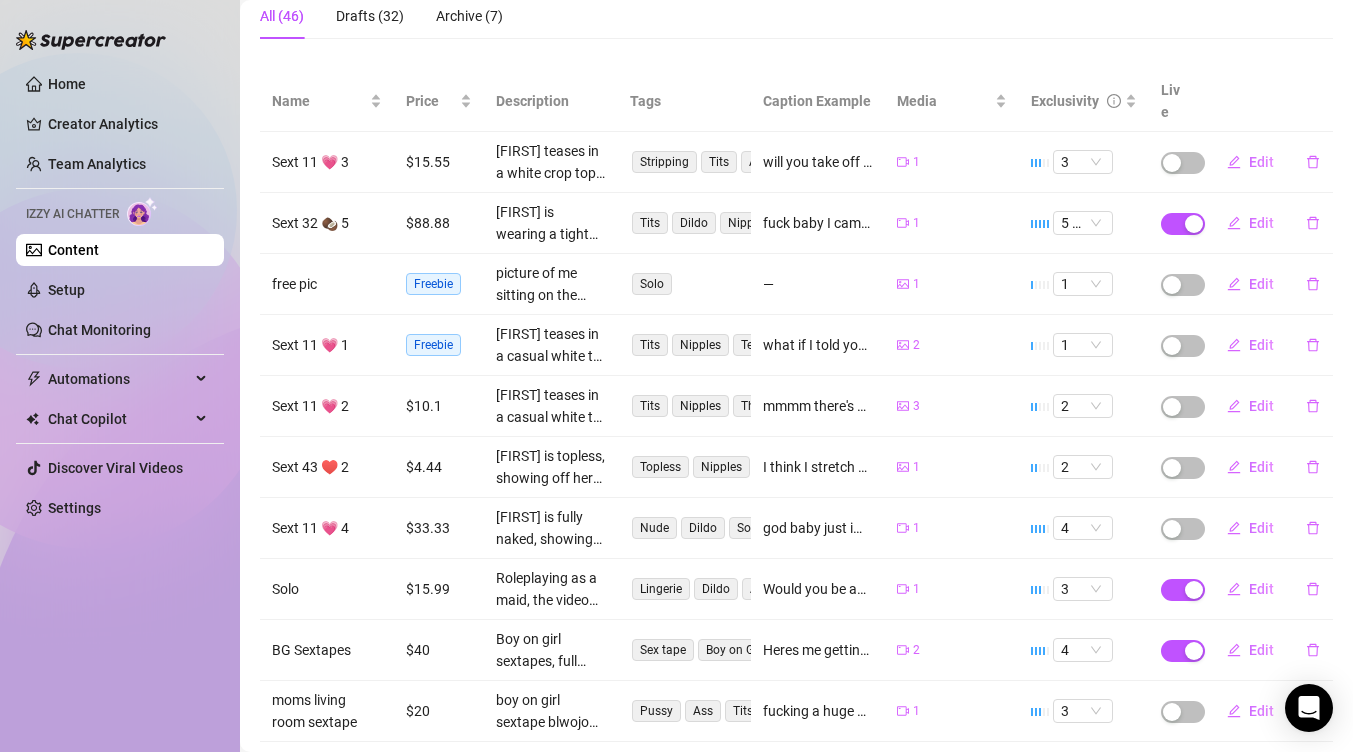 scroll, scrollTop: 174, scrollLeft: 0, axis: vertical 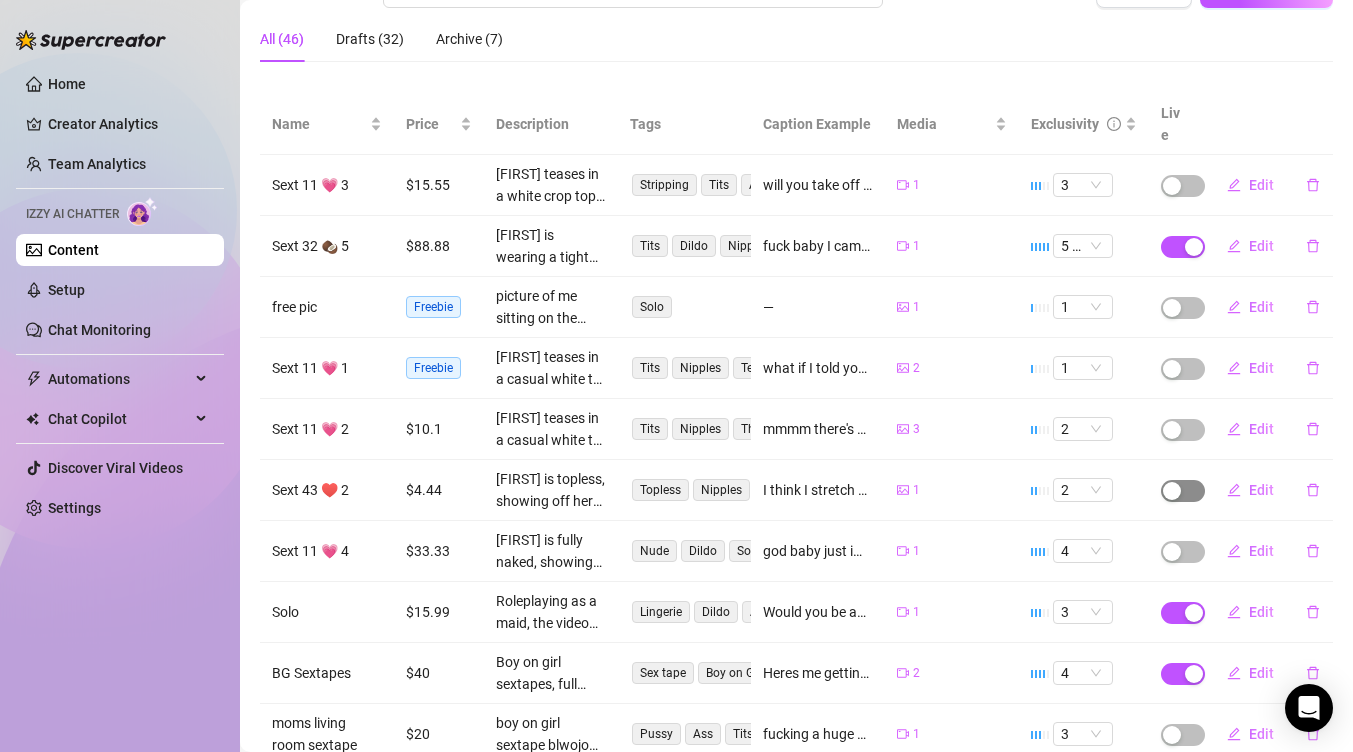 click at bounding box center [1183, 491] 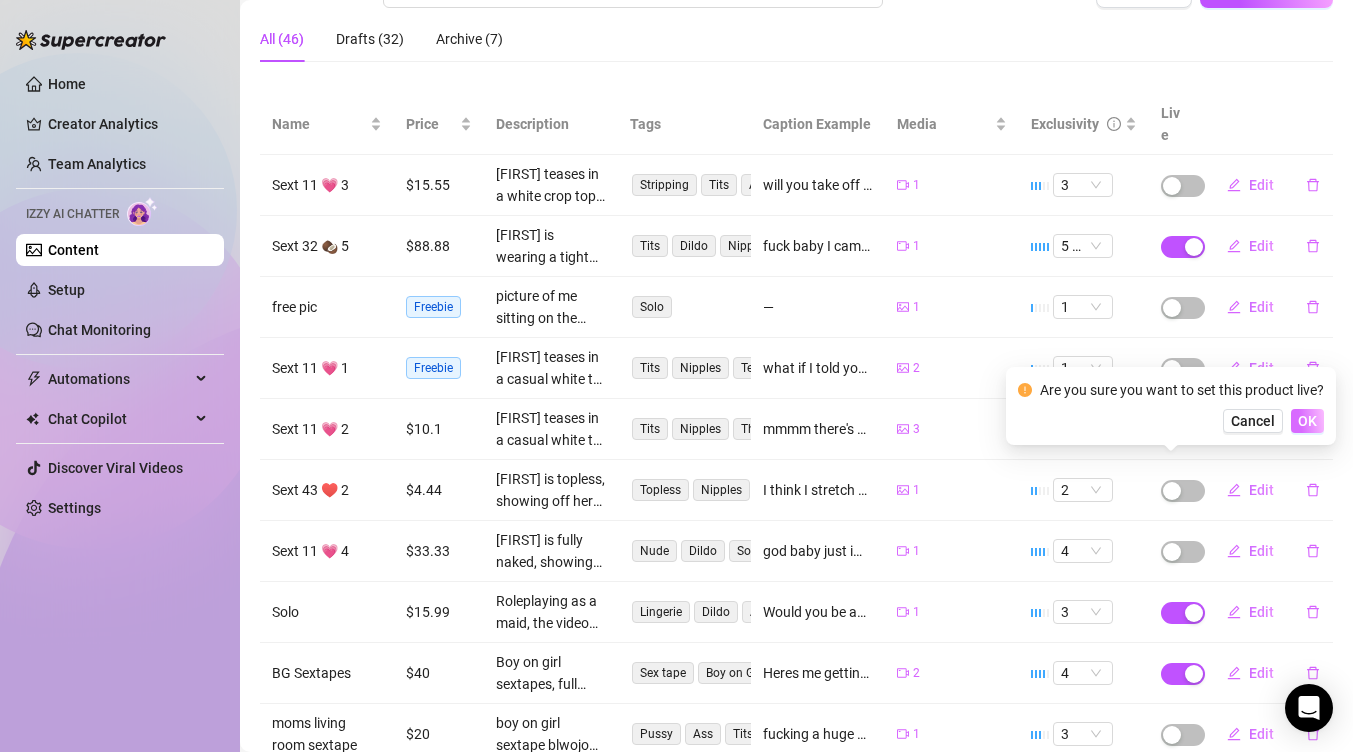 click on "OK" at bounding box center (1307, 421) 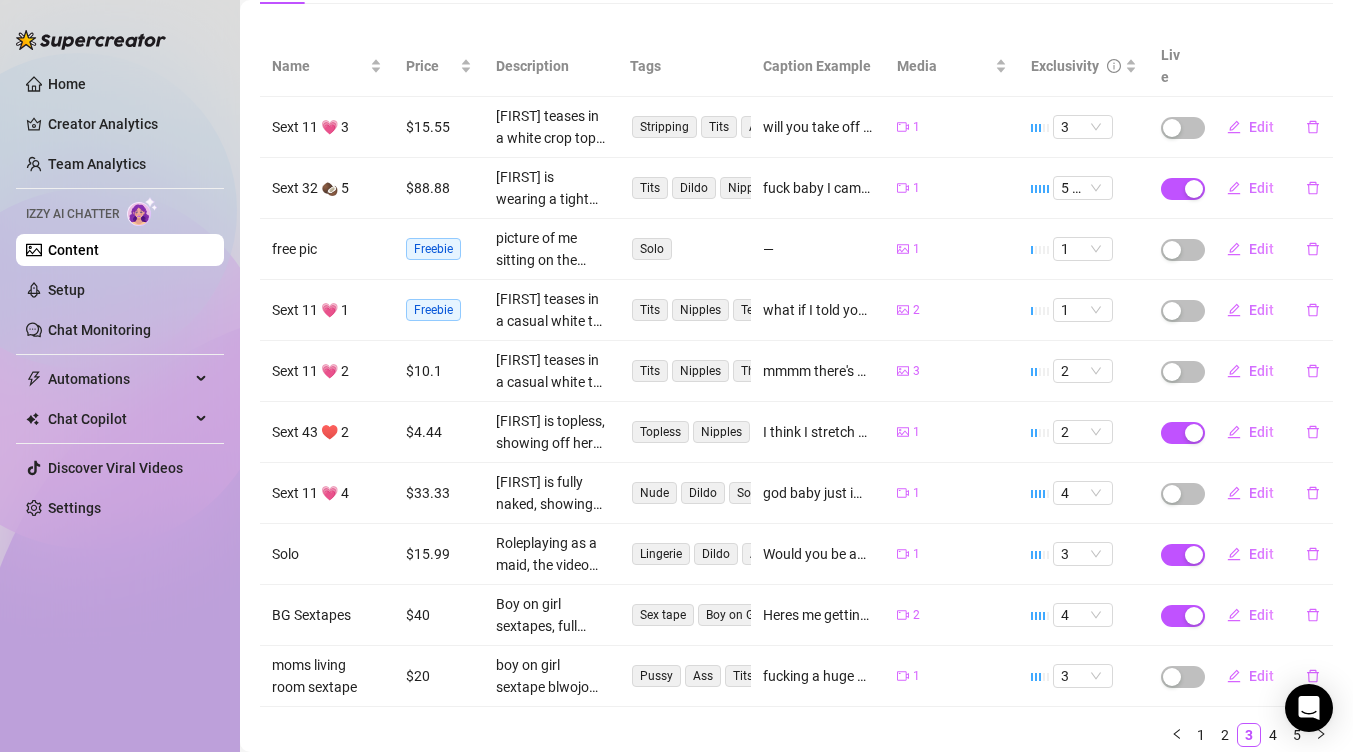 scroll, scrollTop: 281, scrollLeft: 0, axis: vertical 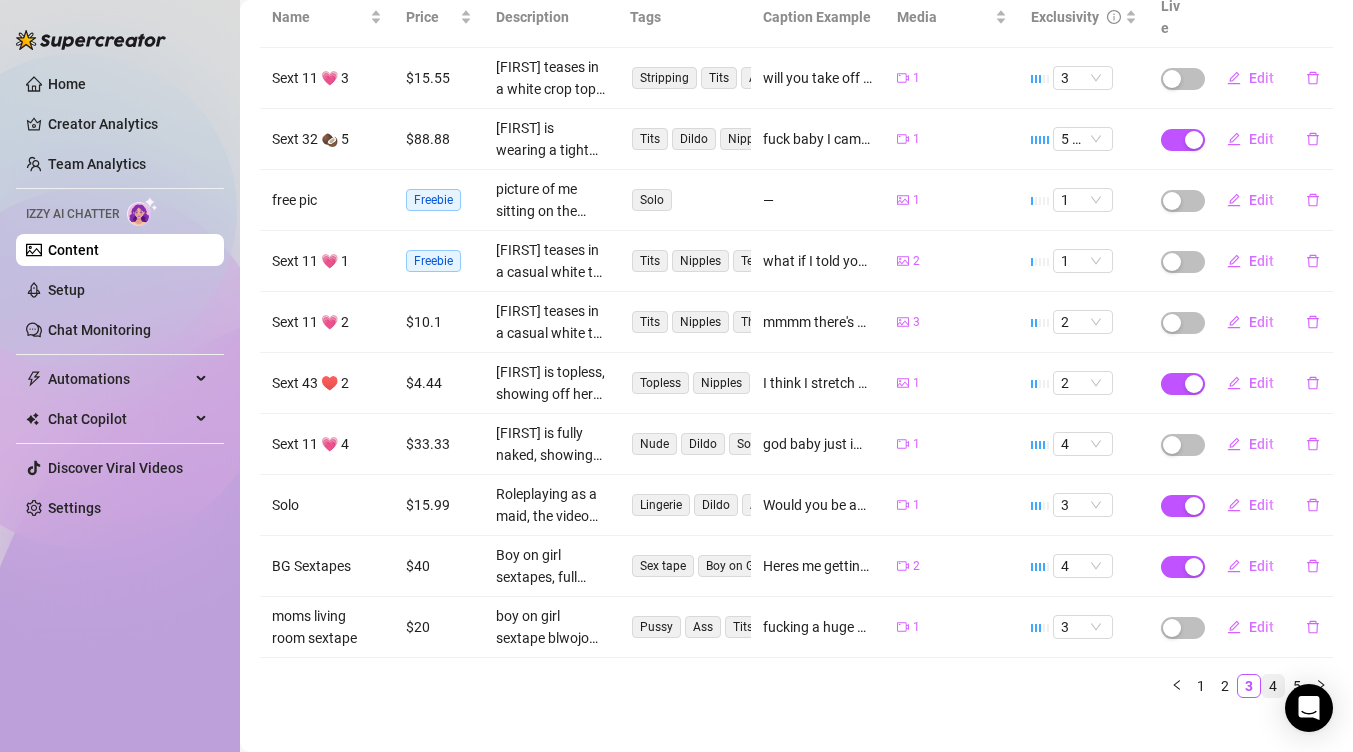 click on "4" at bounding box center (1273, 686) 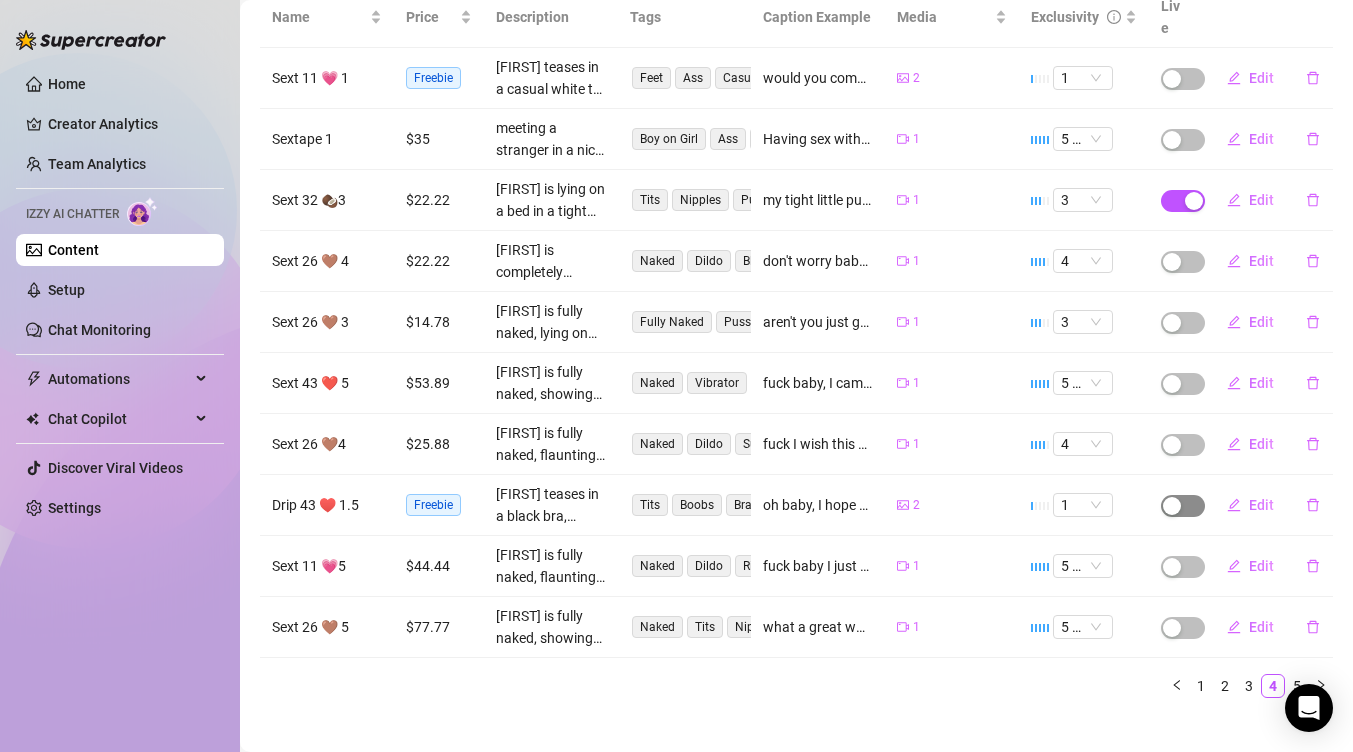 click at bounding box center (1183, 506) 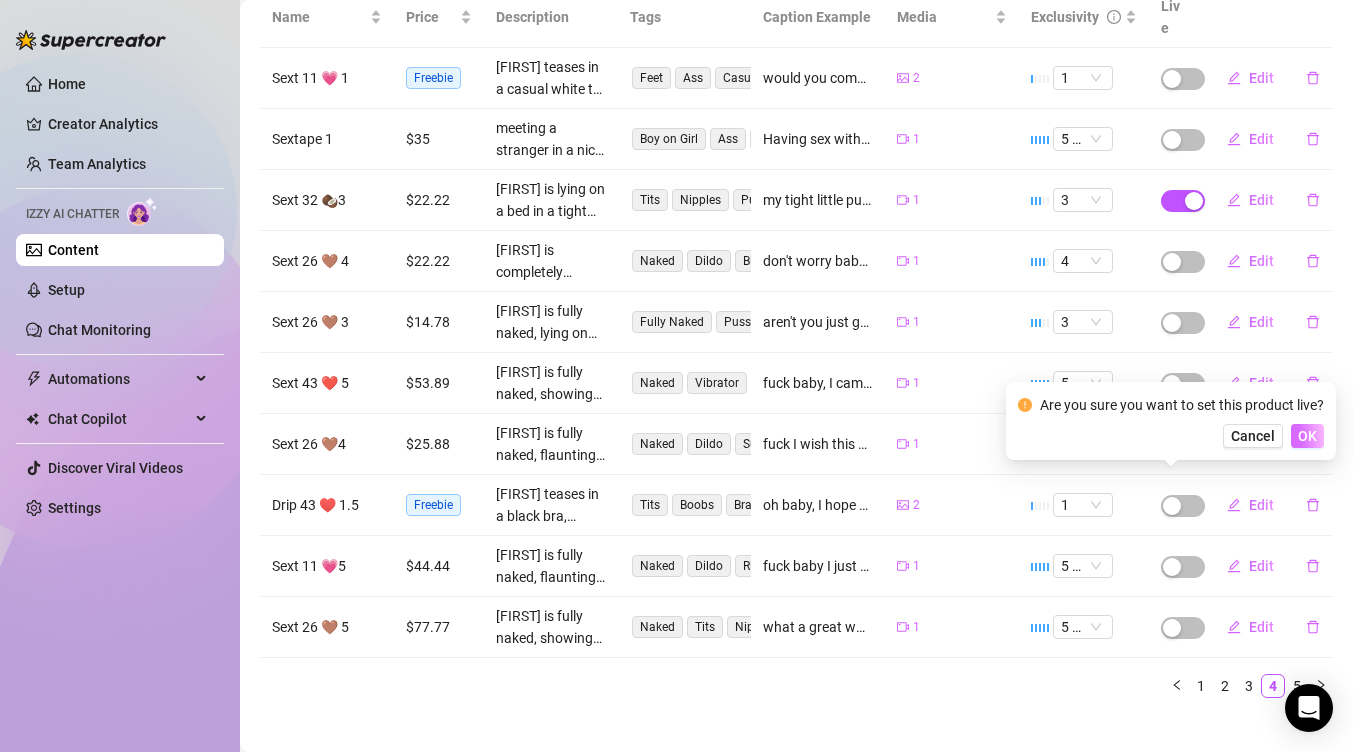 click on "OK" at bounding box center (1307, 436) 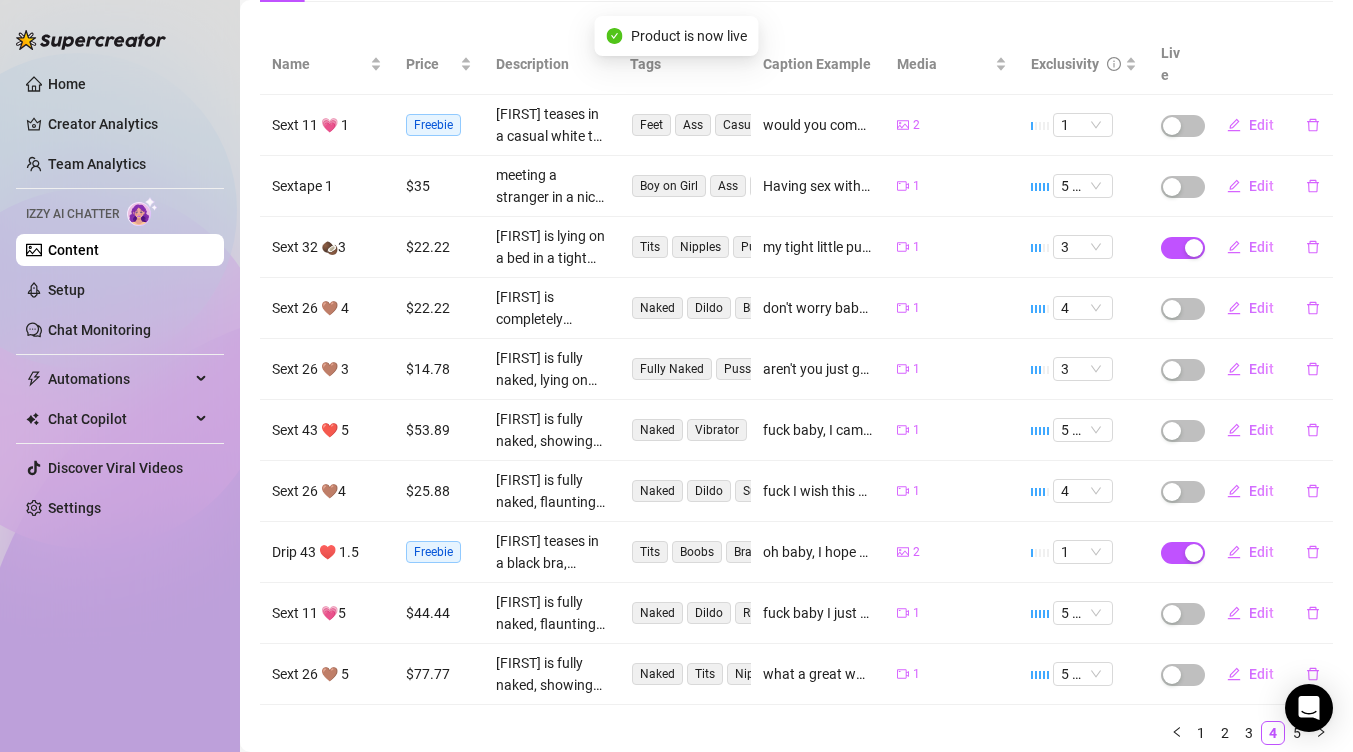 scroll, scrollTop: 232, scrollLeft: 0, axis: vertical 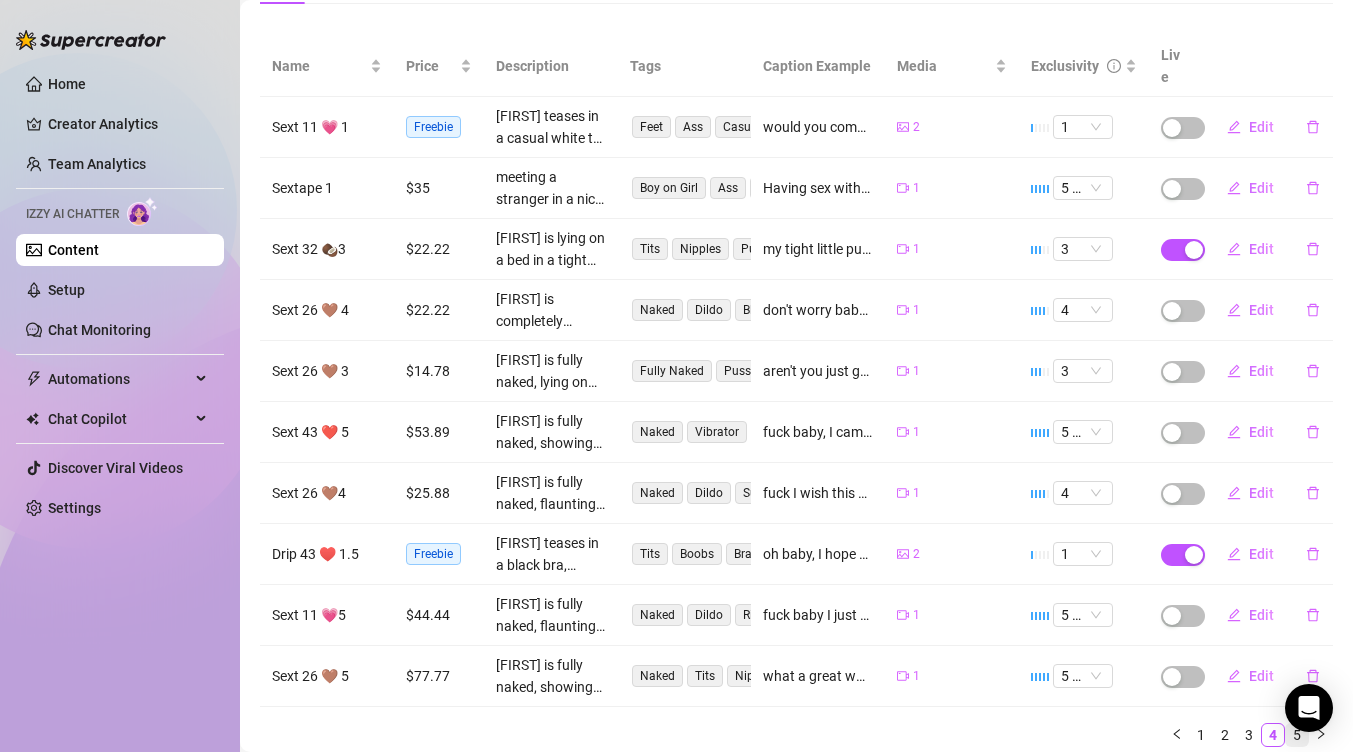 click on "5" at bounding box center [1297, 735] 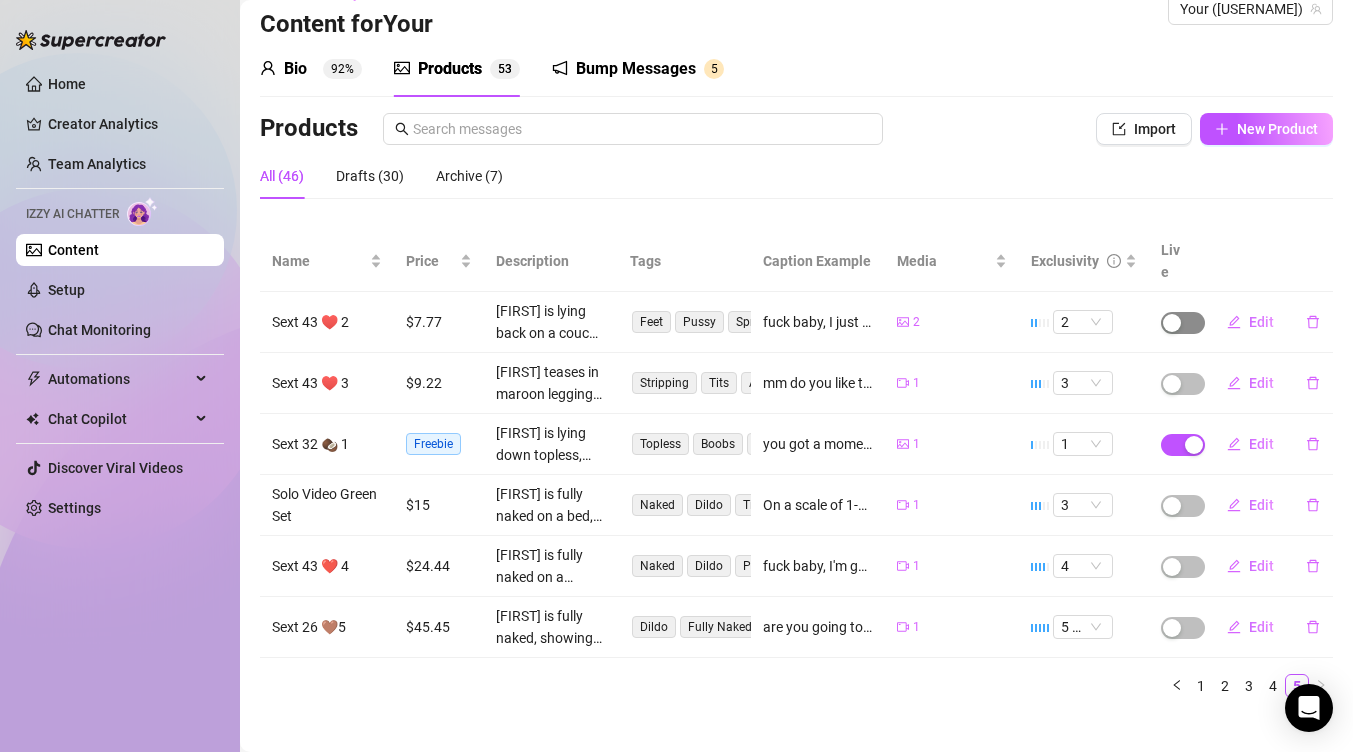 click at bounding box center (1183, 323) 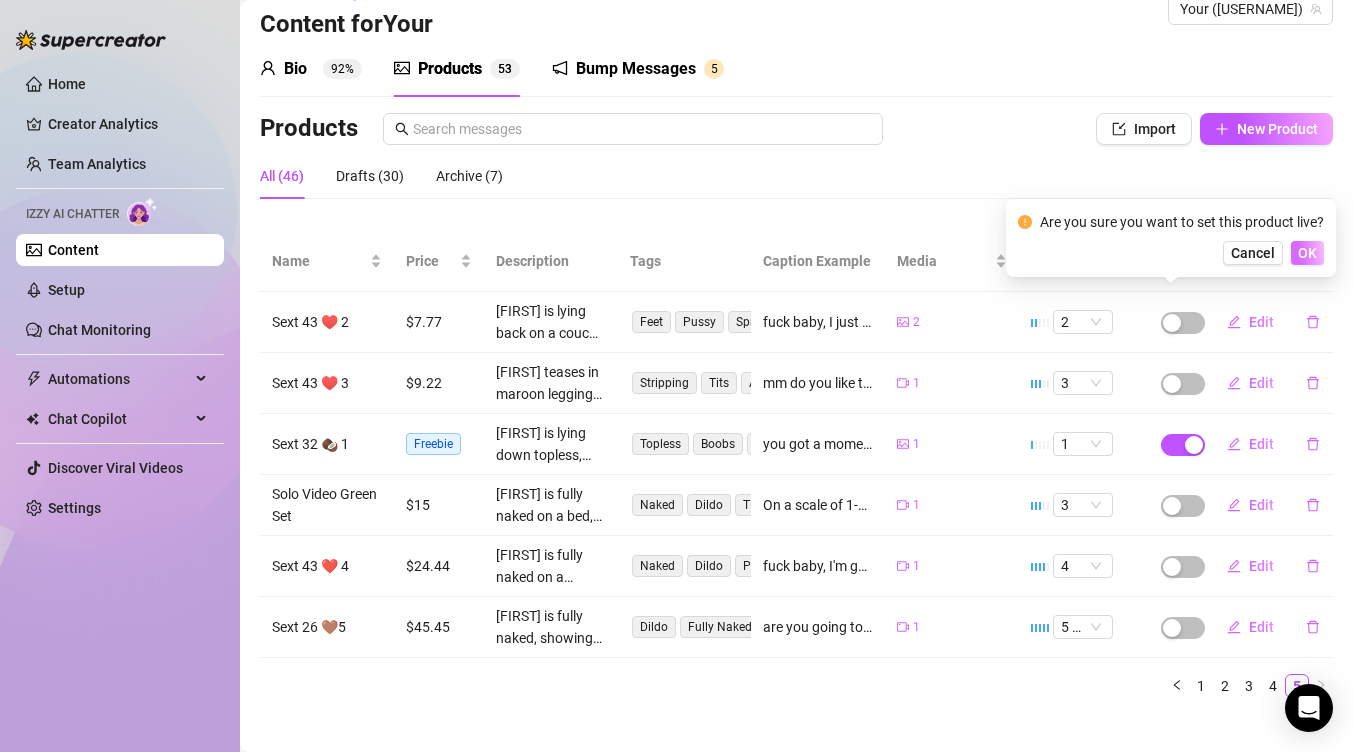 click on "OK" at bounding box center [1307, 253] 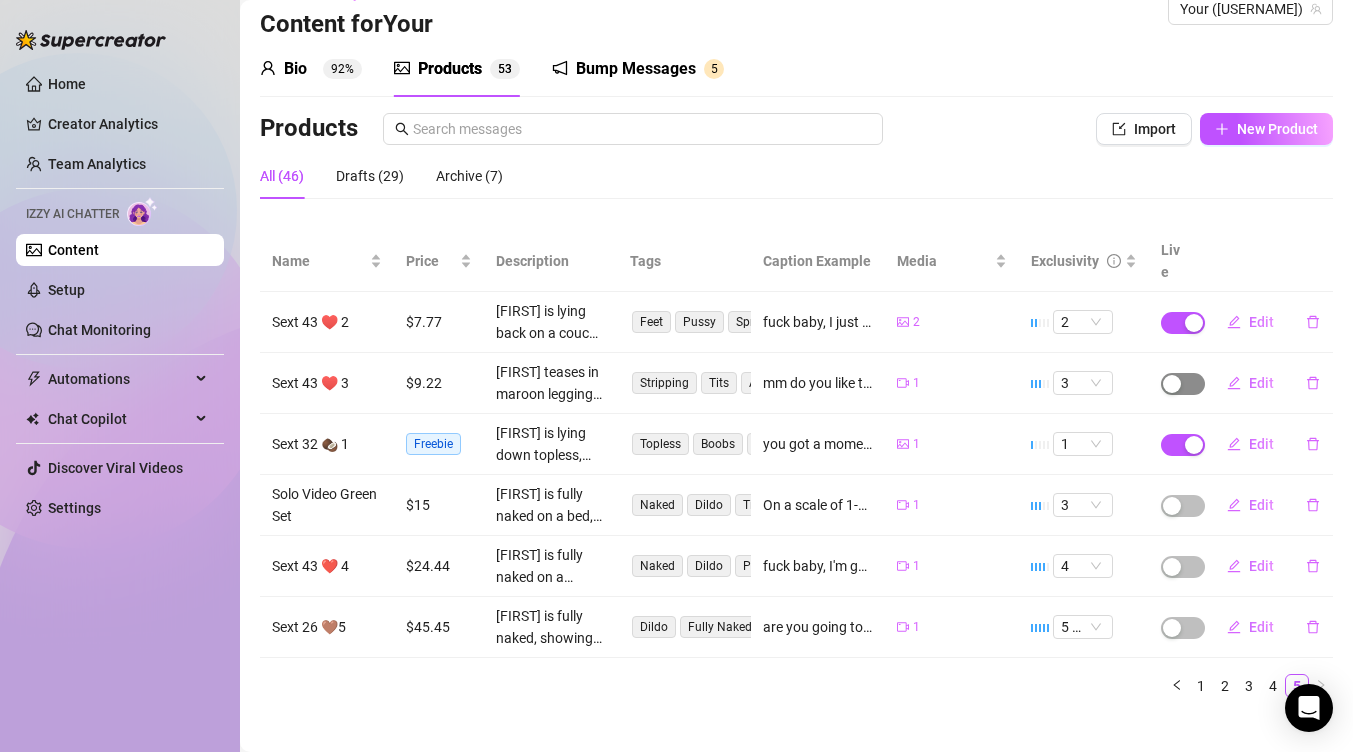 click at bounding box center (1172, 384) 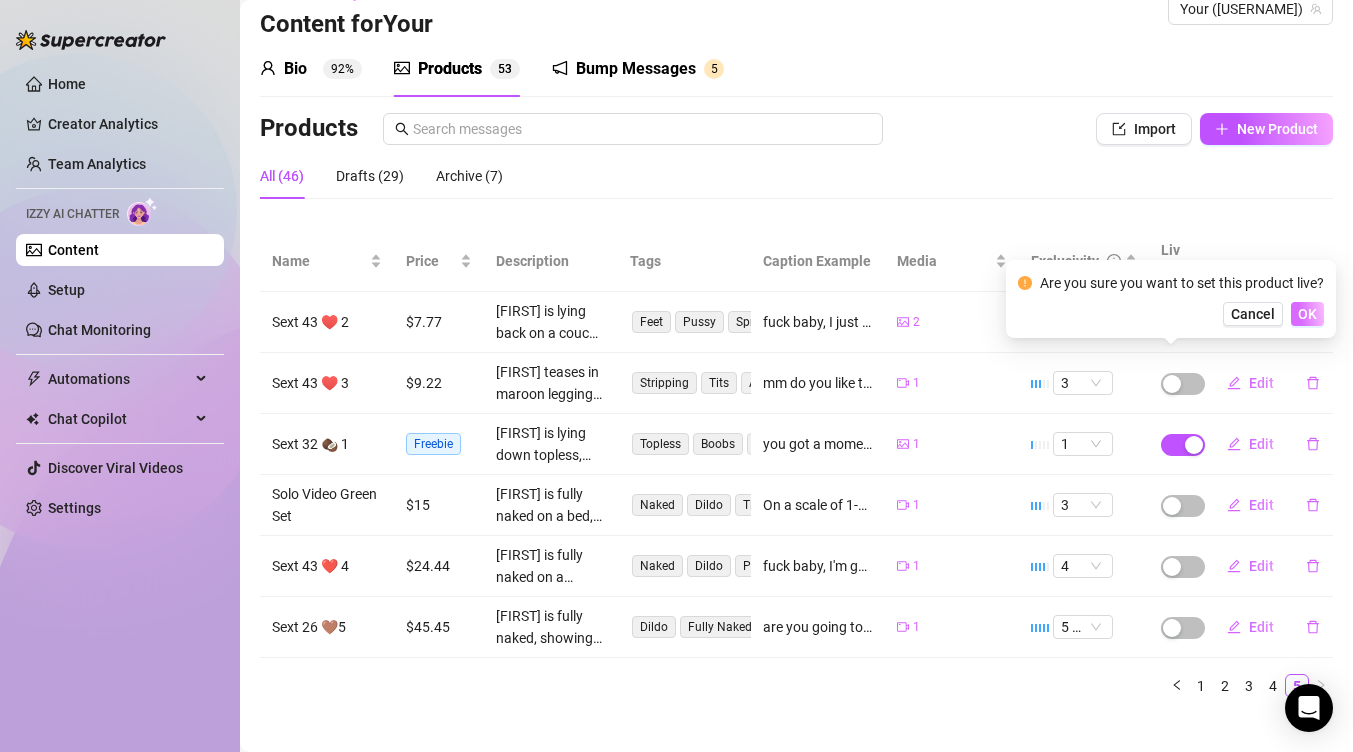 click on "OK" at bounding box center (1307, 314) 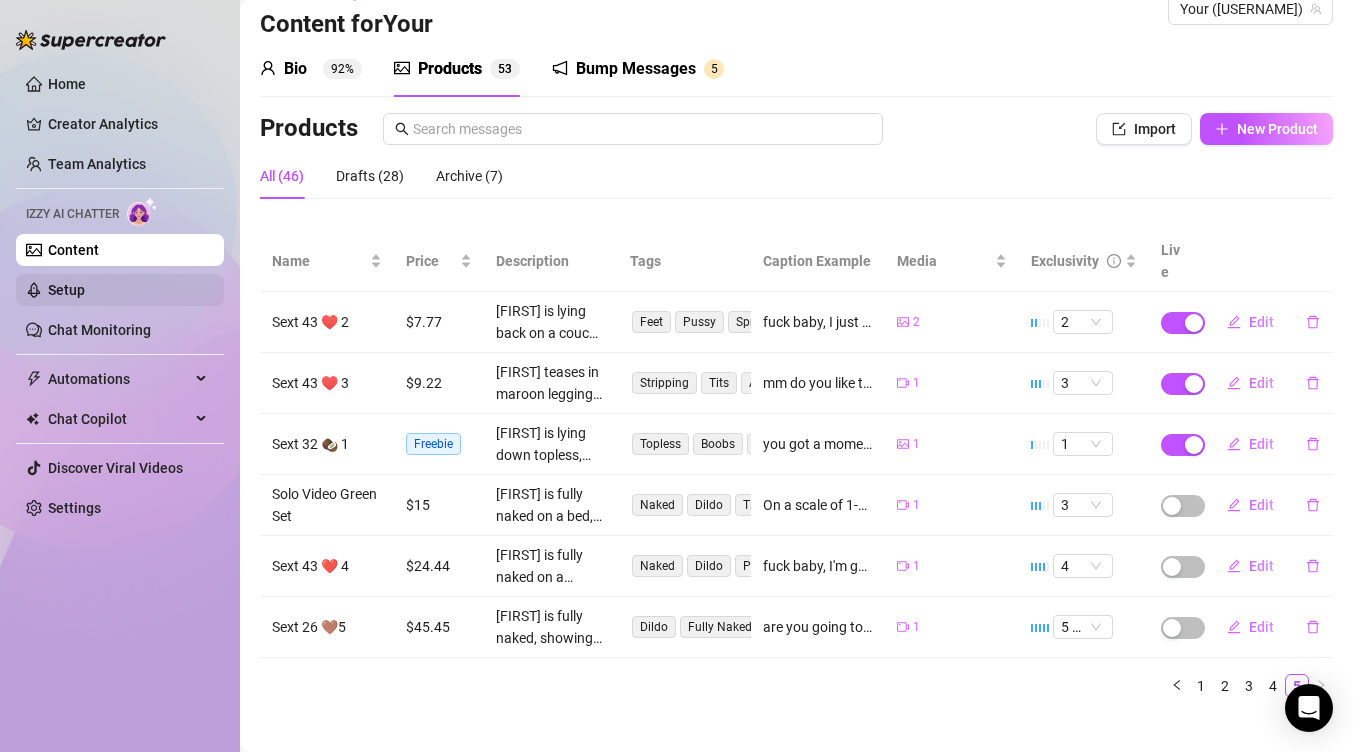 click on "Setup" at bounding box center (66, 290) 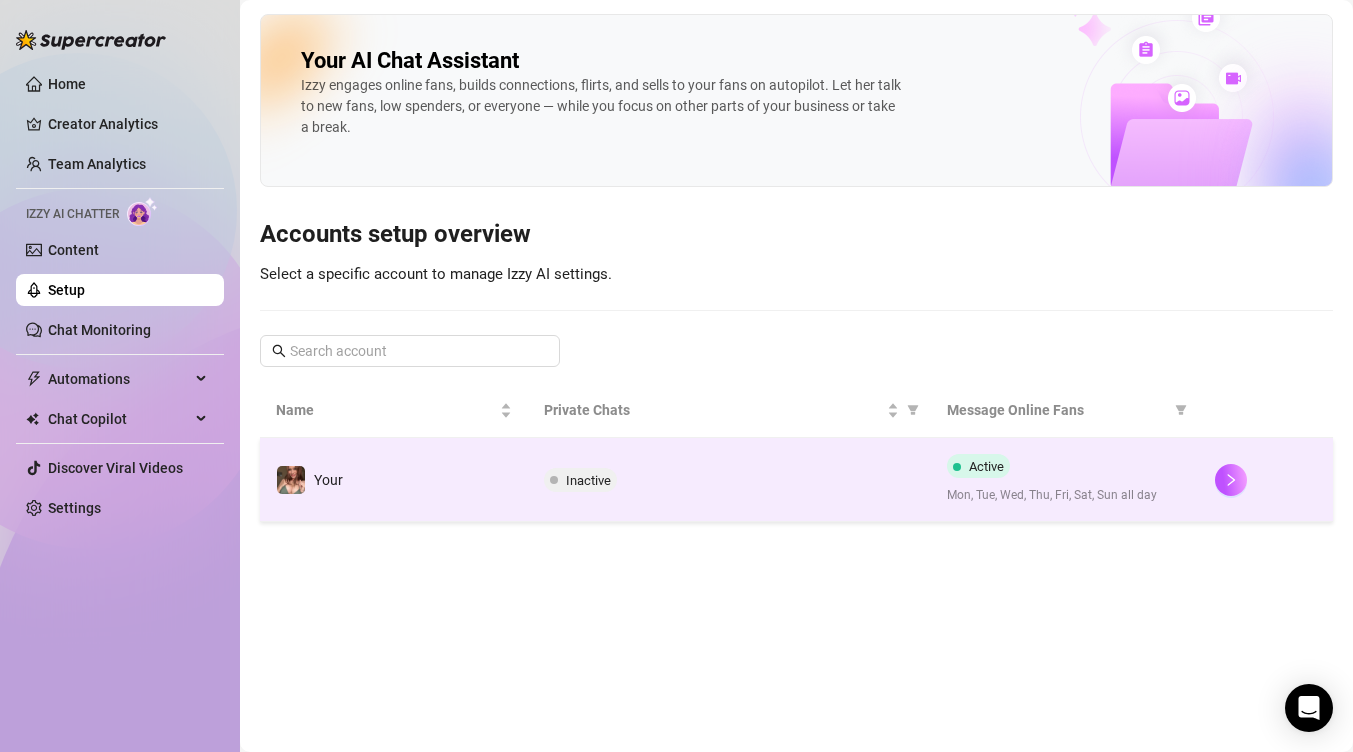 click on "Inactive" at bounding box center [729, 480] 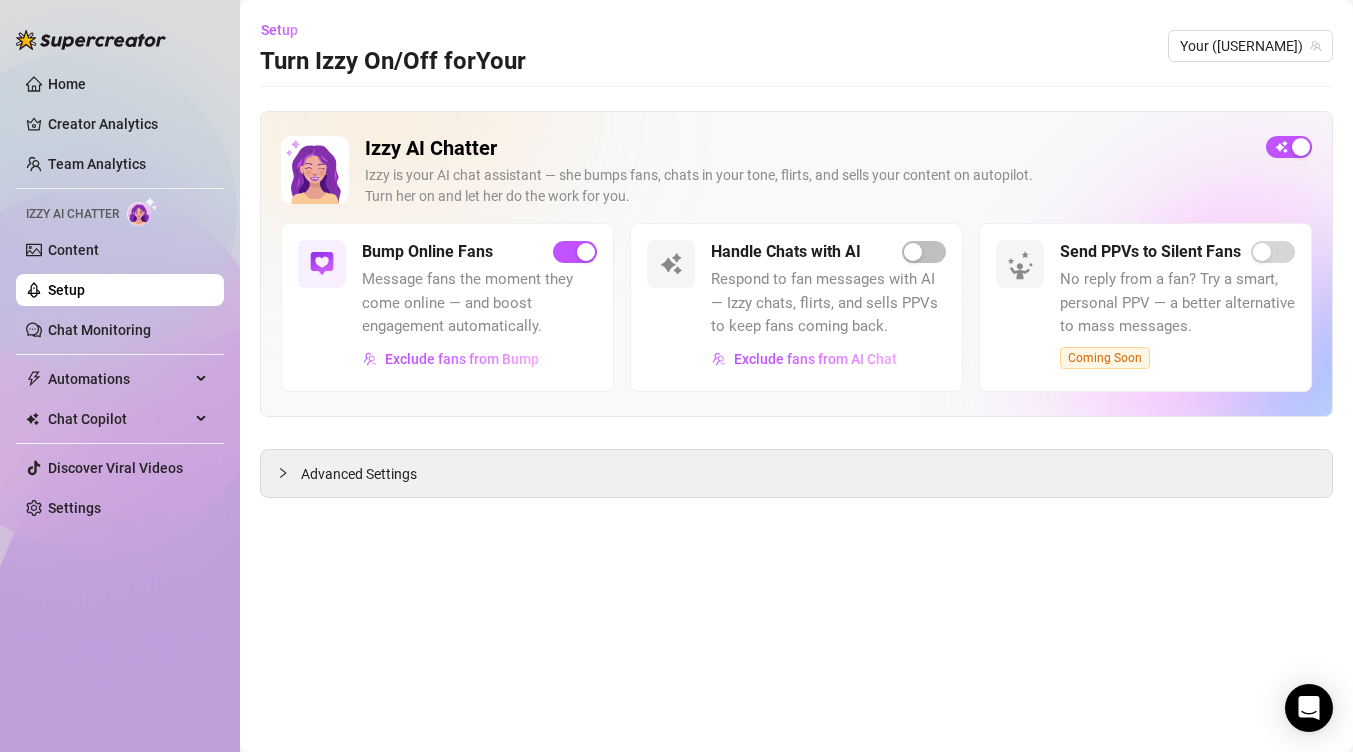 click on "Handle Chats with AI Respond to fan messages with AI — Izzy chats, flirts, and sells PPVs to keep fans coming back. Exclude fans from AI Chat" at bounding box center (828, 307) 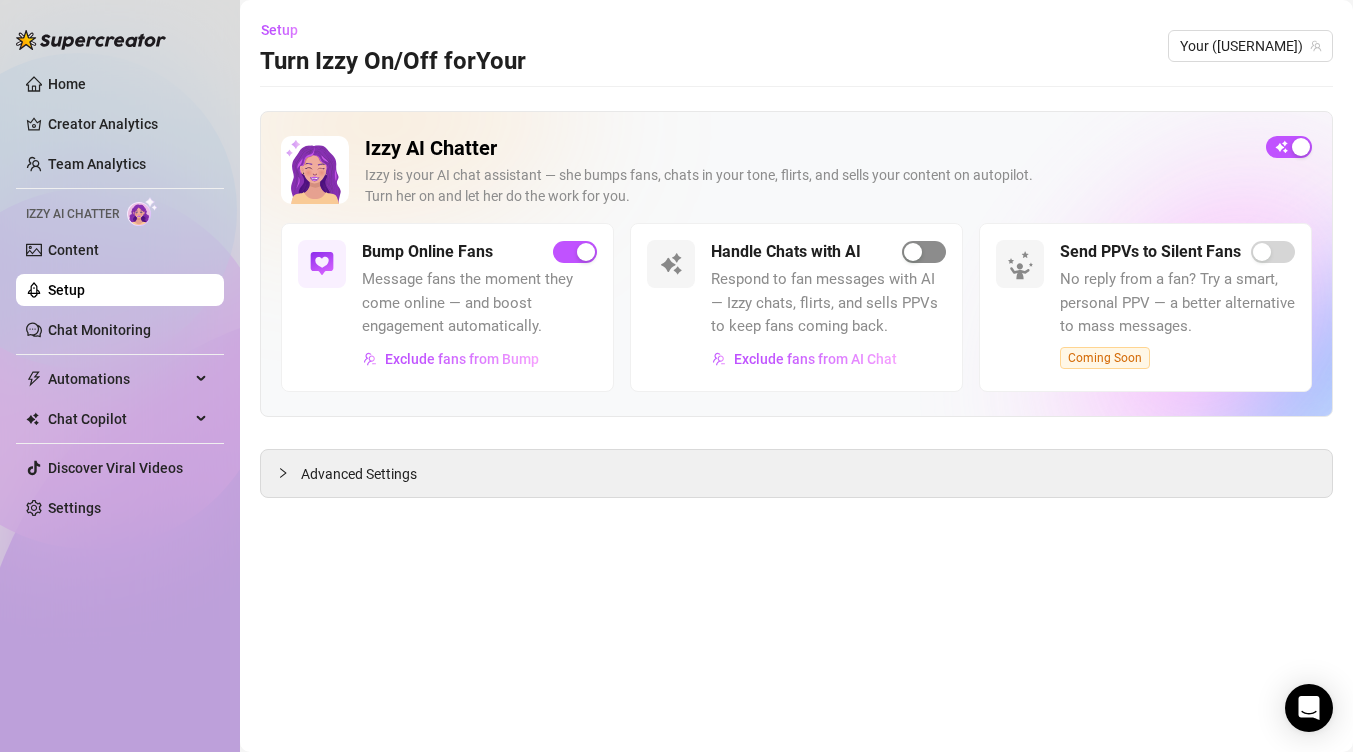click at bounding box center [924, 252] 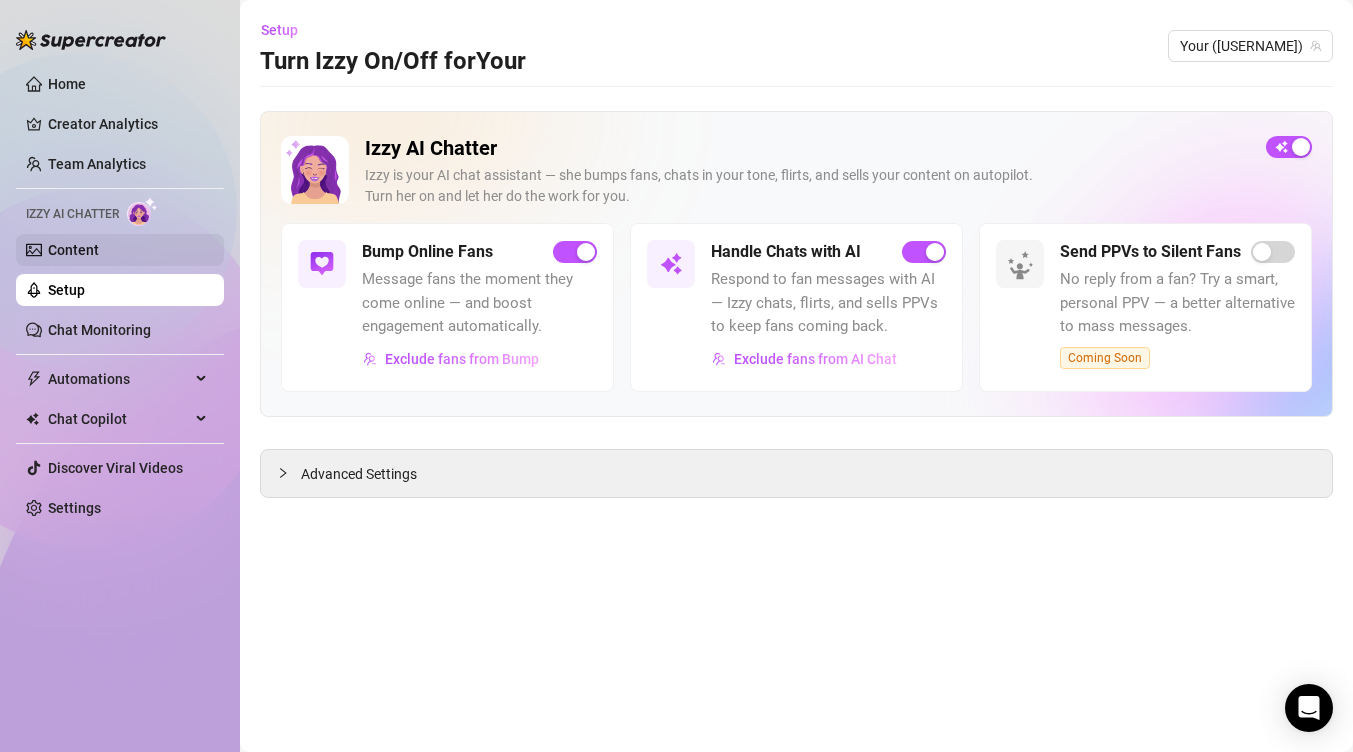 click on "Content" at bounding box center (73, 250) 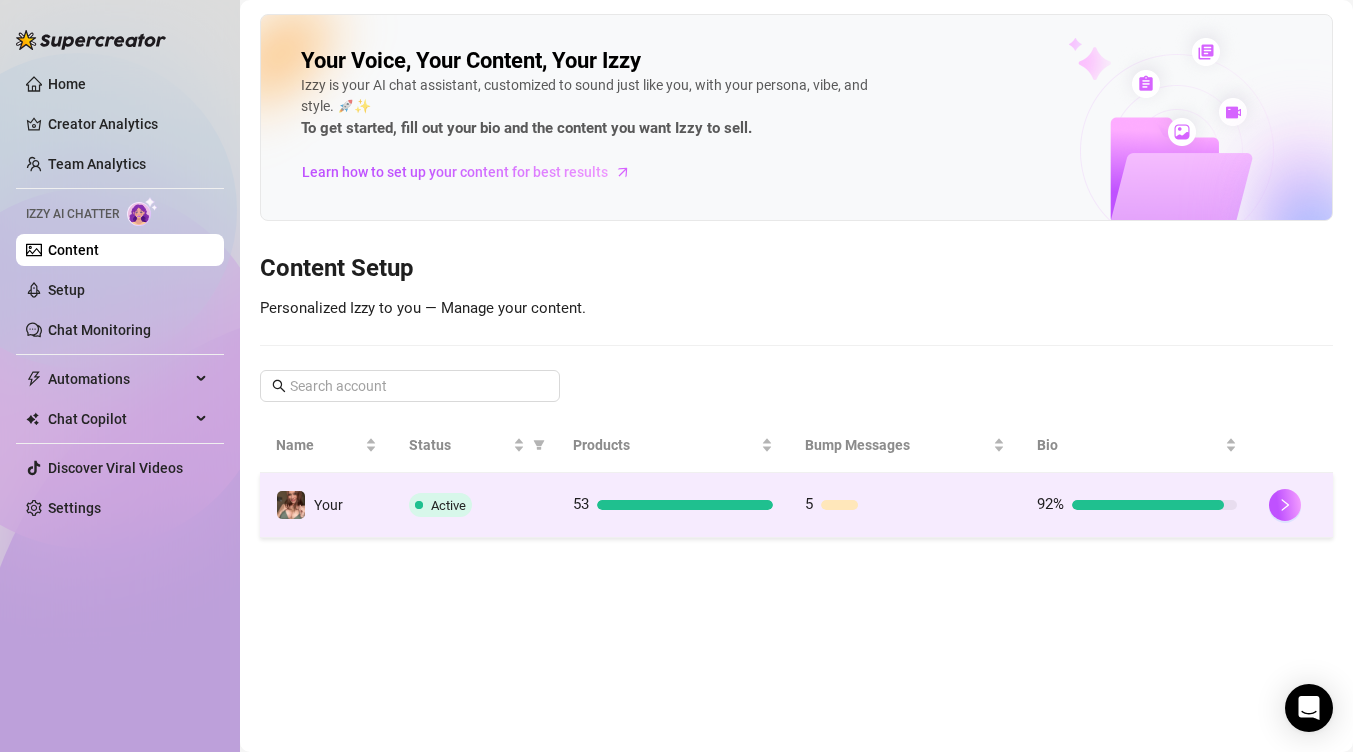 click on "53" at bounding box center [673, 505] 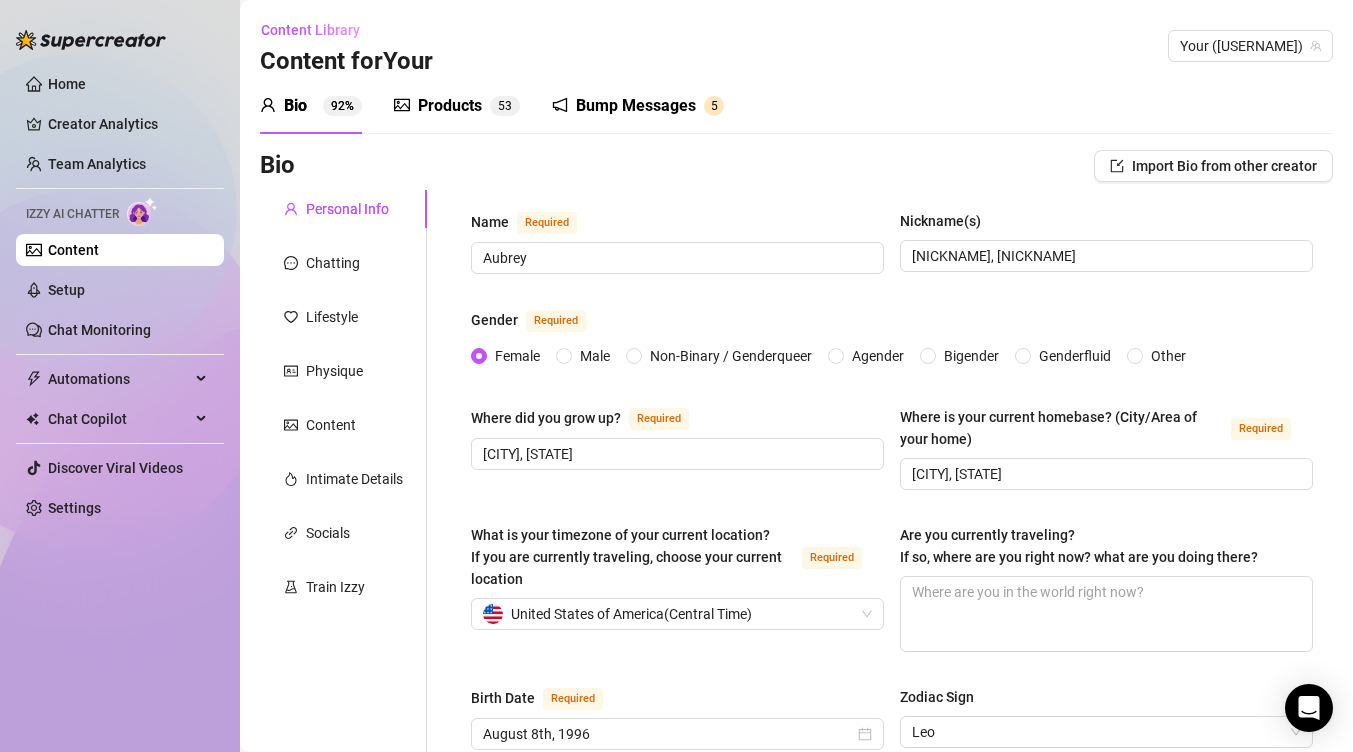 click on "Products" at bounding box center (450, 106) 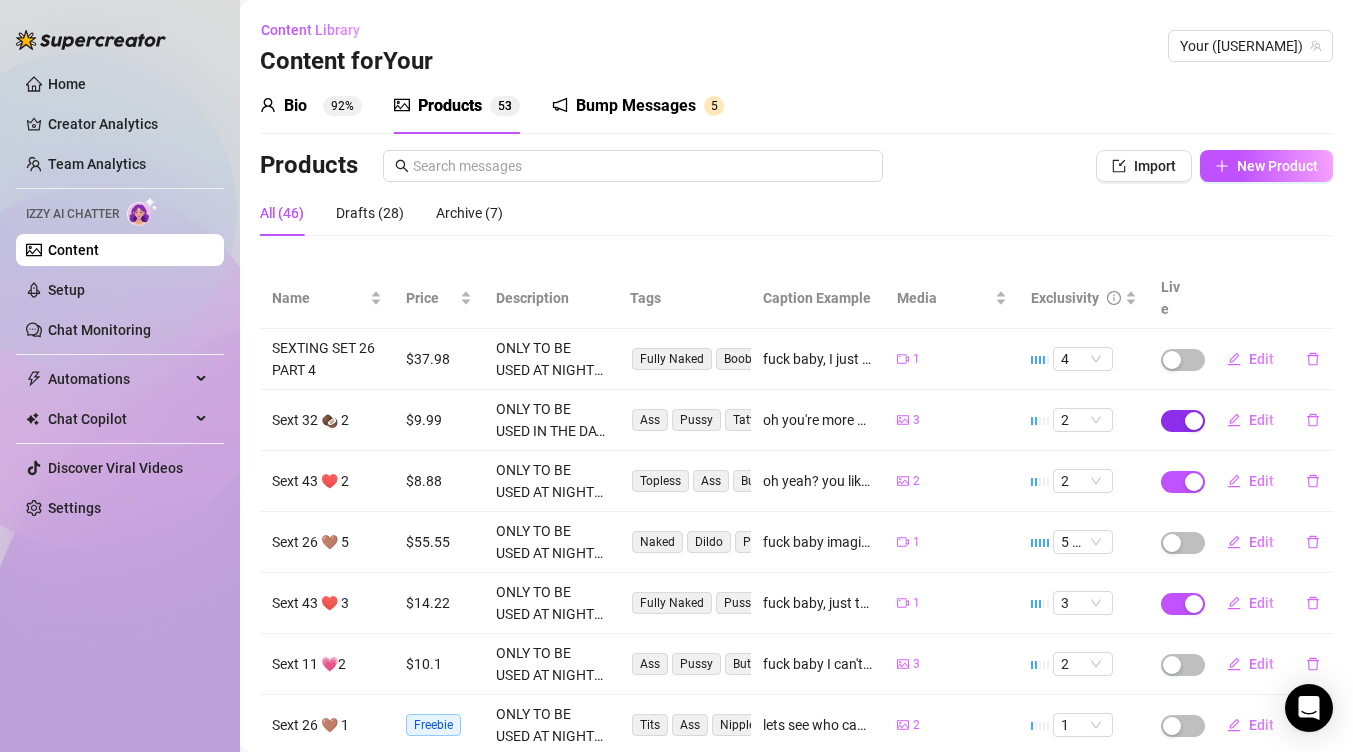 click at bounding box center [1183, 421] 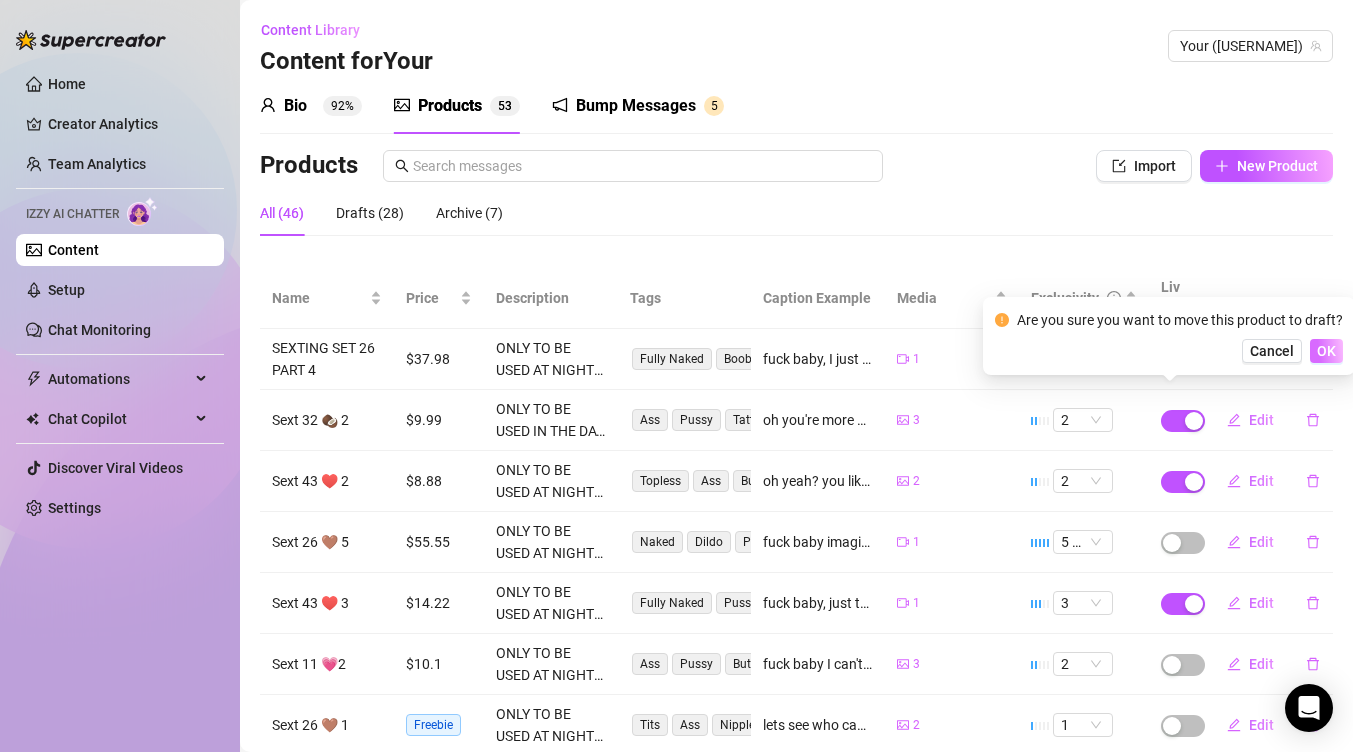 click on "OK" at bounding box center (1326, 351) 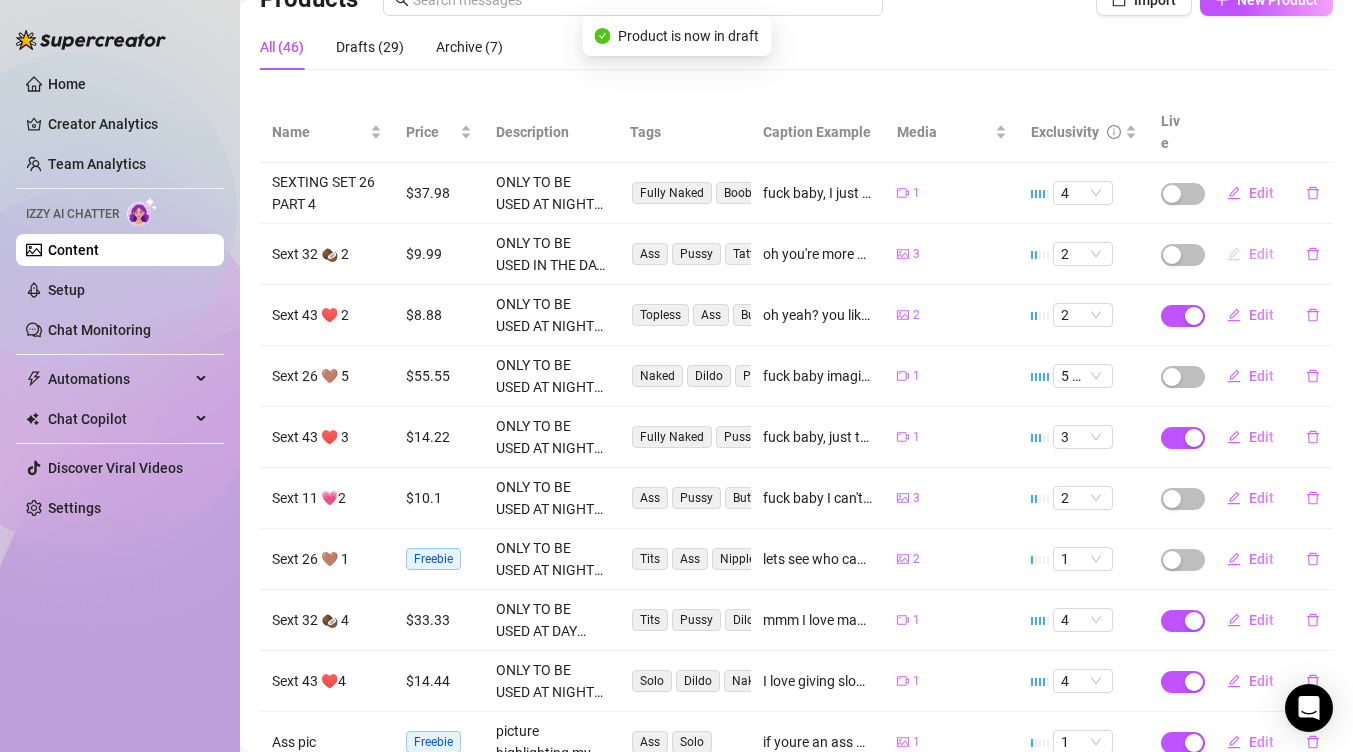 scroll, scrollTop: 182, scrollLeft: 0, axis: vertical 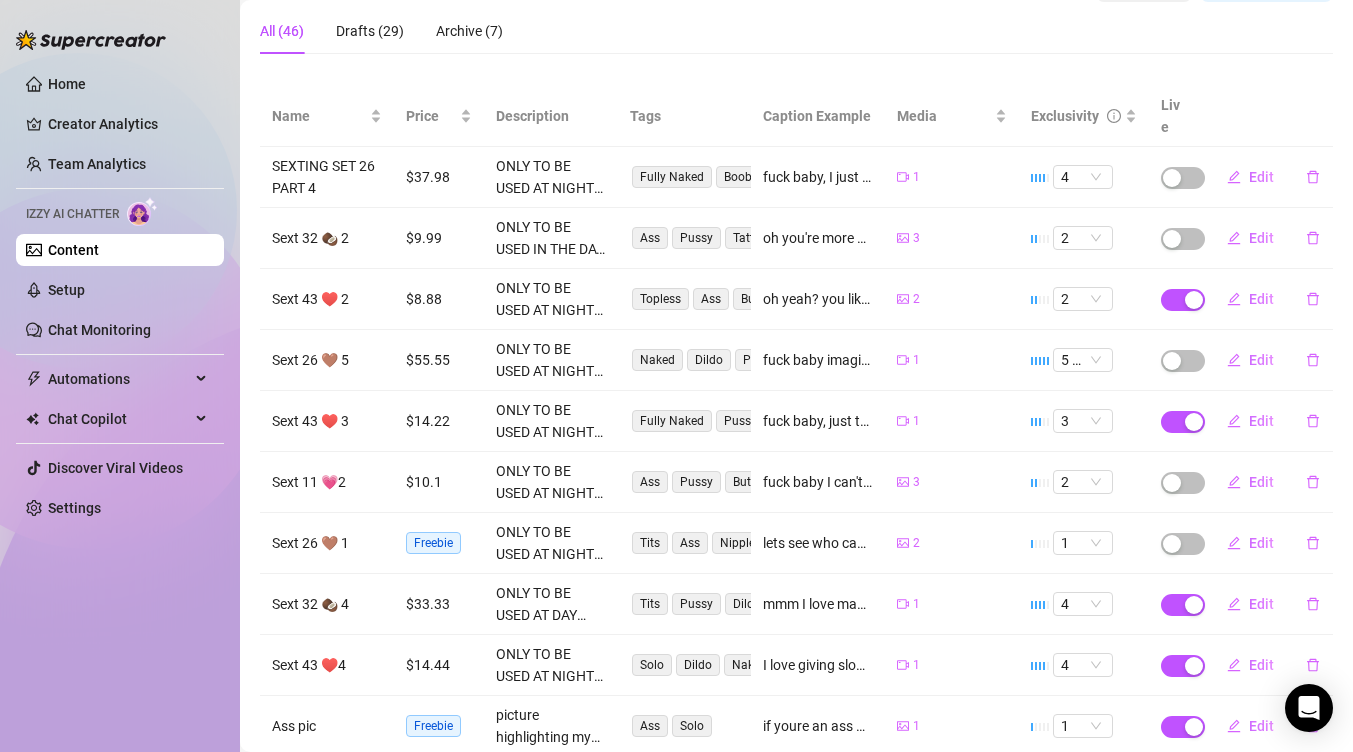 click on "Edit" at bounding box center (1266, 604) 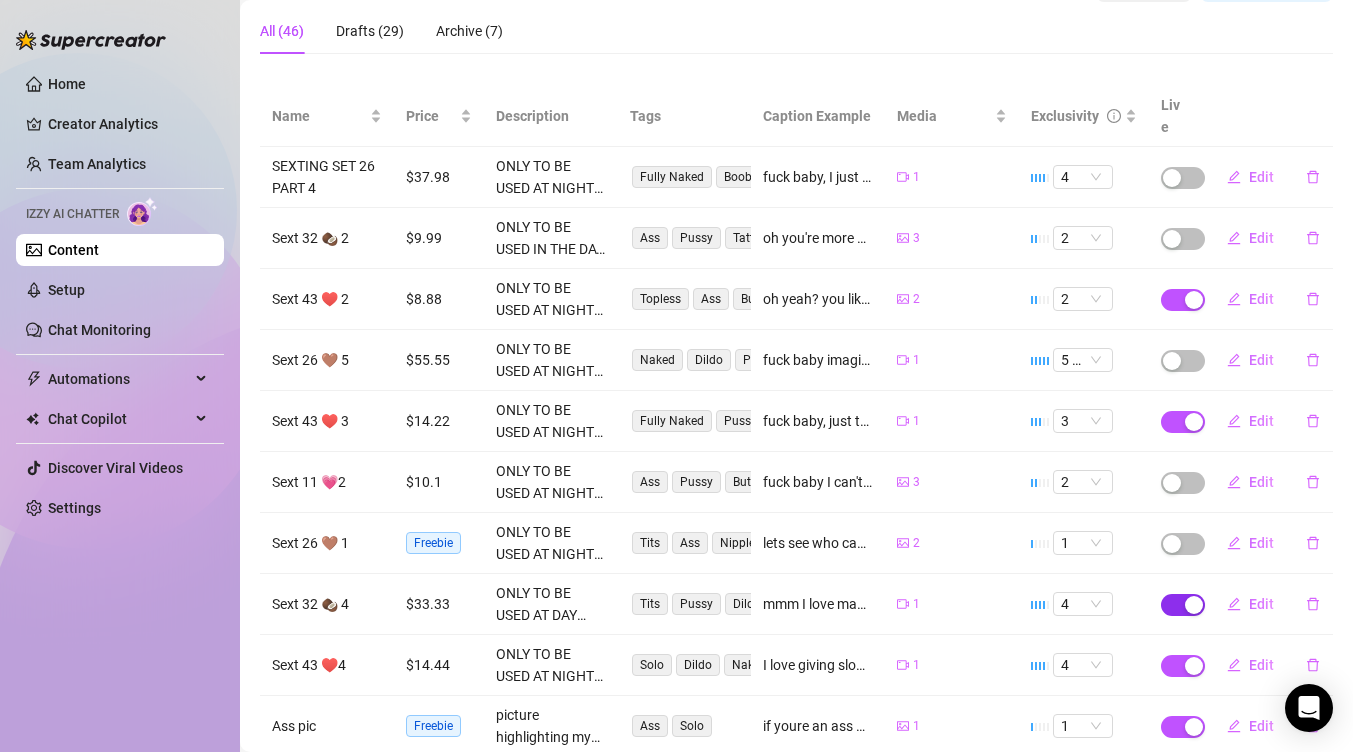 click at bounding box center (1194, 605) 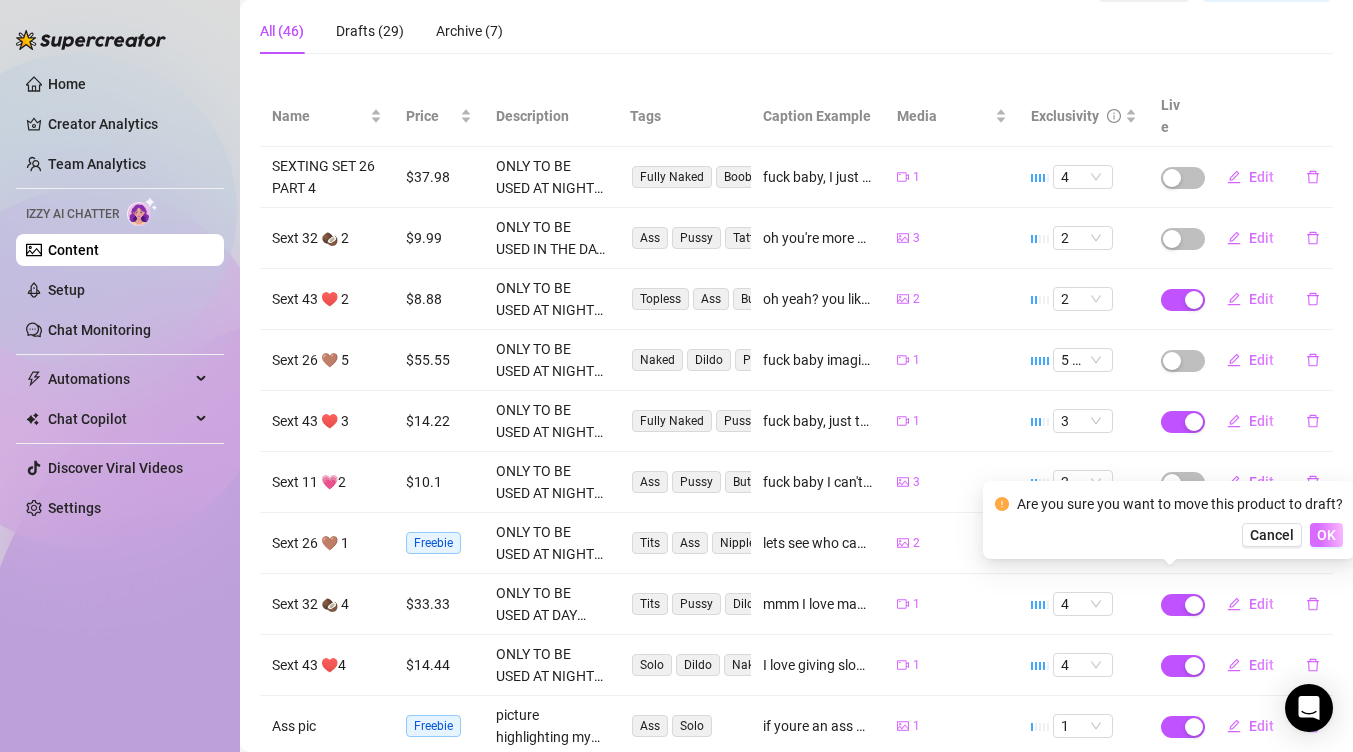click on "OK" at bounding box center (1326, 535) 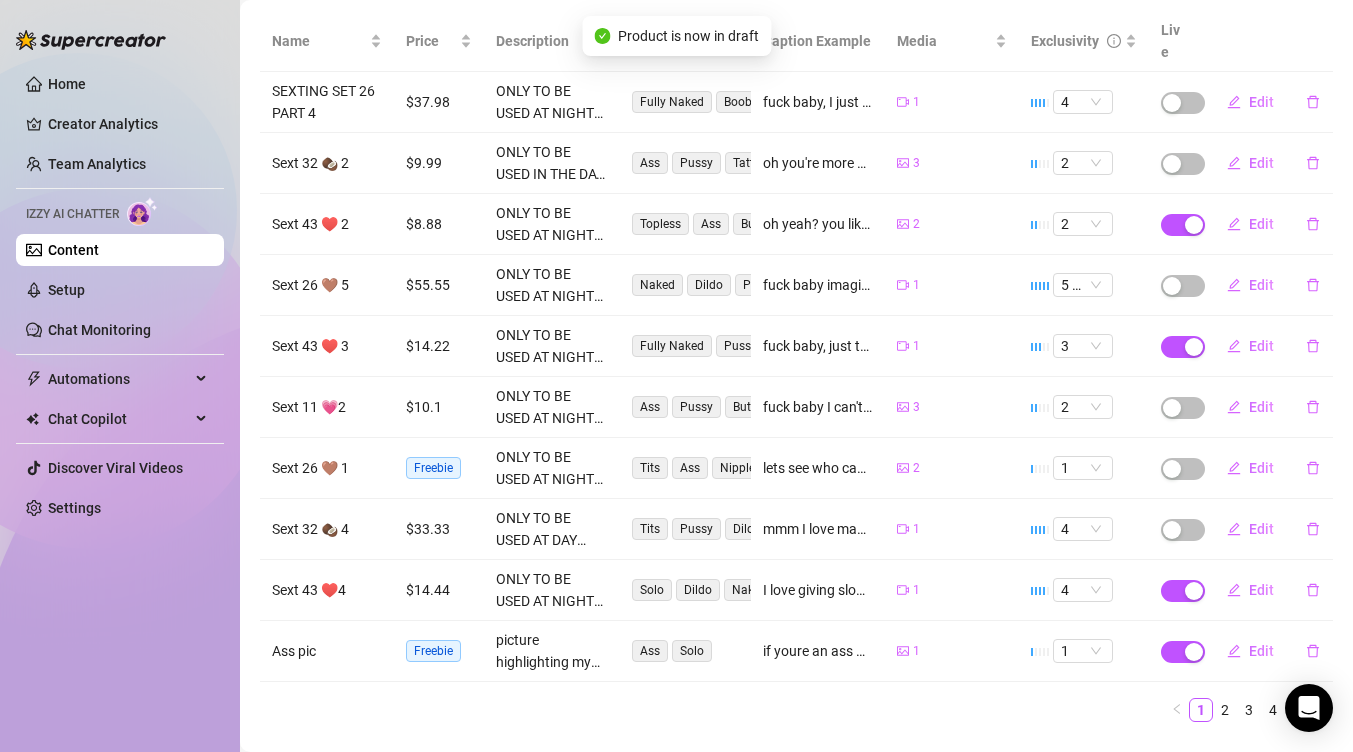 scroll, scrollTop: 281, scrollLeft: 0, axis: vertical 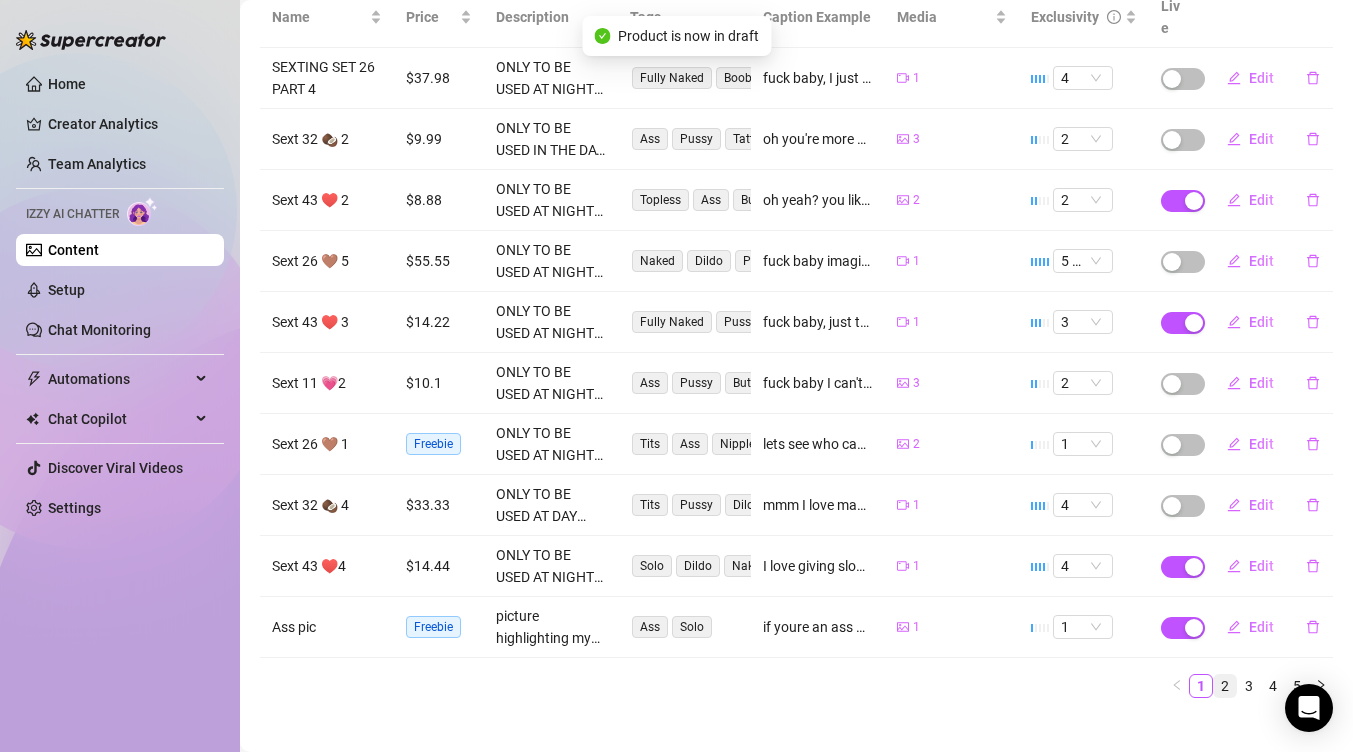 click on "2" at bounding box center [1225, 686] 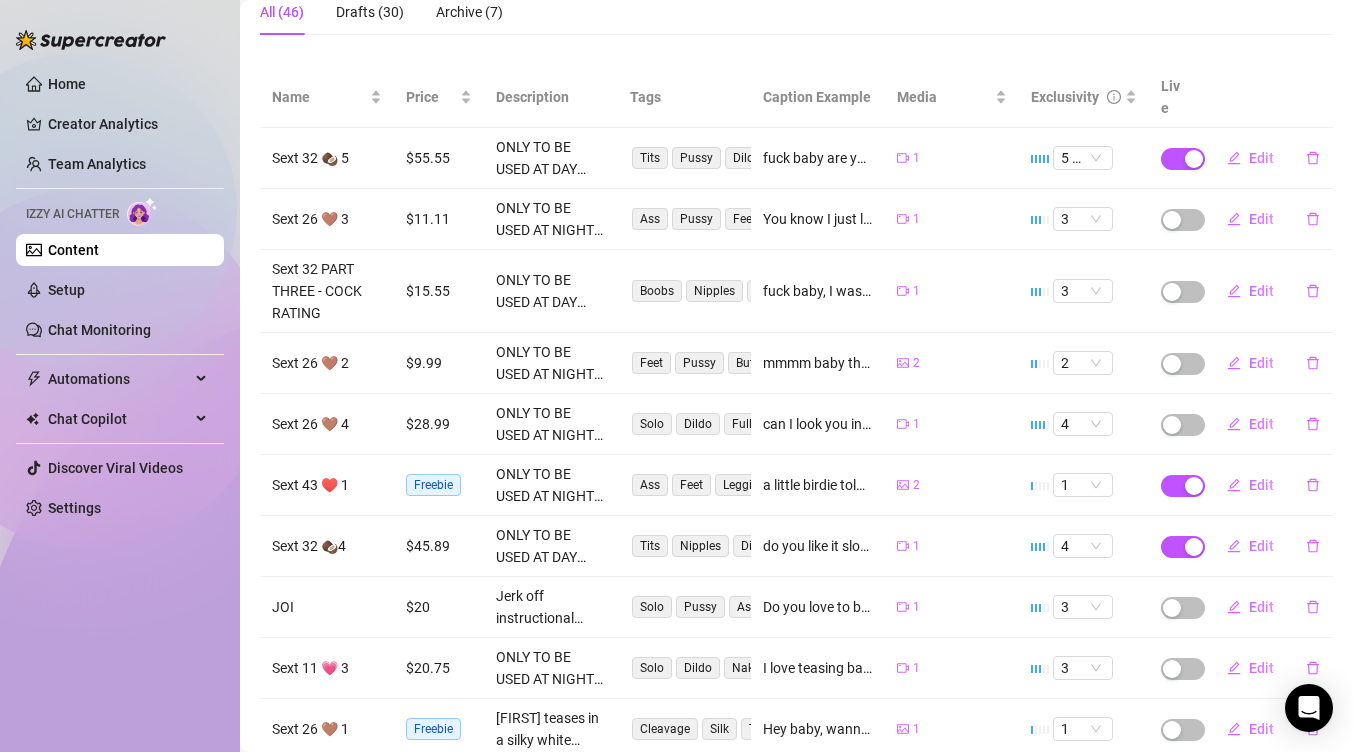 scroll, scrollTop: 197, scrollLeft: 0, axis: vertical 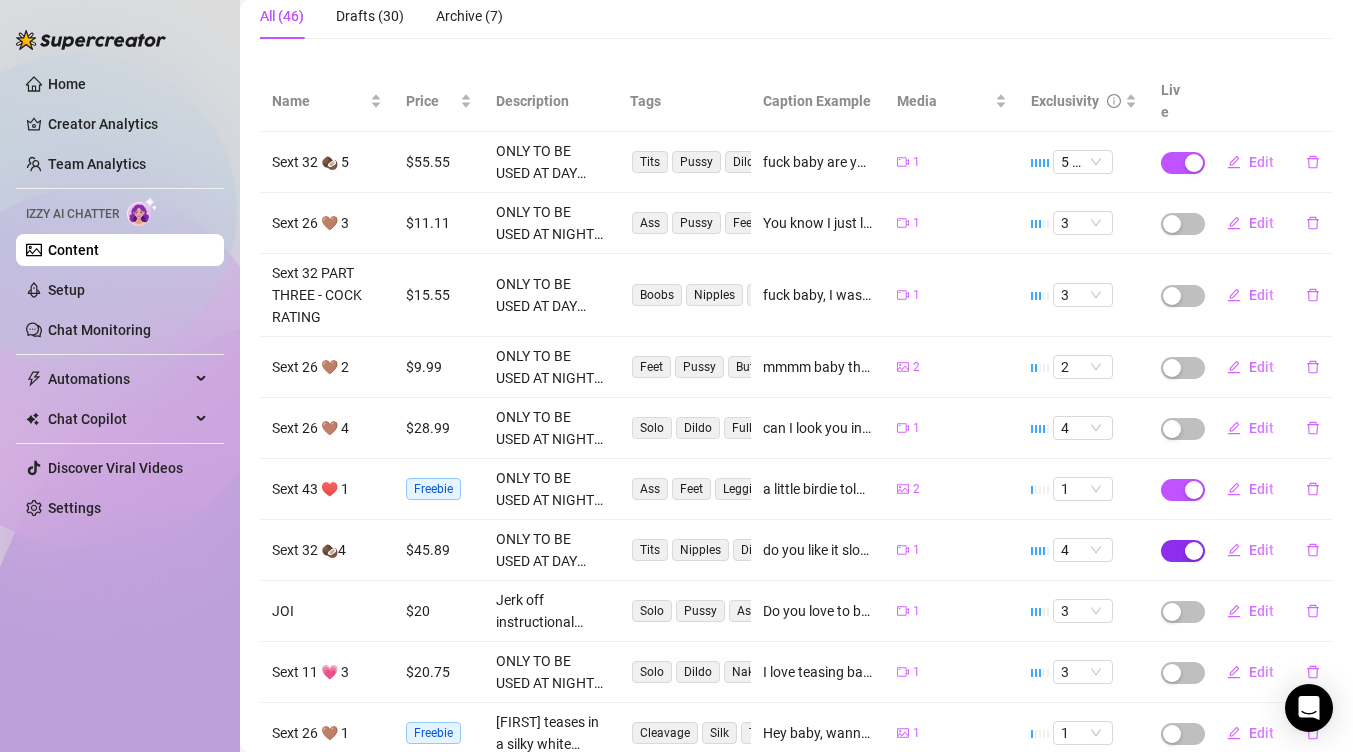 click at bounding box center (1194, 551) 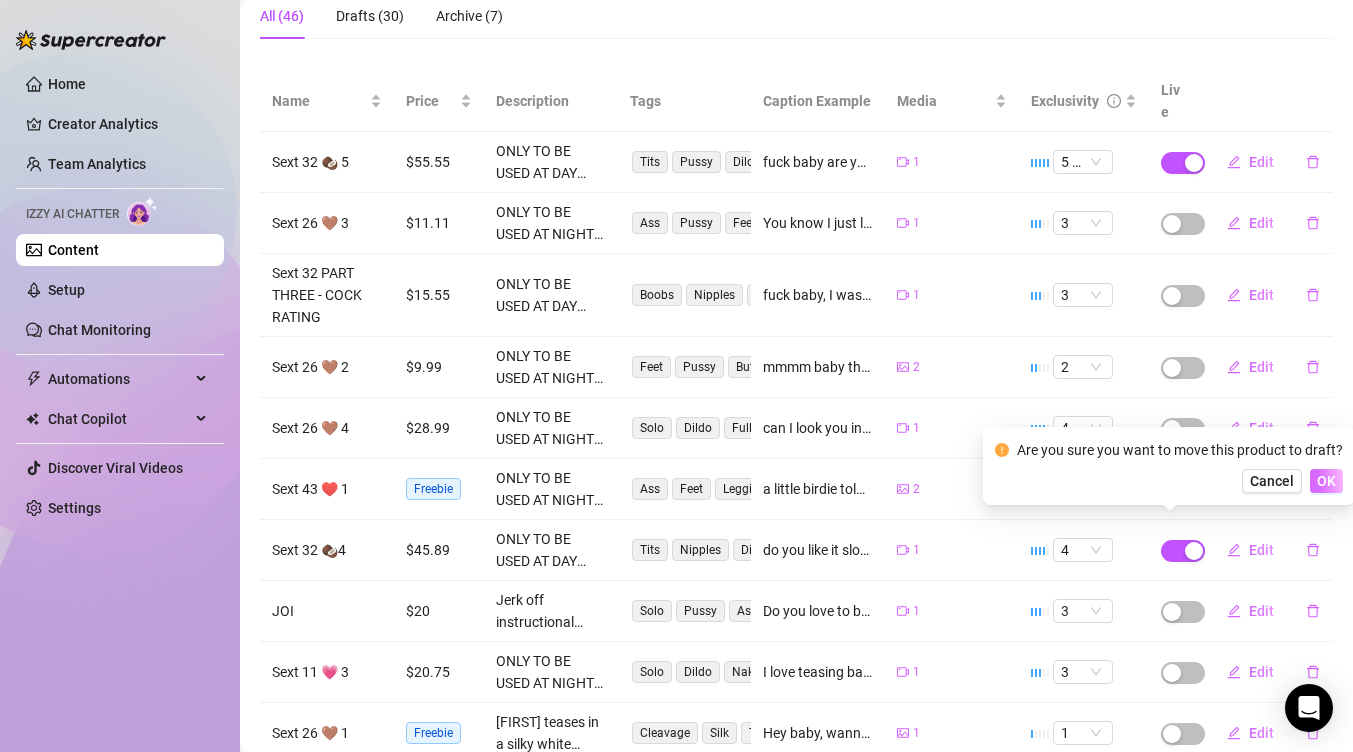 click on "OK" at bounding box center (1326, 481) 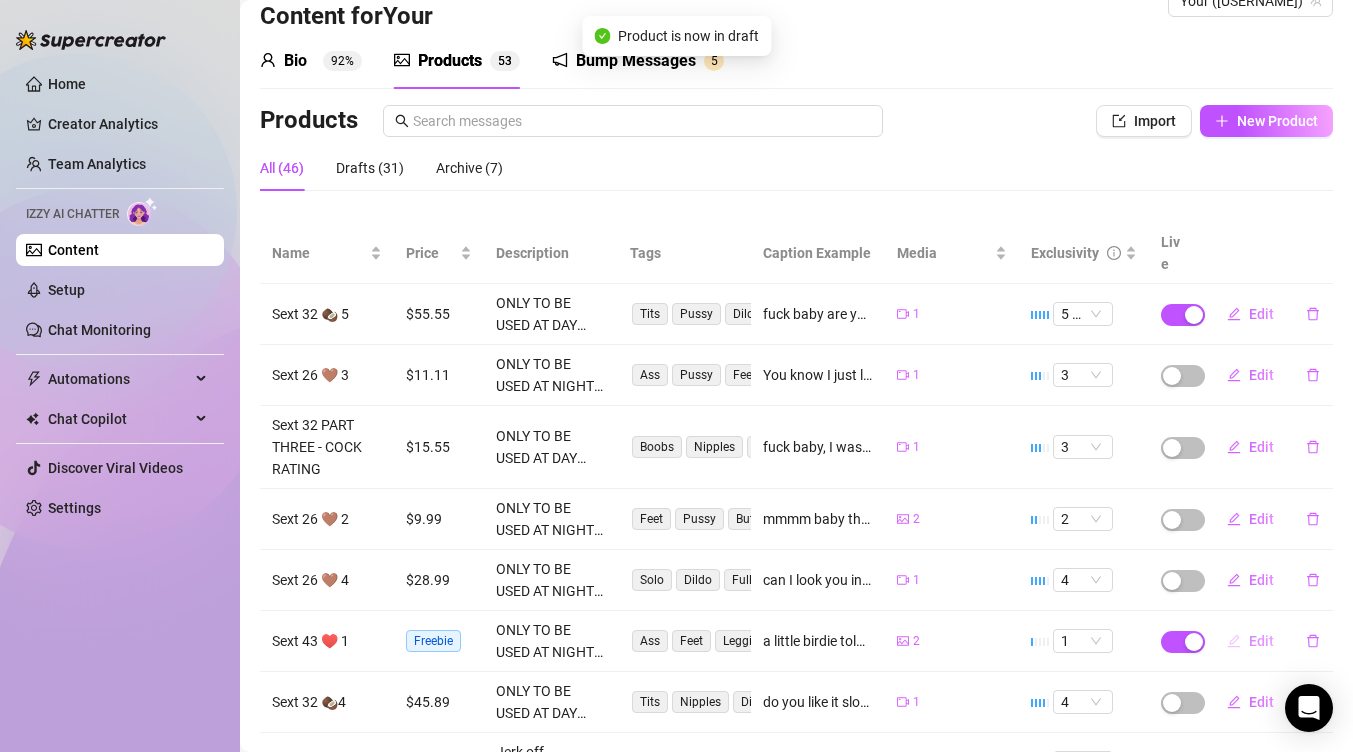 scroll, scrollTop: 42, scrollLeft: 0, axis: vertical 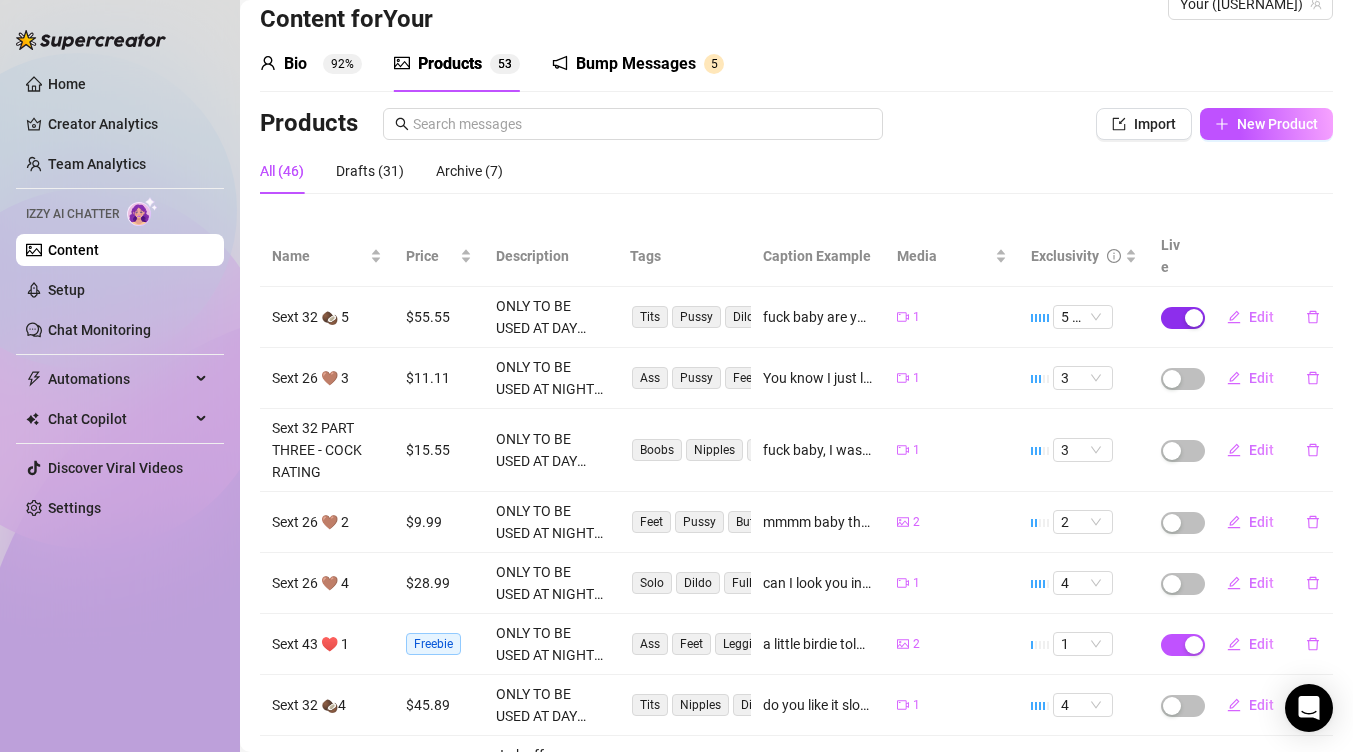 click at bounding box center [1194, 318] 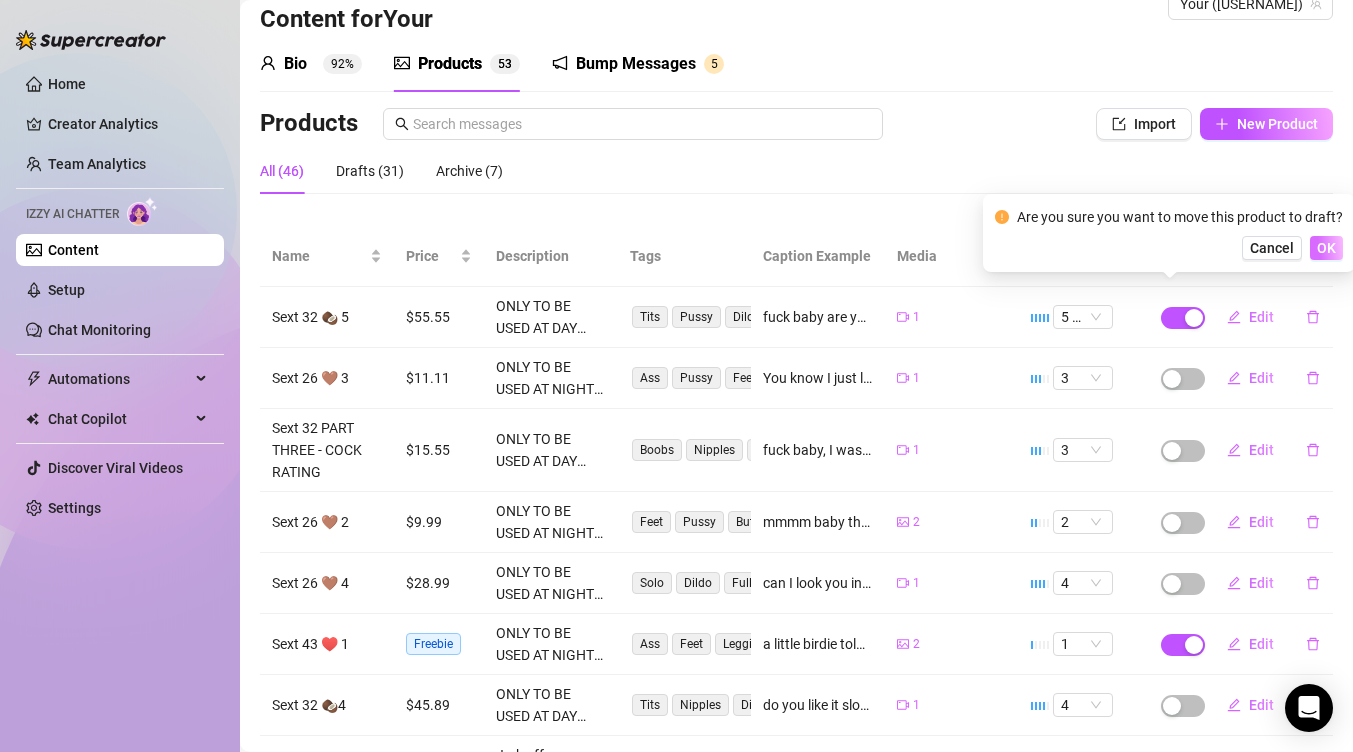 click on "OK" at bounding box center [1326, 248] 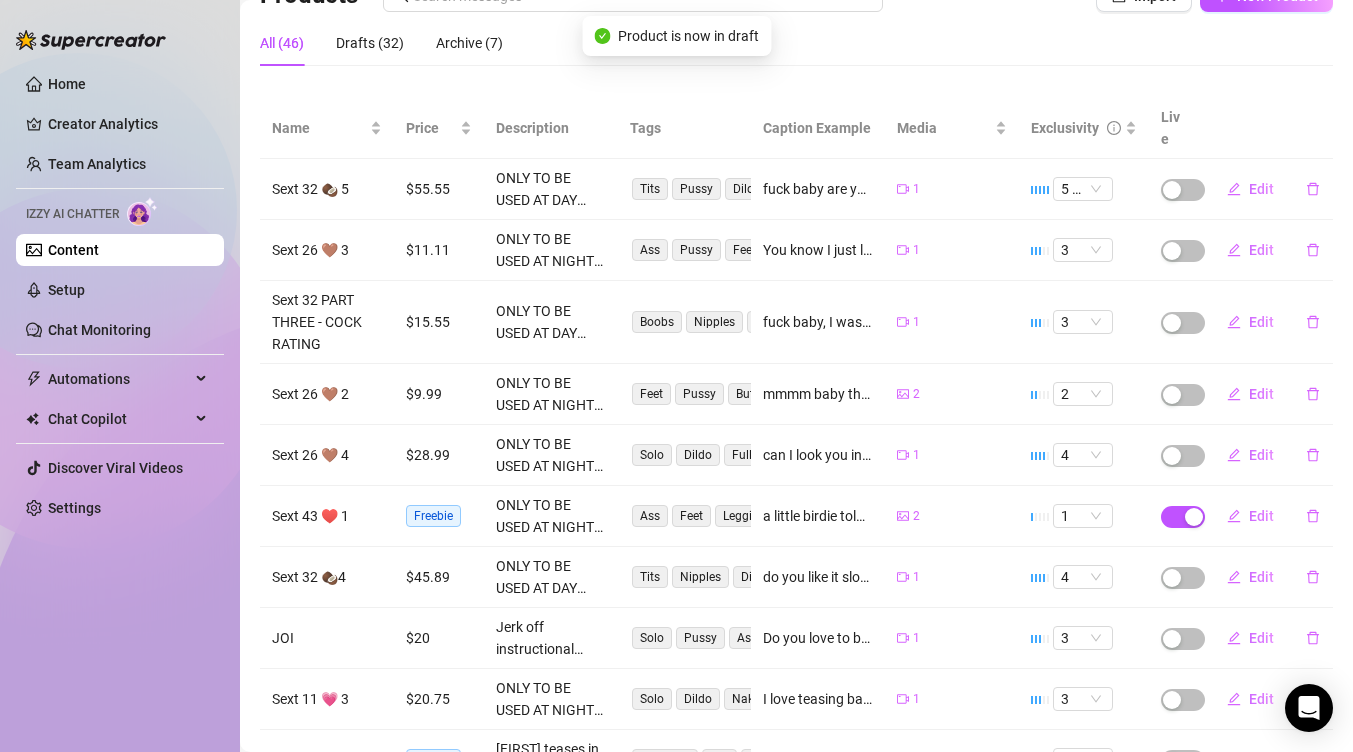 scroll, scrollTop: 303, scrollLeft: 0, axis: vertical 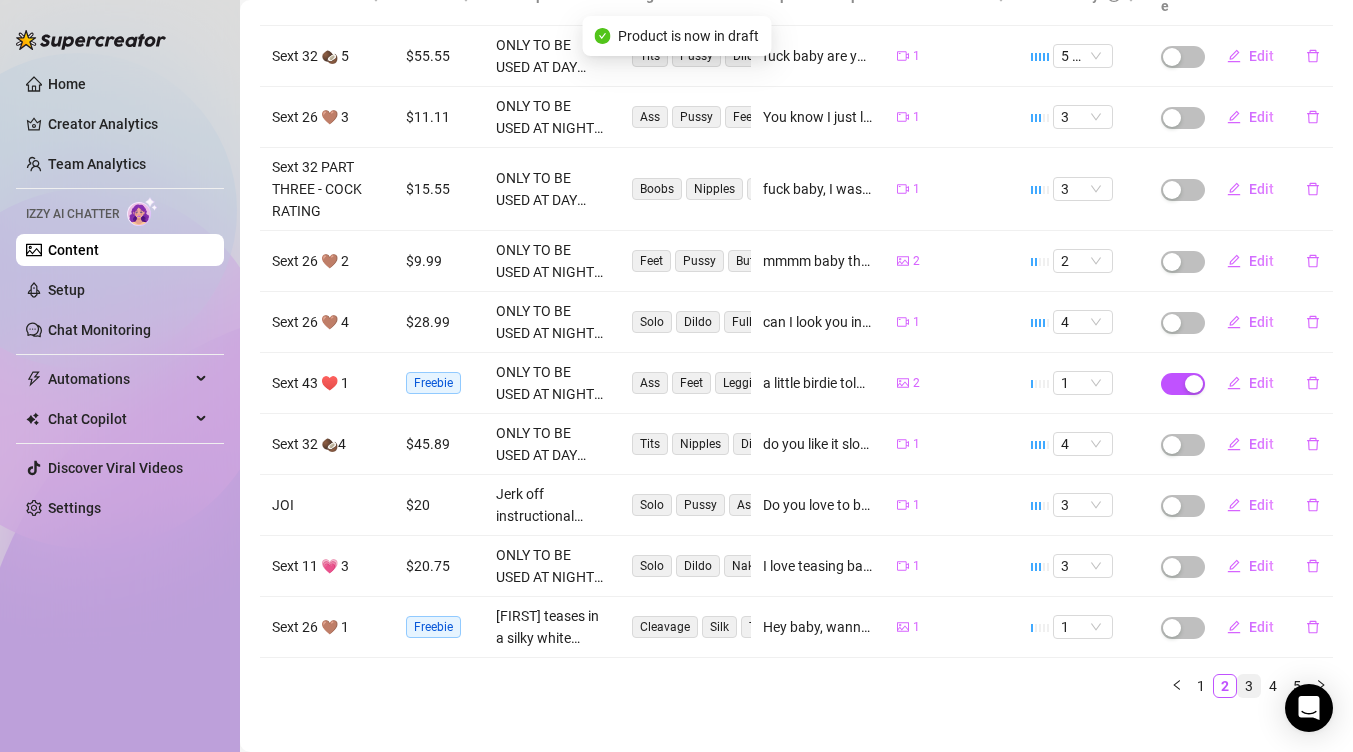 click on "3" at bounding box center (1249, 686) 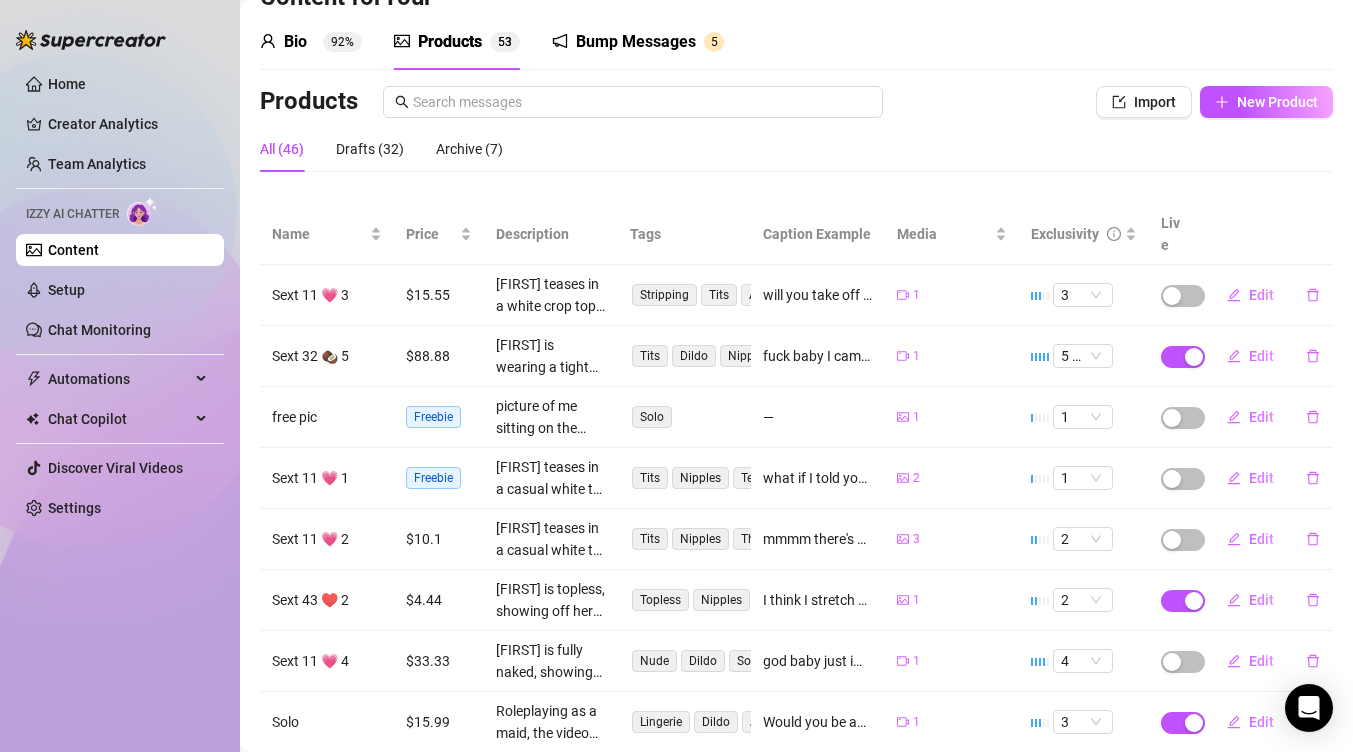 scroll, scrollTop: 46, scrollLeft: 0, axis: vertical 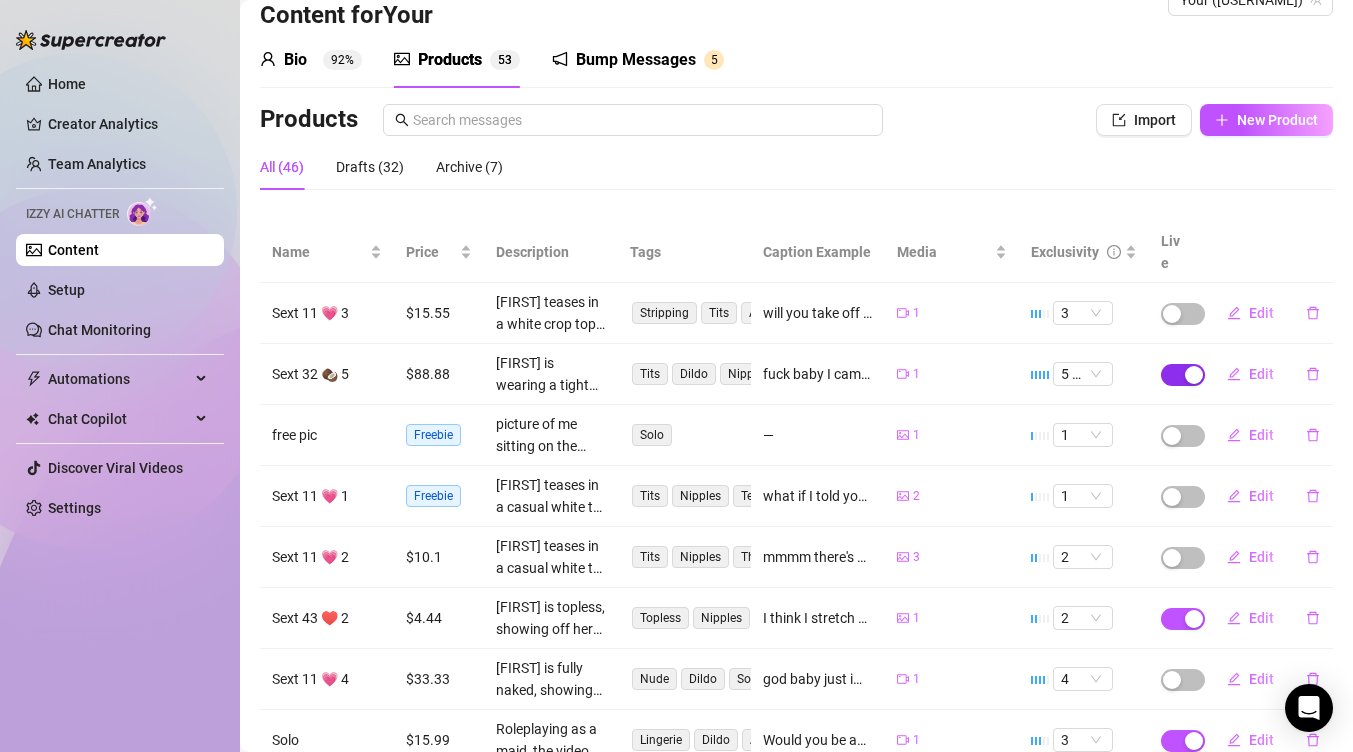 click at bounding box center (1194, 375) 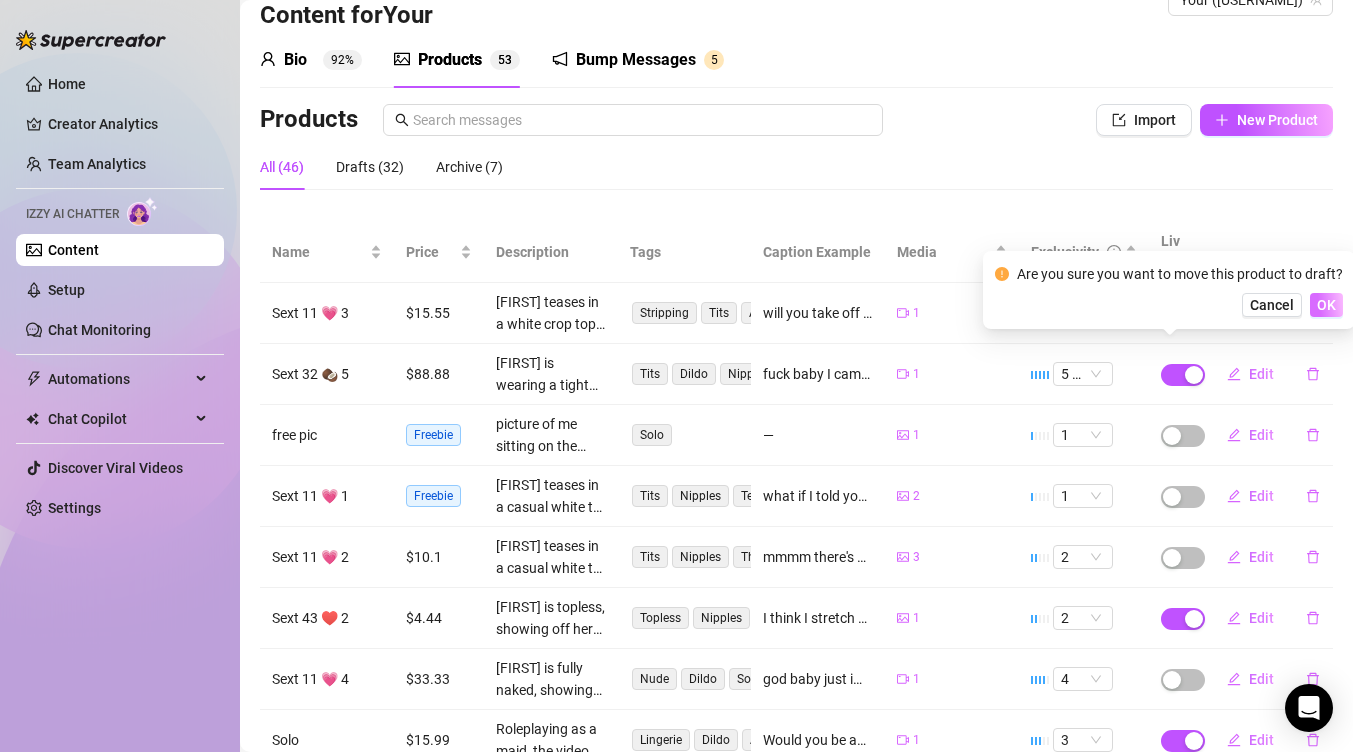 click on "OK" at bounding box center (1326, 305) 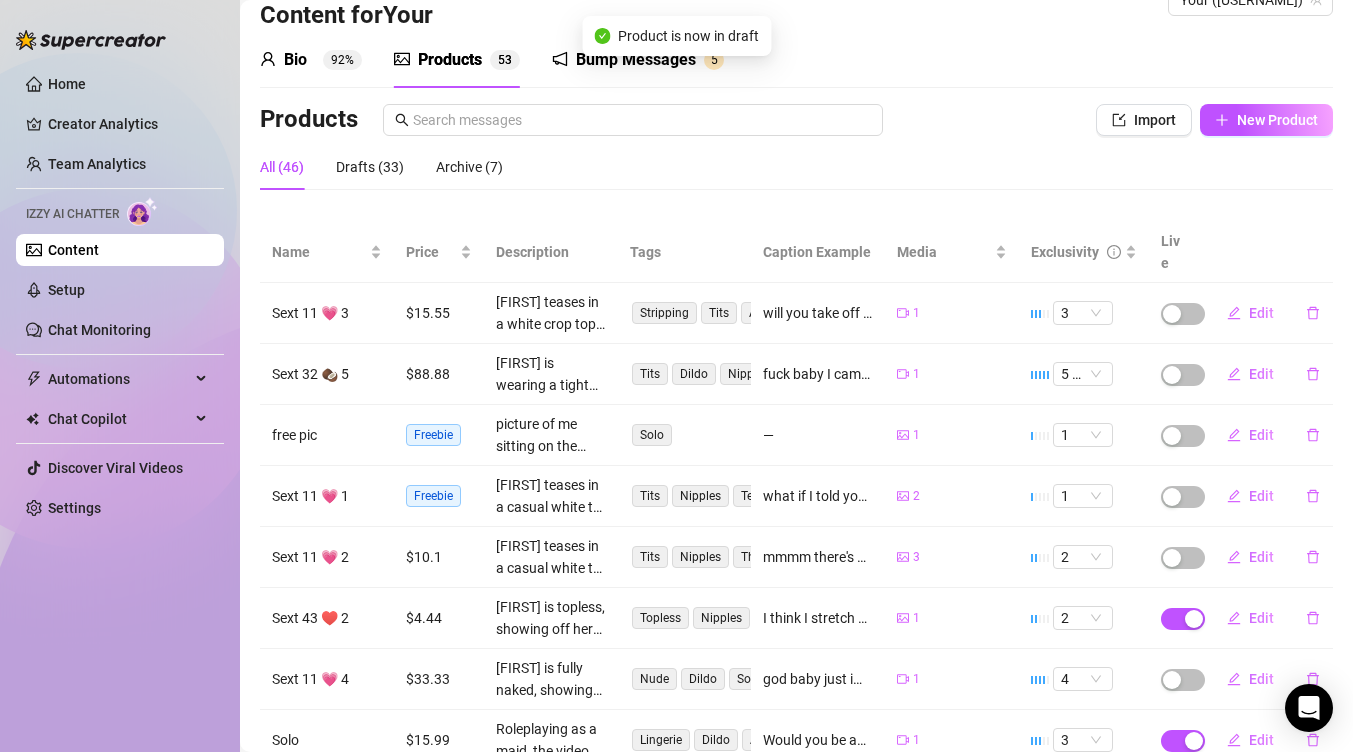 scroll, scrollTop: 281, scrollLeft: 0, axis: vertical 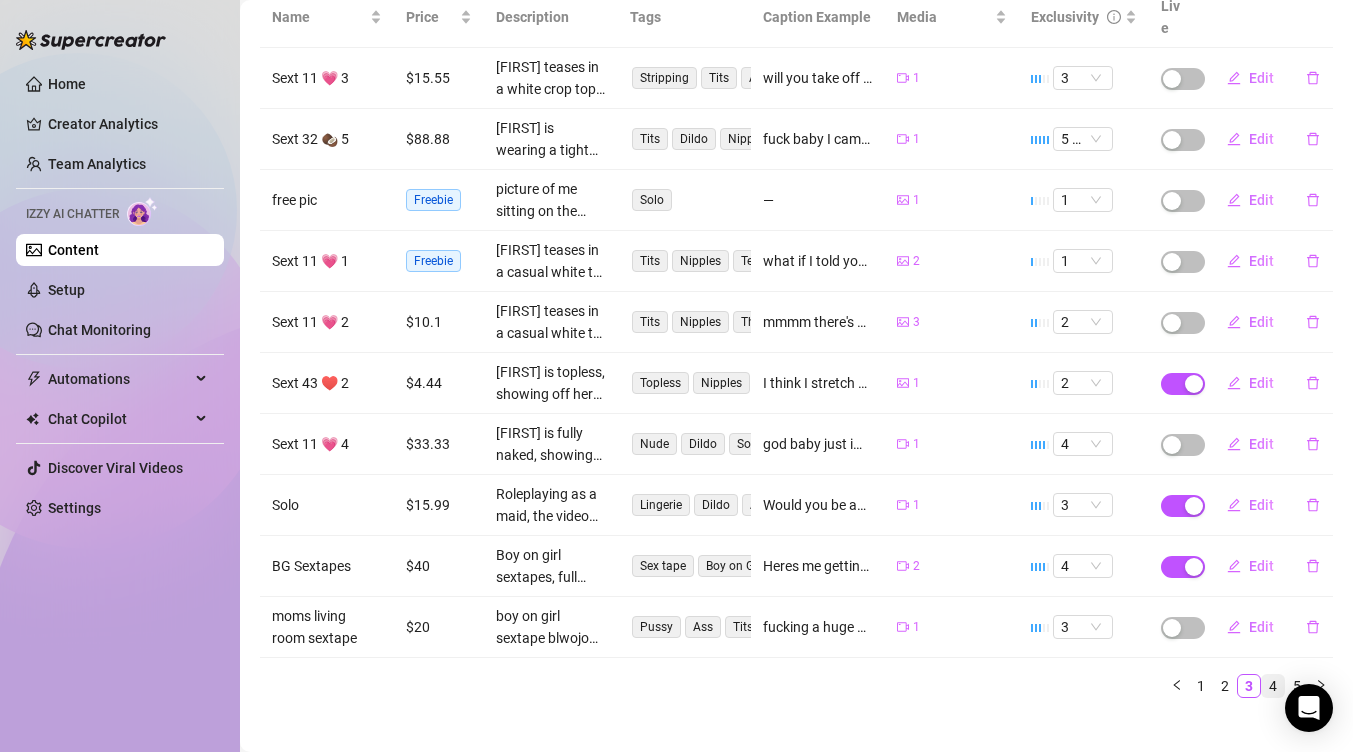 click on "4" at bounding box center [1273, 686] 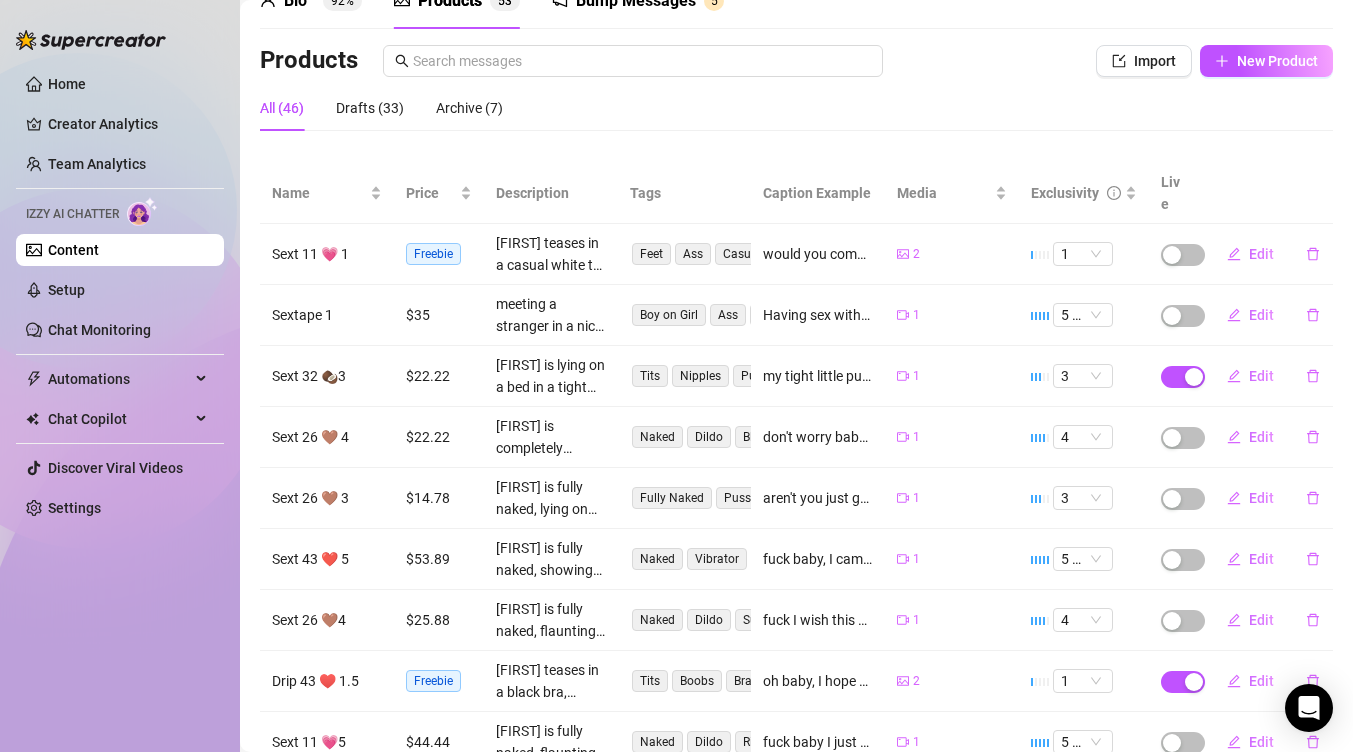 scroll, scrollTop: 281, scrollLeft: 0, axis: vertical 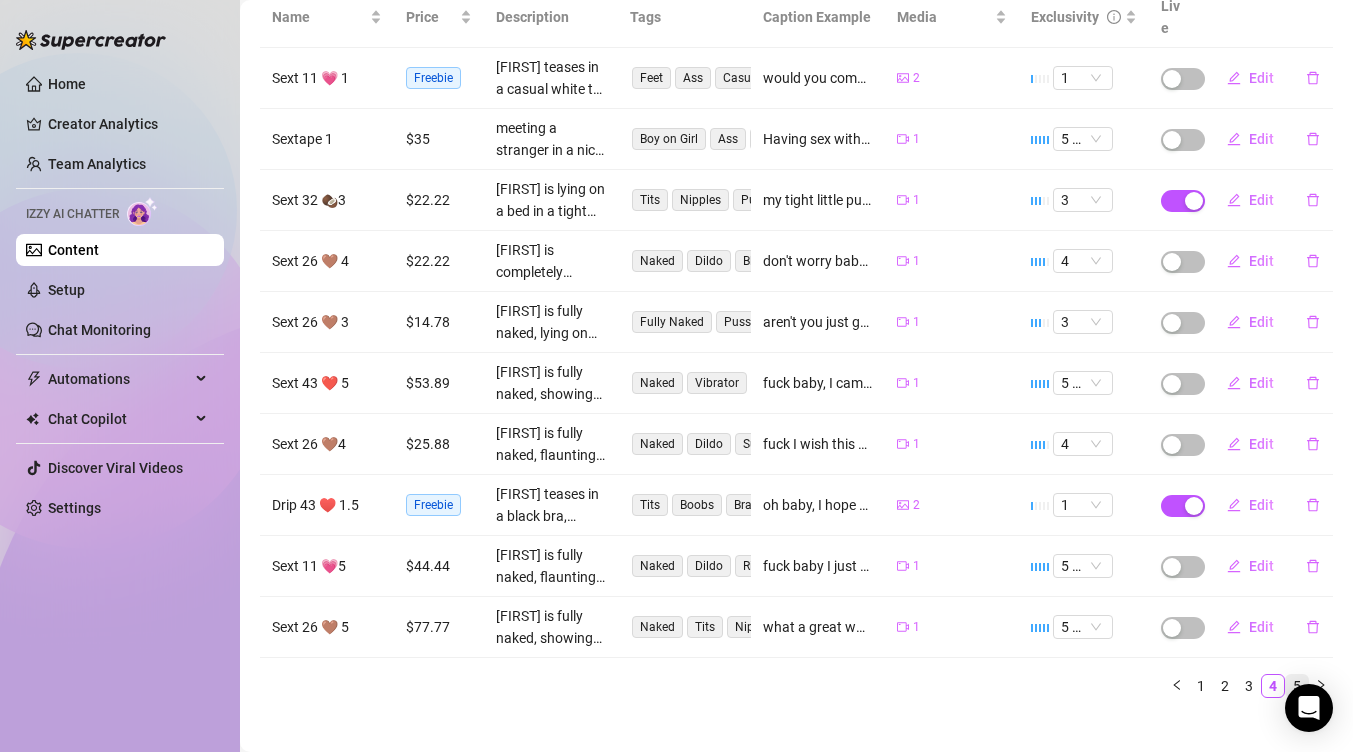click on "5" at bounding box center [1297, 686] 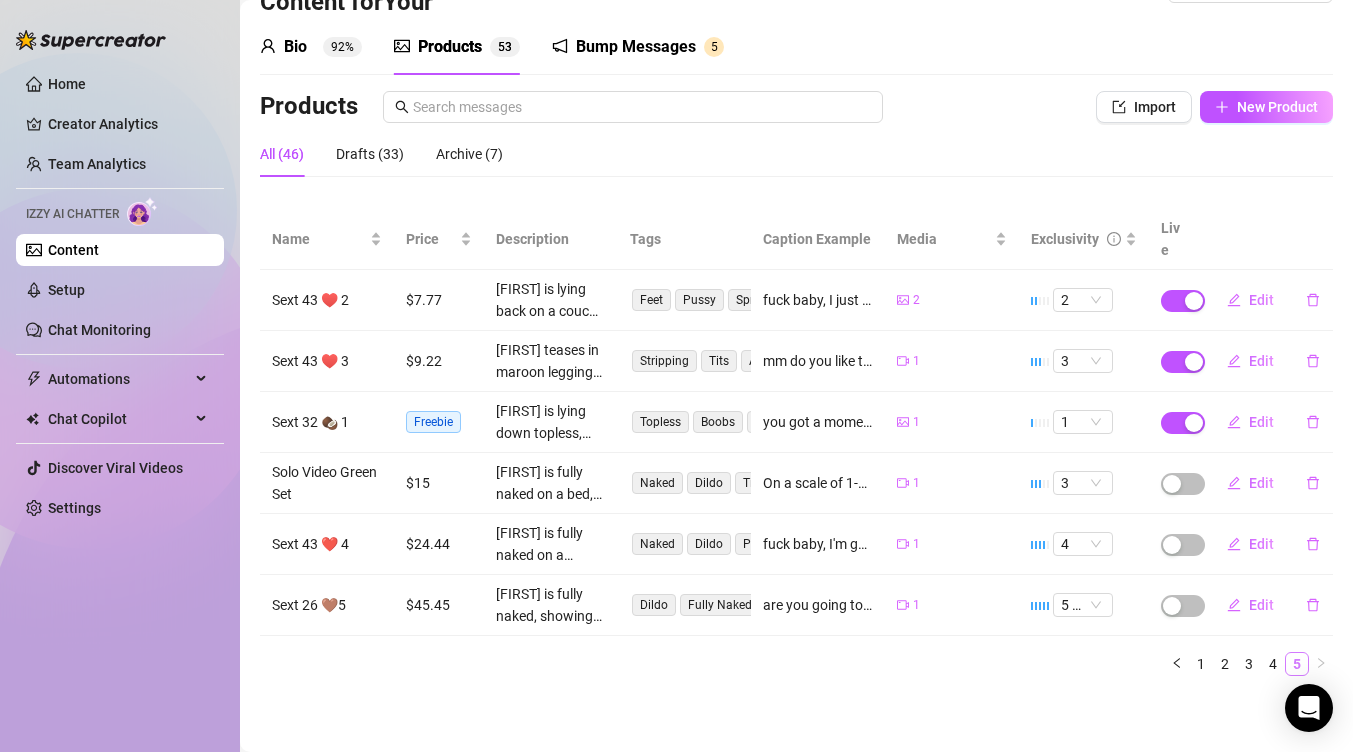 scroll, scrollTop: 37, scrollLeft: 0, axis: vertical 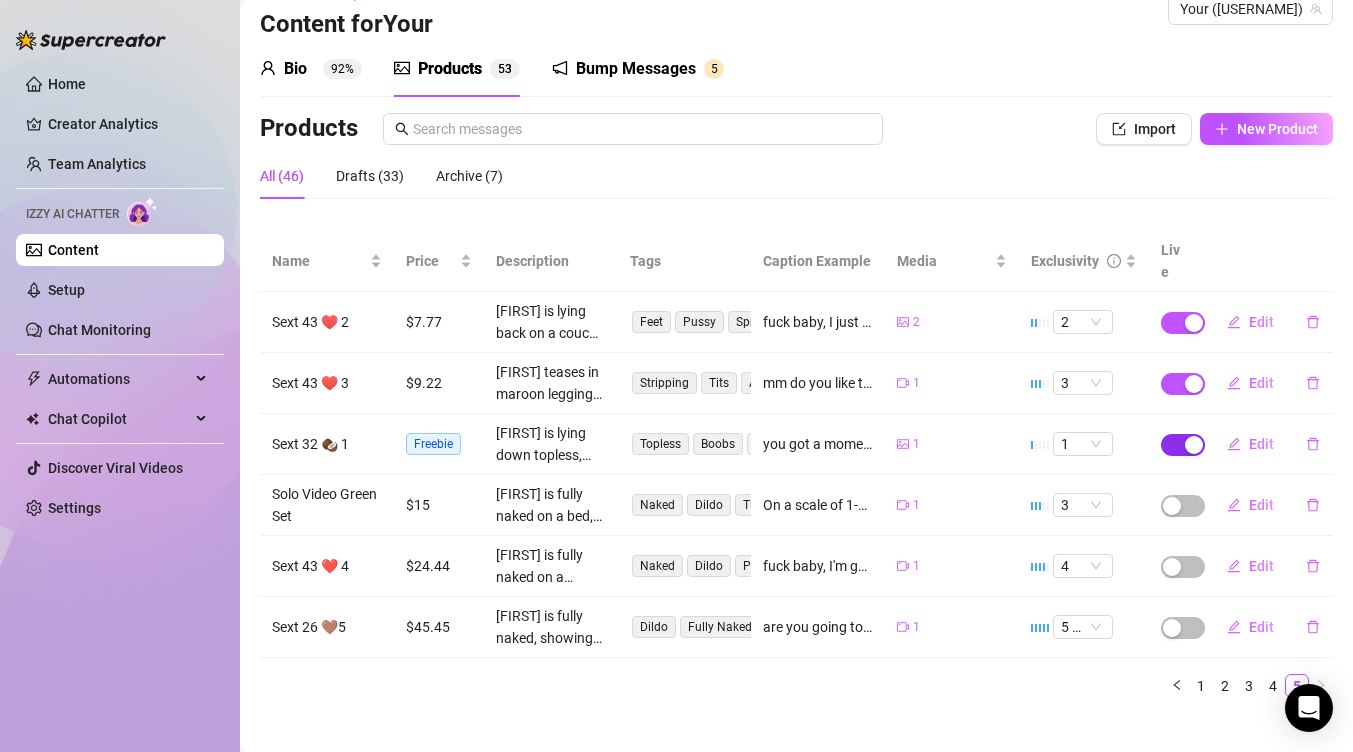 click at bounding box center (1194, 445) 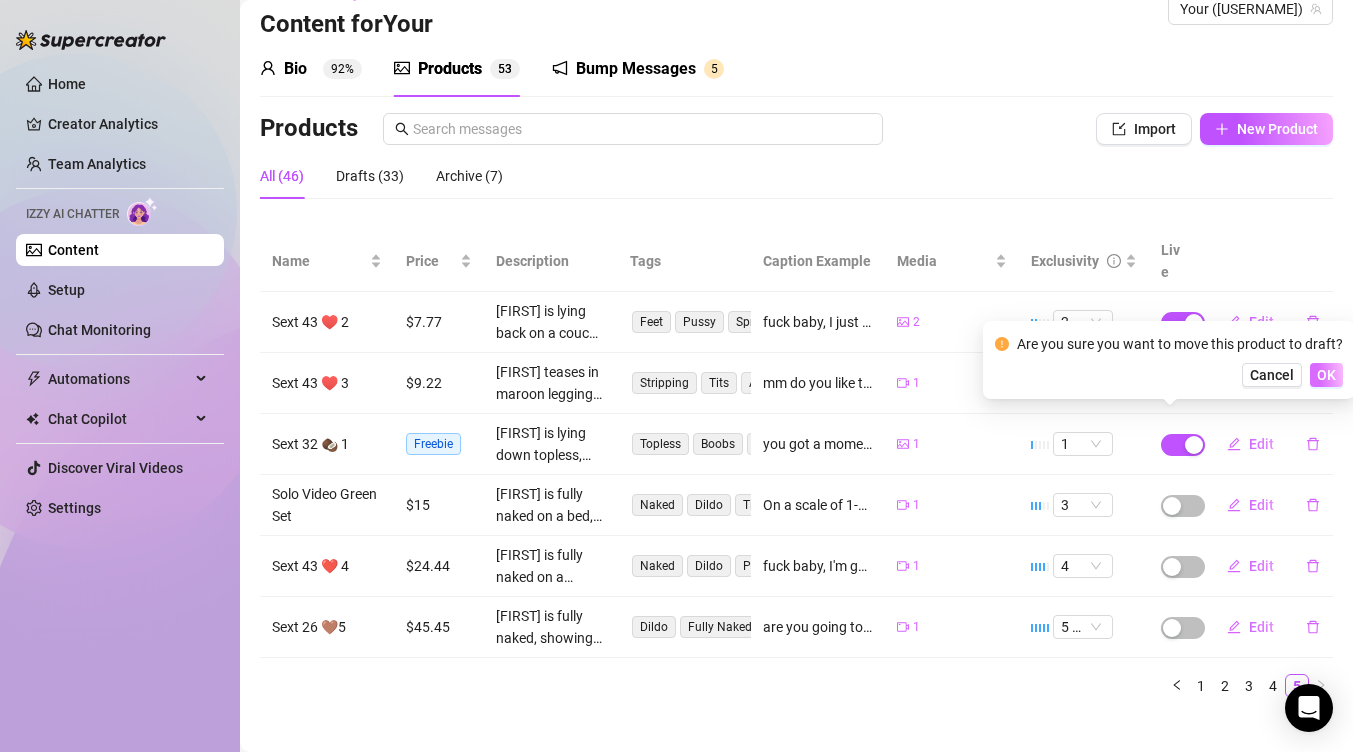 click on "OK" at bounding box center (1326, 375) 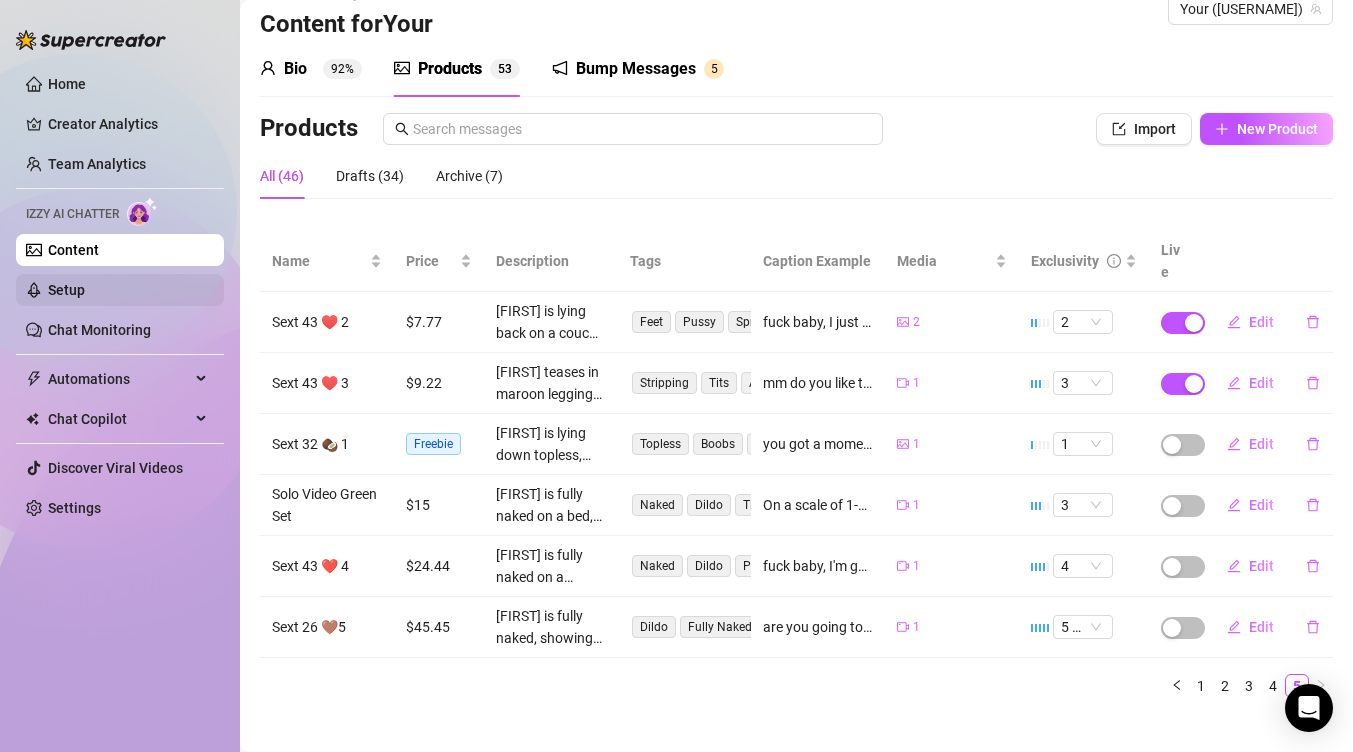 click on "Setup" at bounding box center (66, 290) 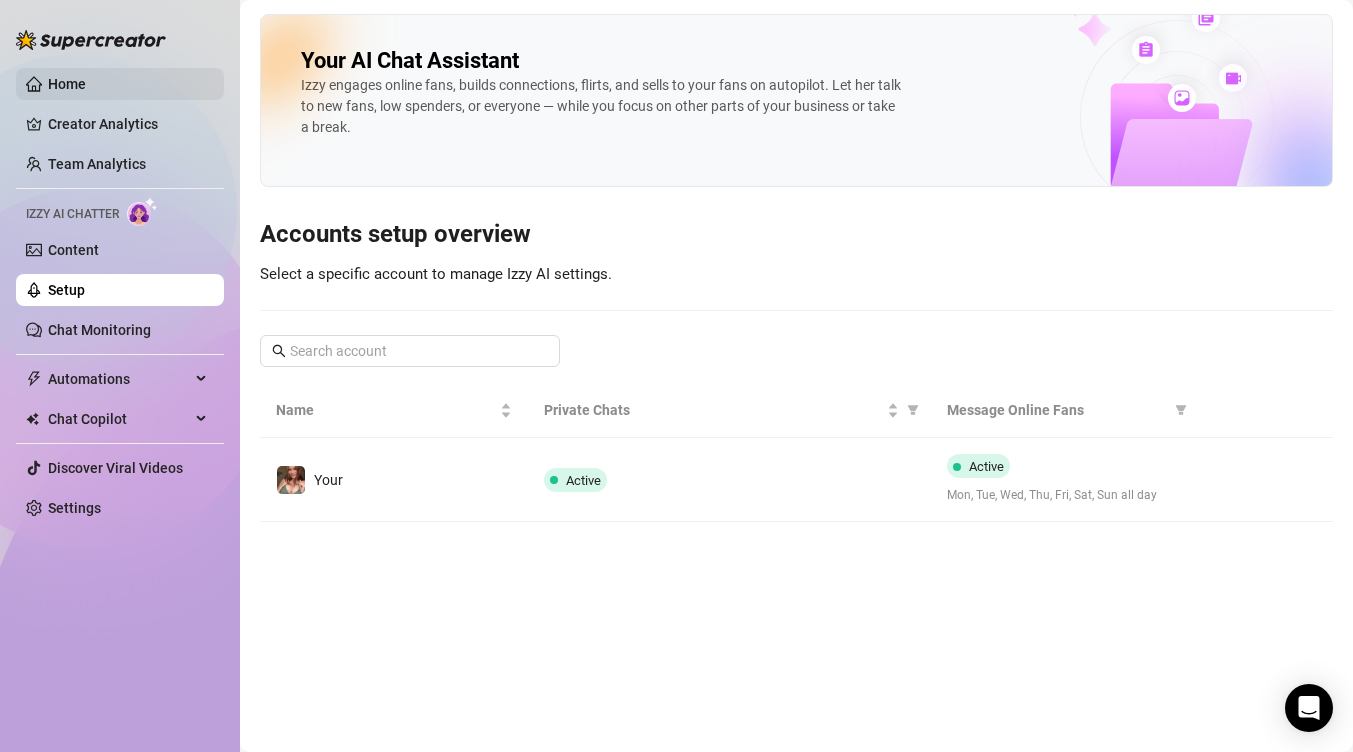 click on "Home" at bounding box center (67, 84) 